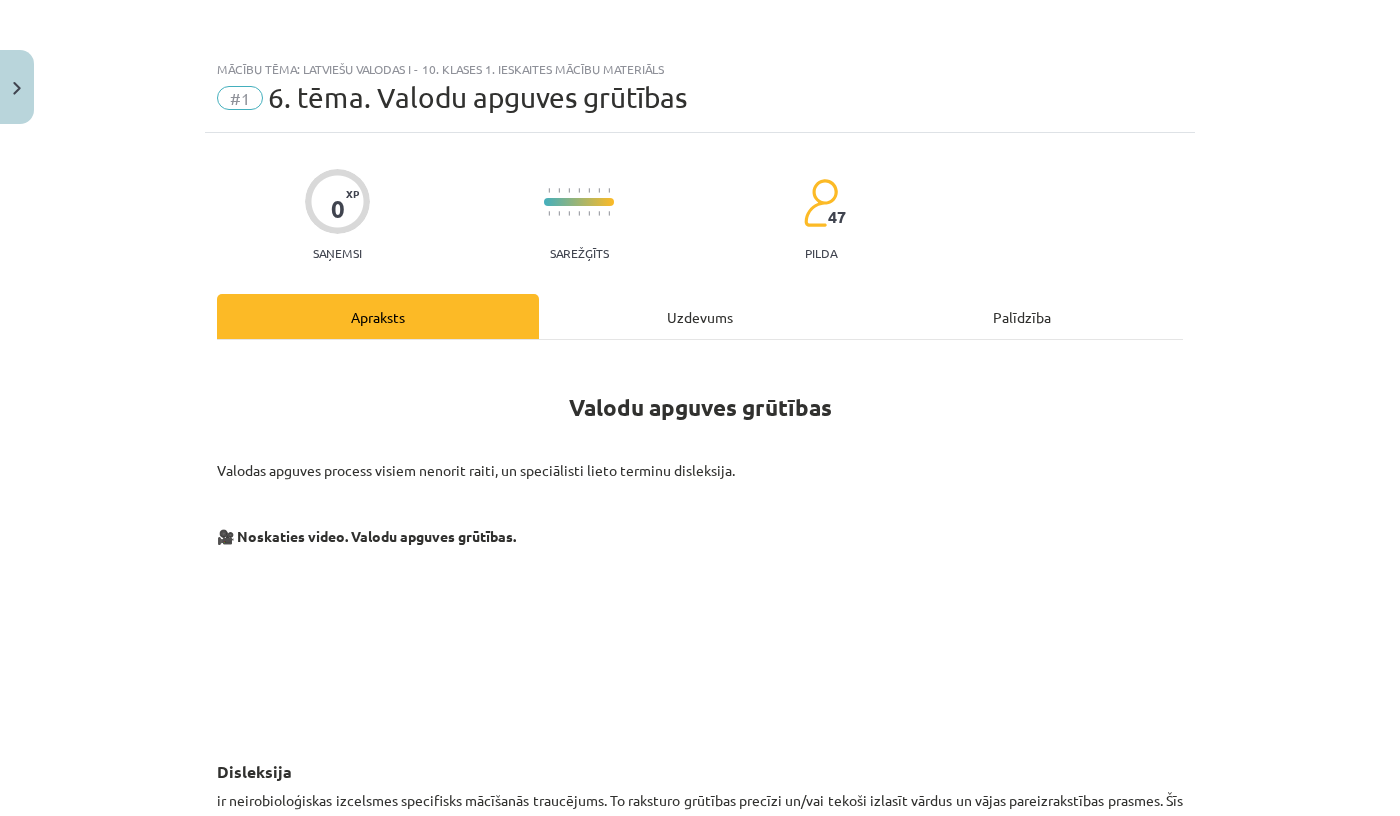 scroll, scrollTop: 0, scrollLeft: 0, axis: both 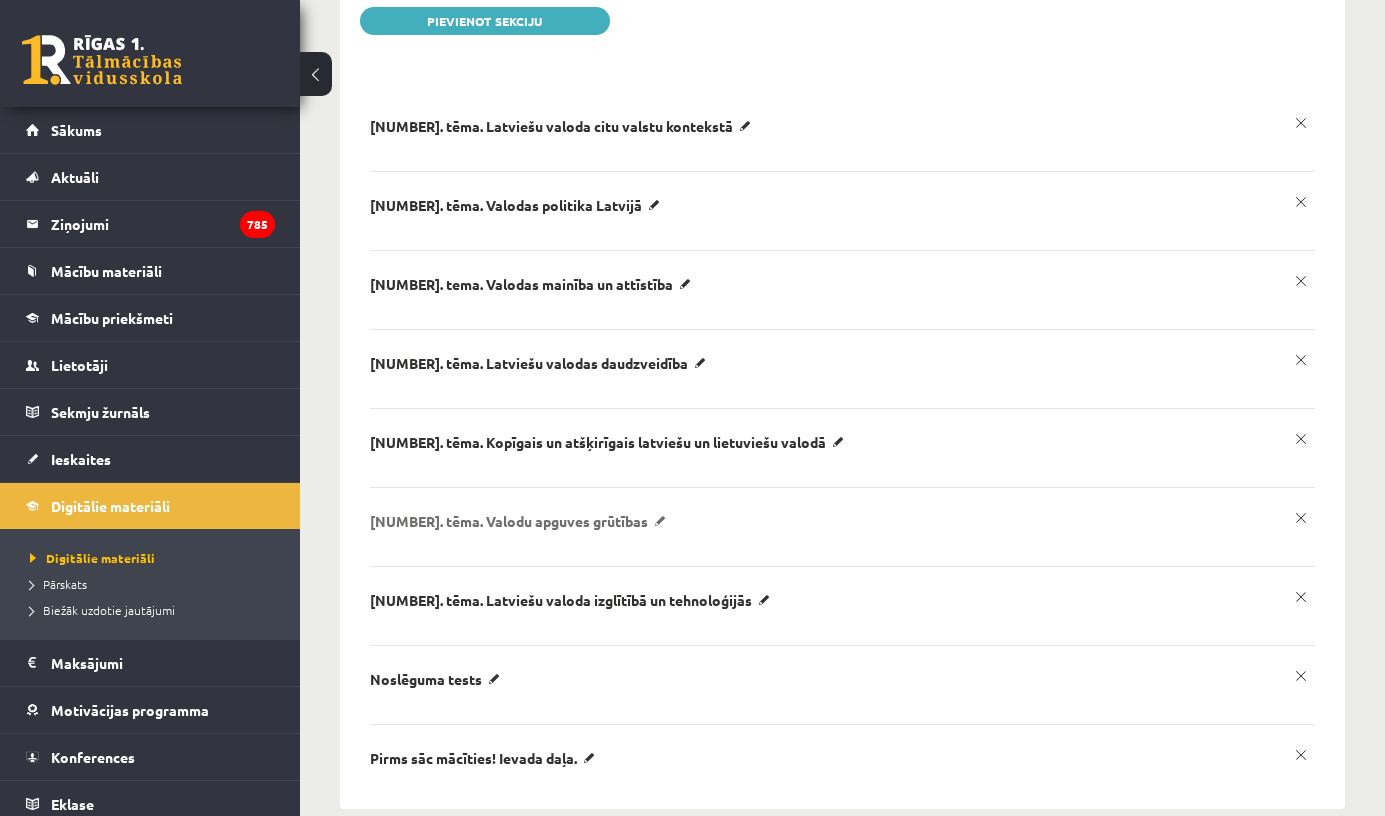click on "6. tēma. Valodu apguves grūtības" at bounding box center (564, 126) 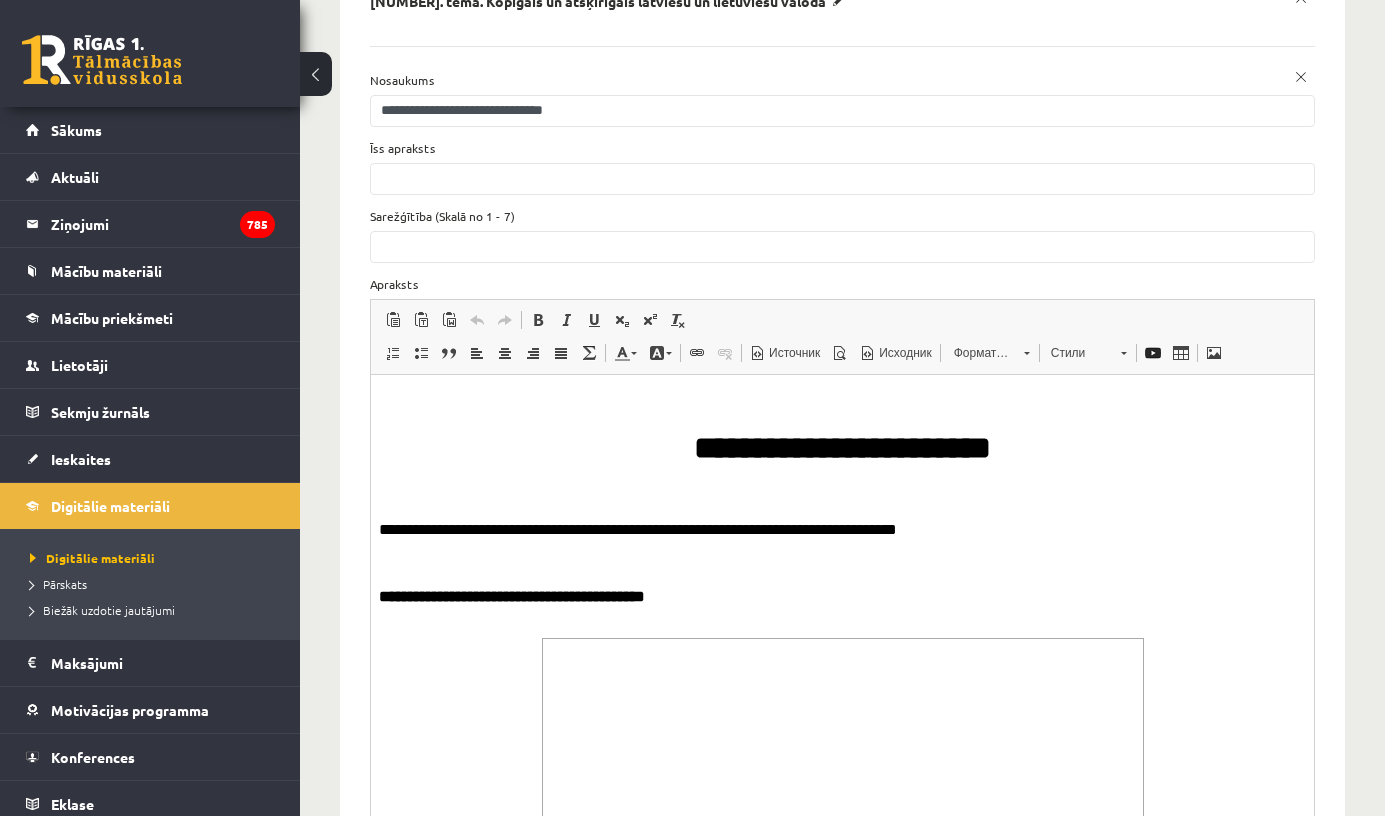 scroll, scrollTop: 1233, scrollLeft: 0, axis: vertical 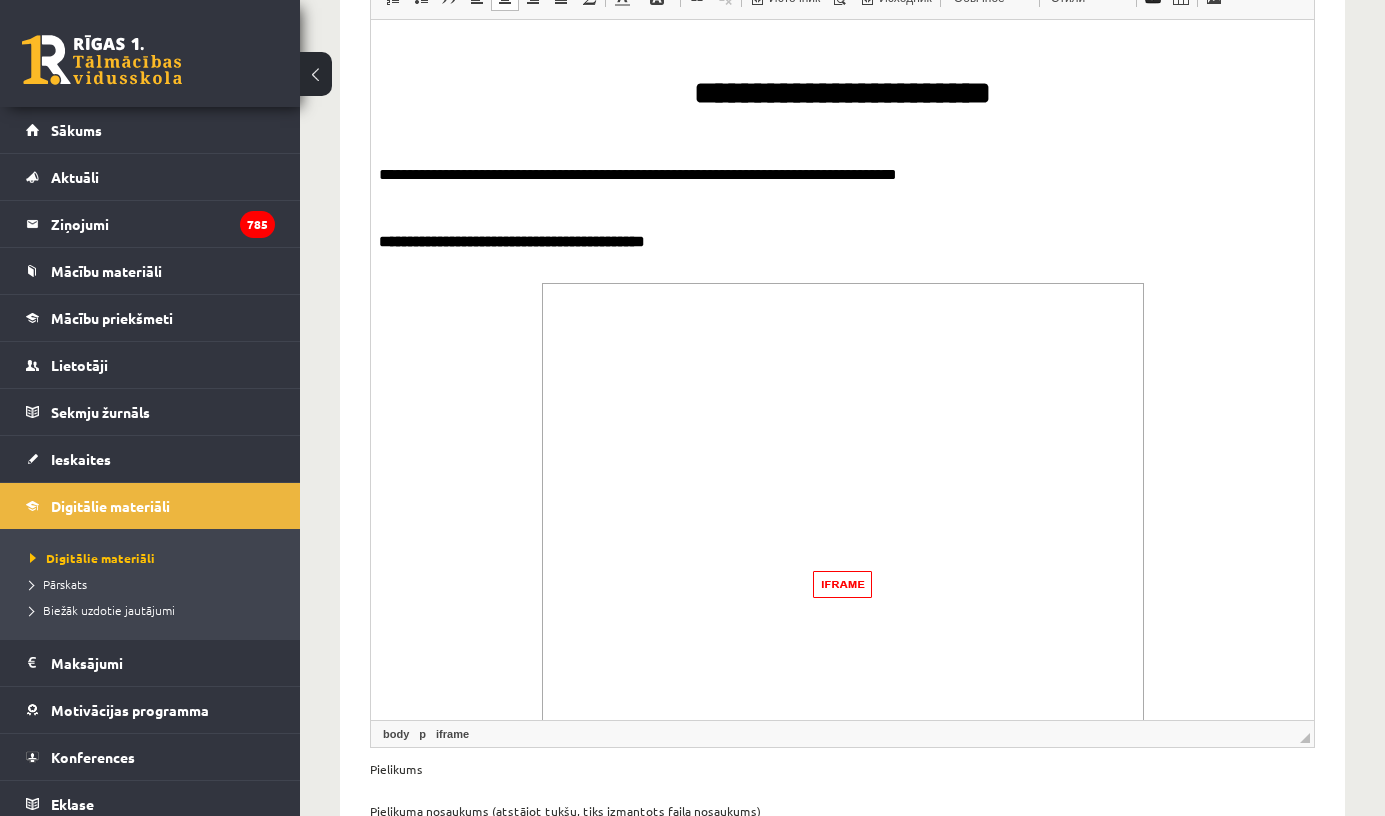 click at bounding box center (843, 583) 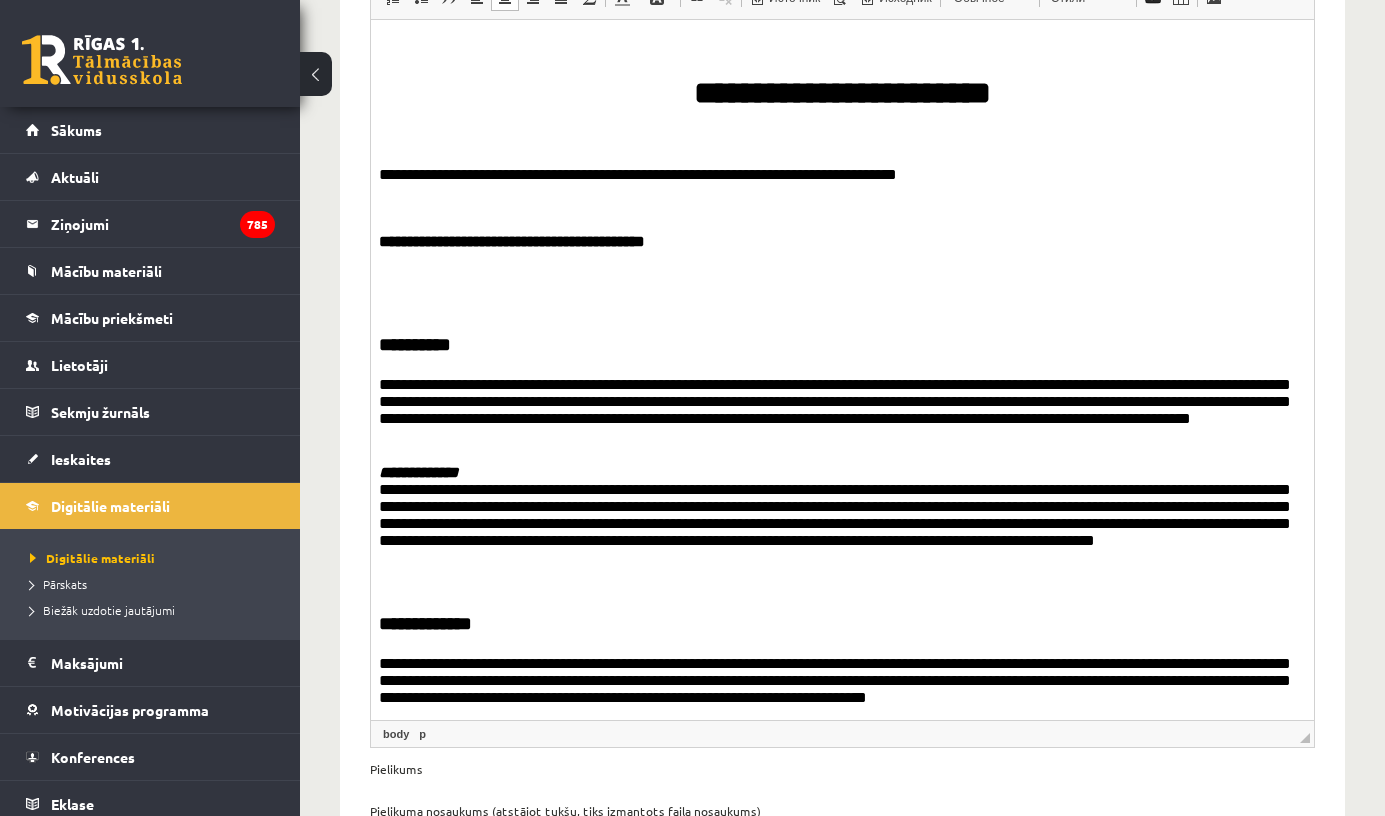 click on "**********" at bounding box center (842, 249) 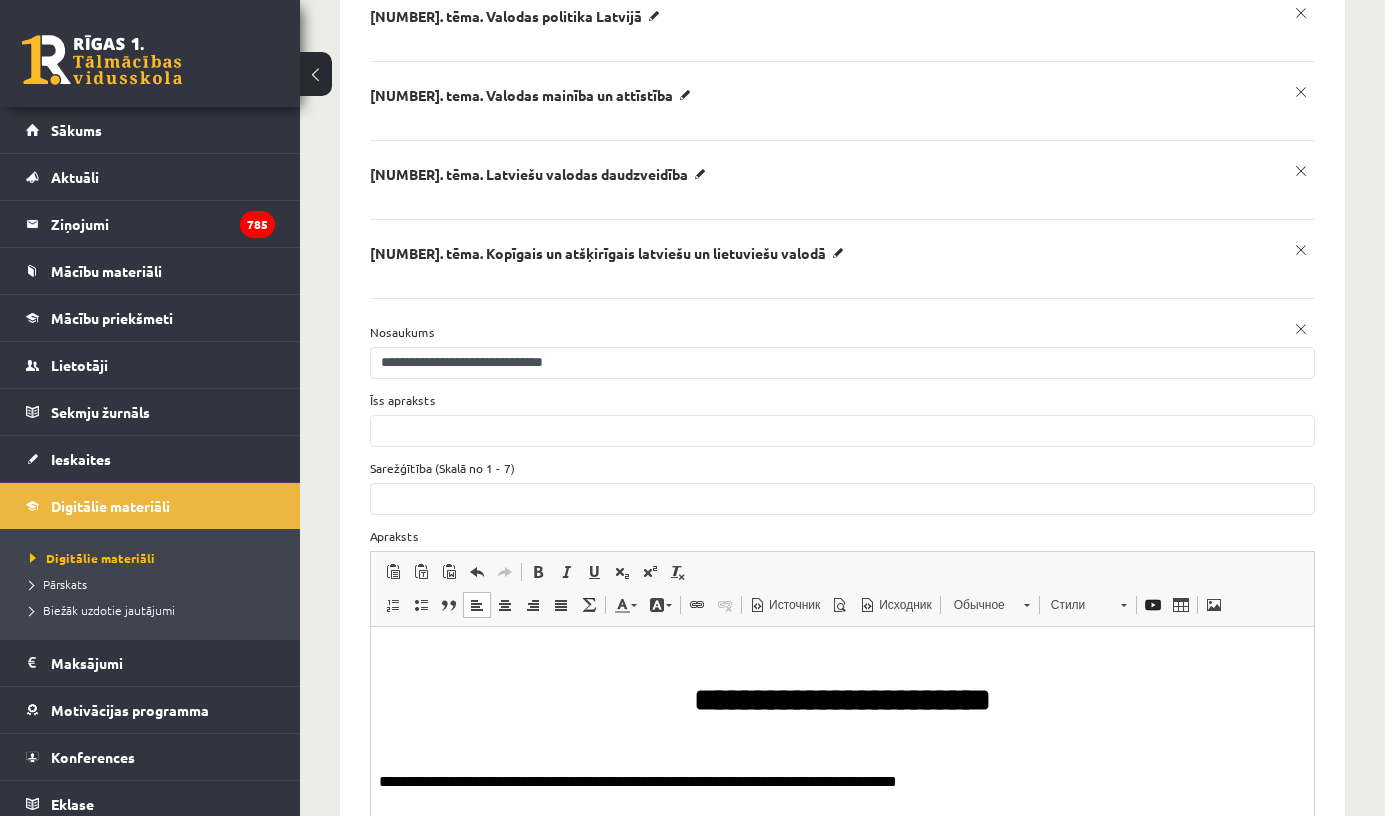 scroll, scrollTop: 648, scrollLeft: 0, axis: vertical 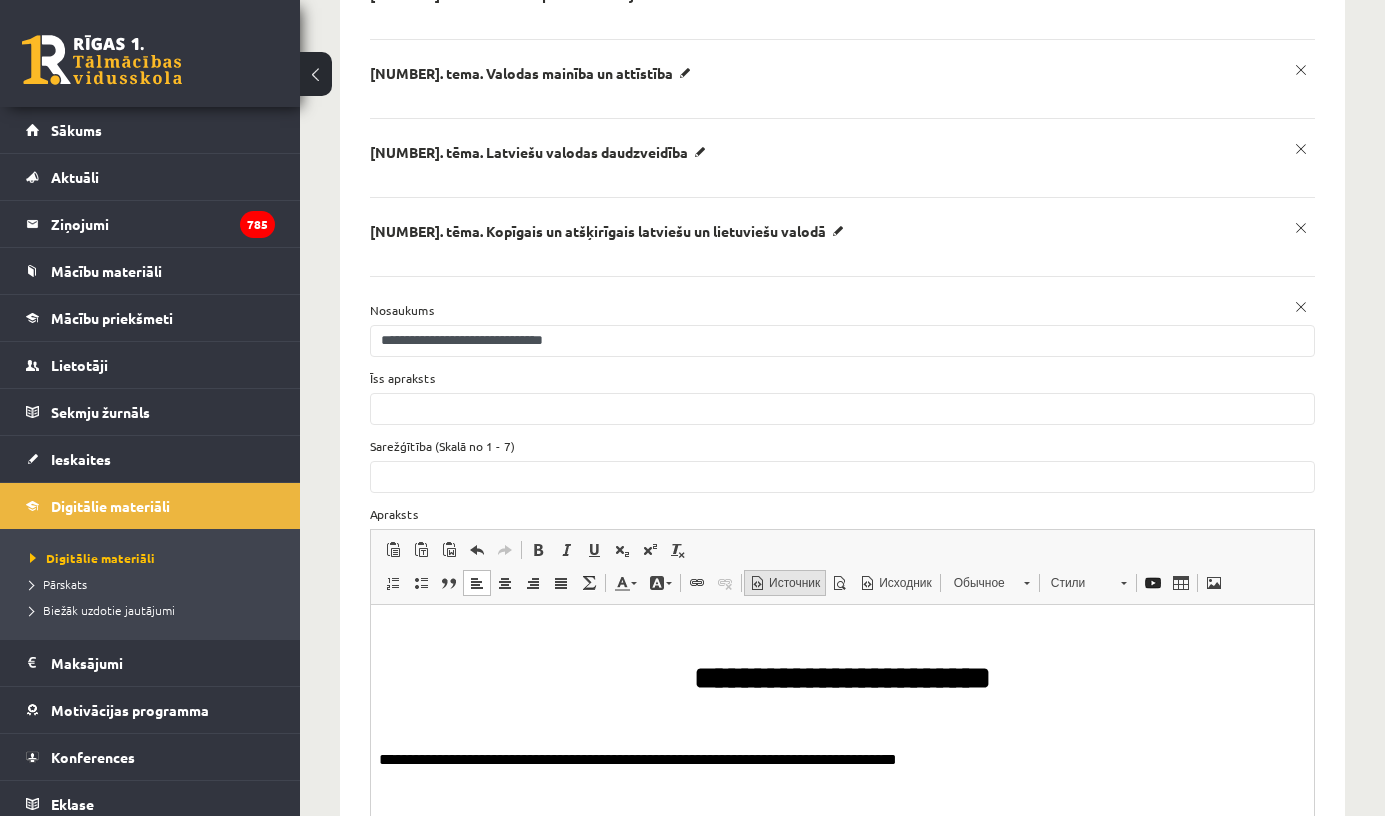 click on "Источник" at bounding box center (793, 583) 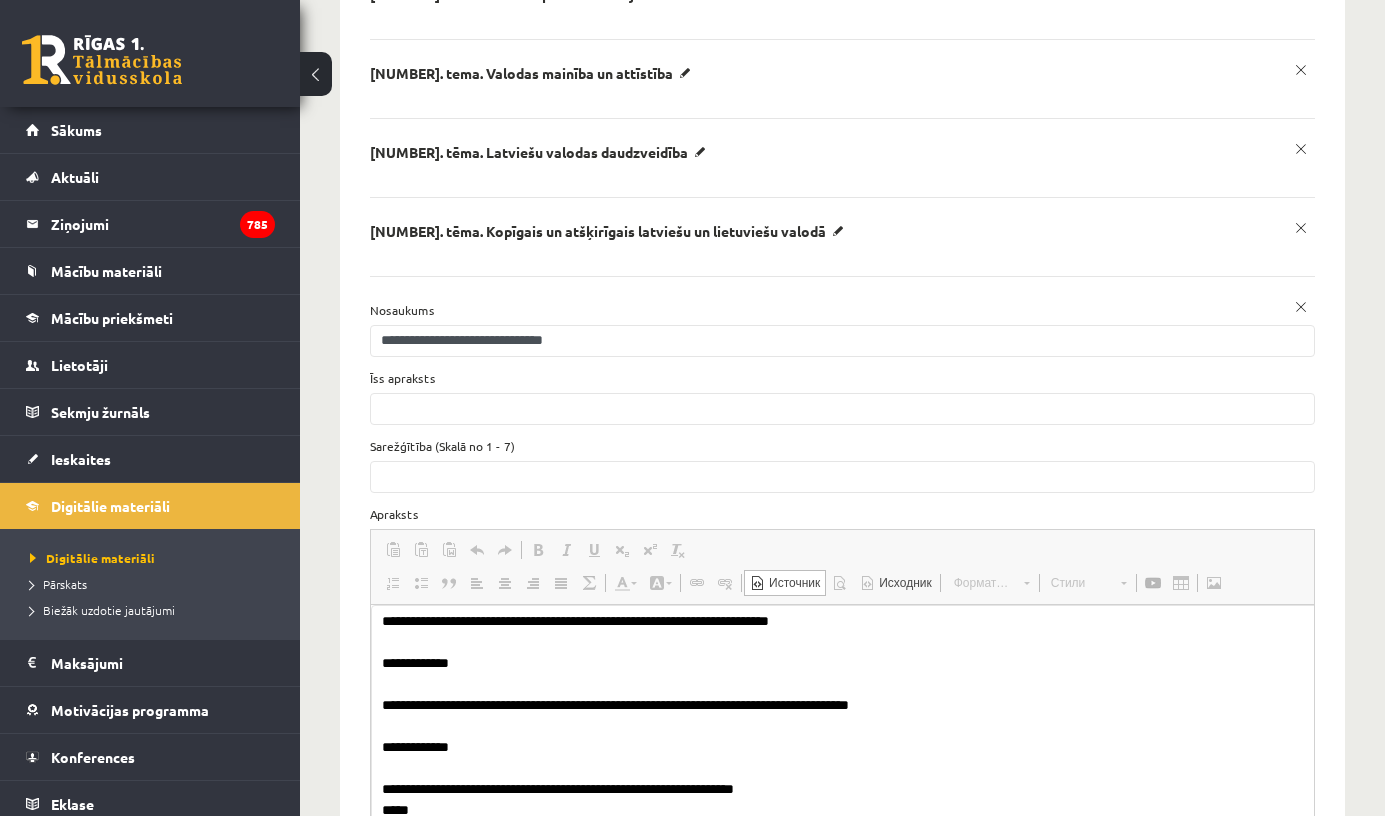 click at bounding box center [853, 961] 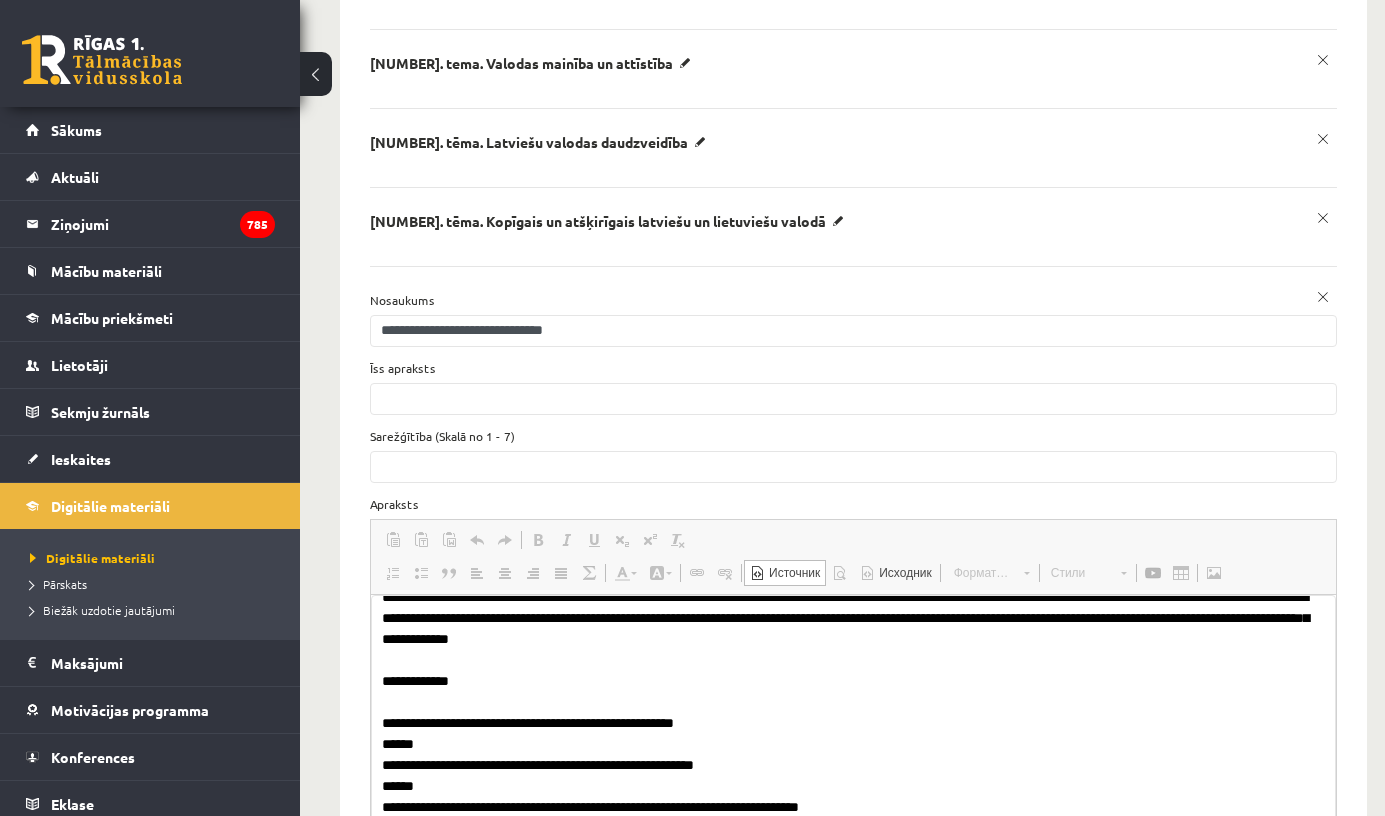 scroll, scrollTop: 1547, scrollLeft: 0, axis: vertical 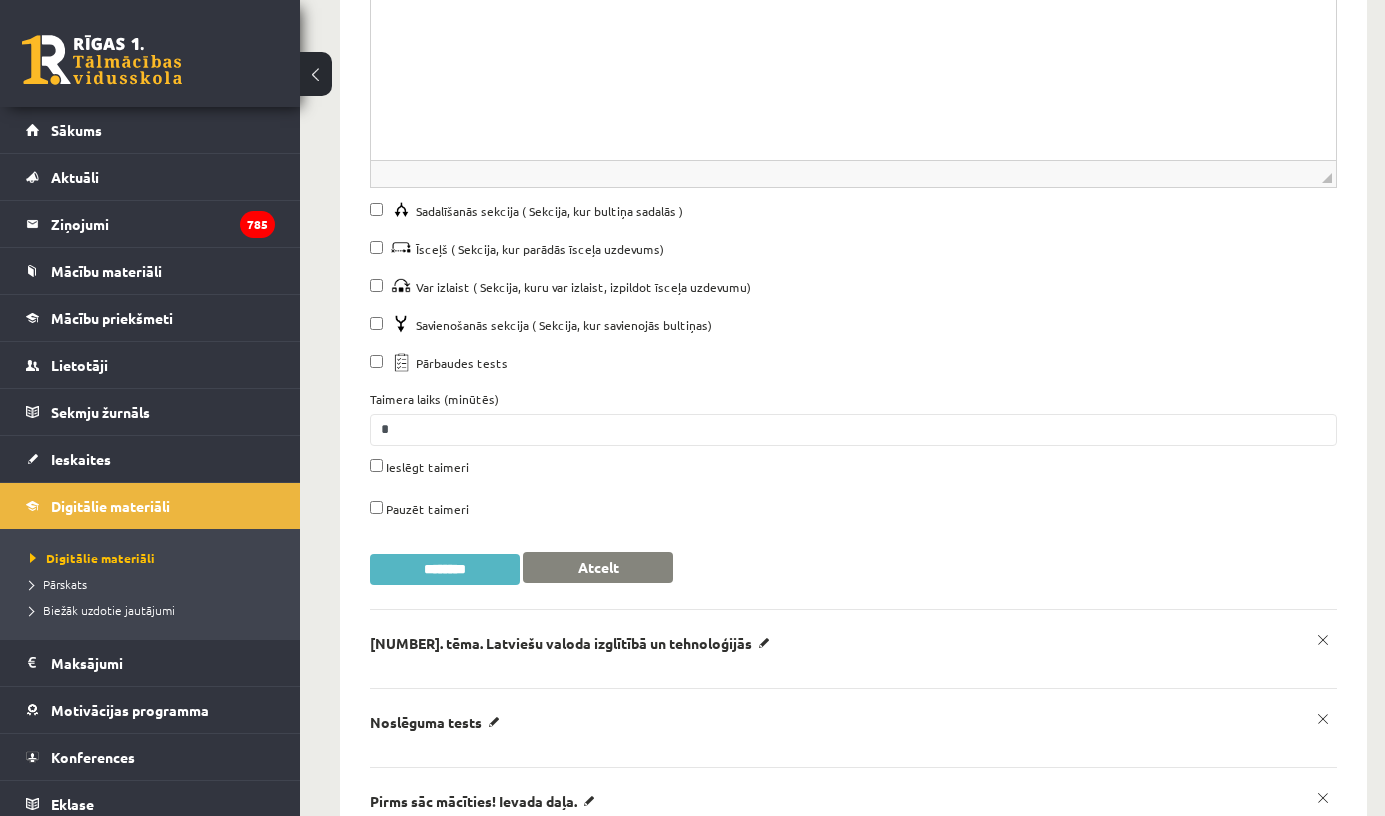 type on "**********" 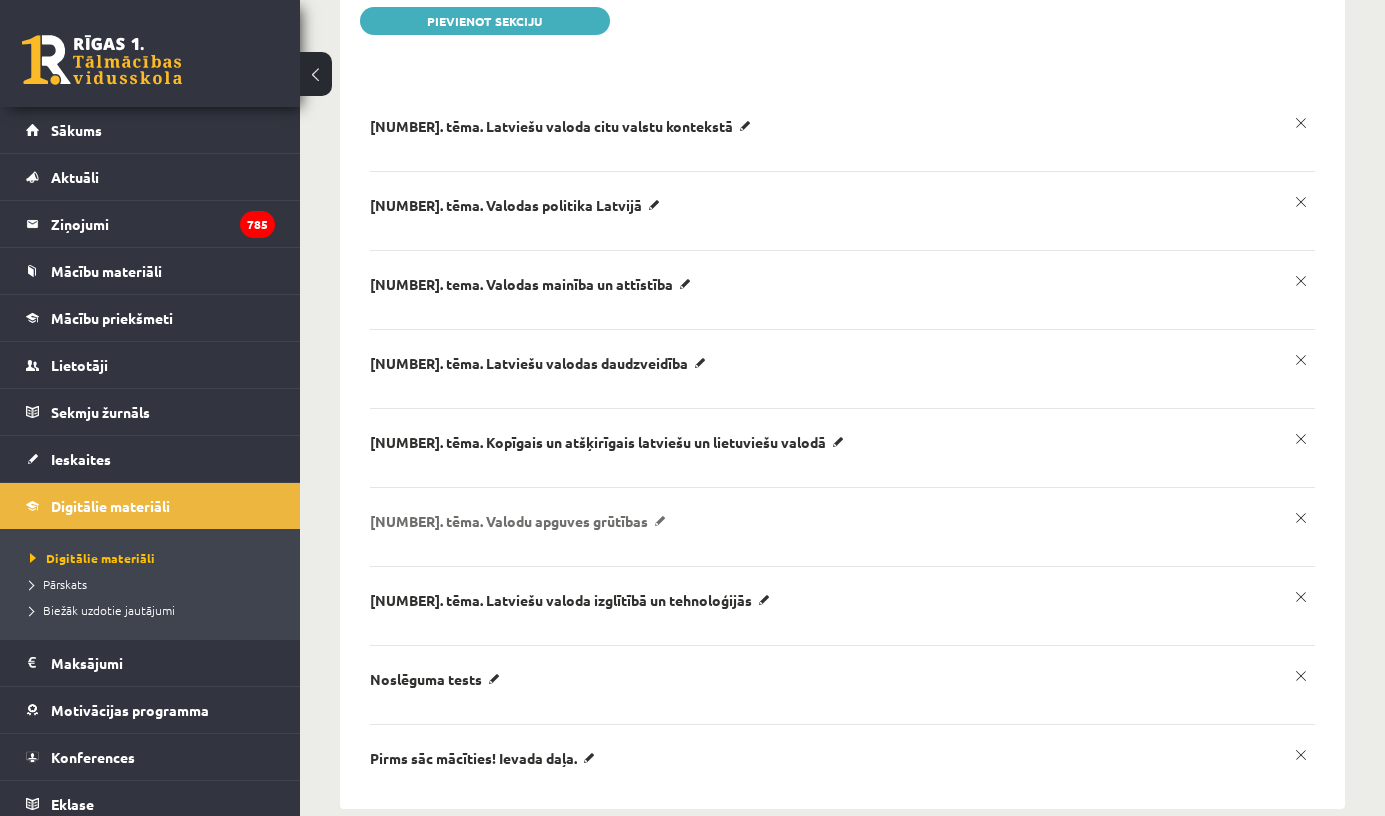 click on "6. tēma. Valodu apguves grūtības" at bounding box center [564, 126] 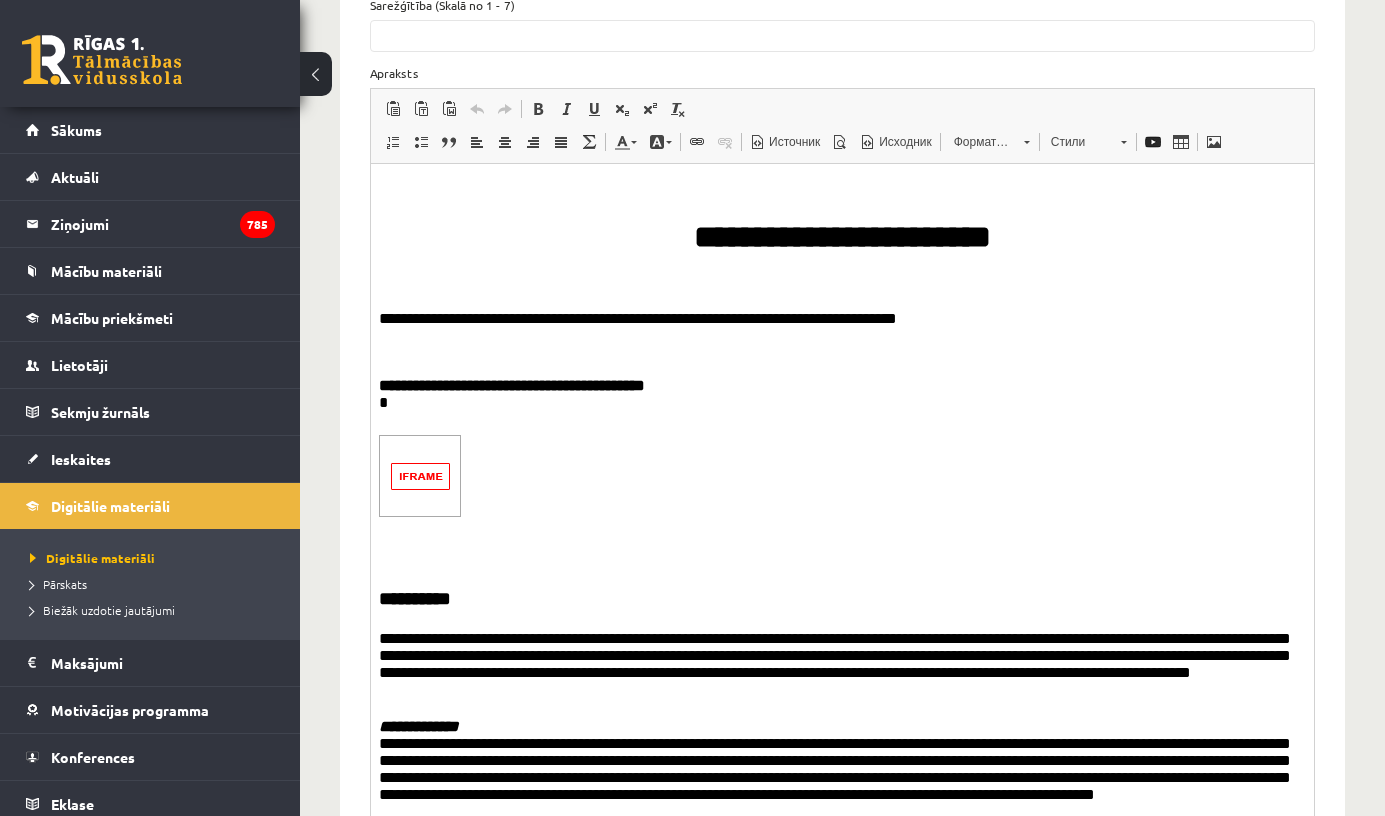 click at bounding box center [420, 475] 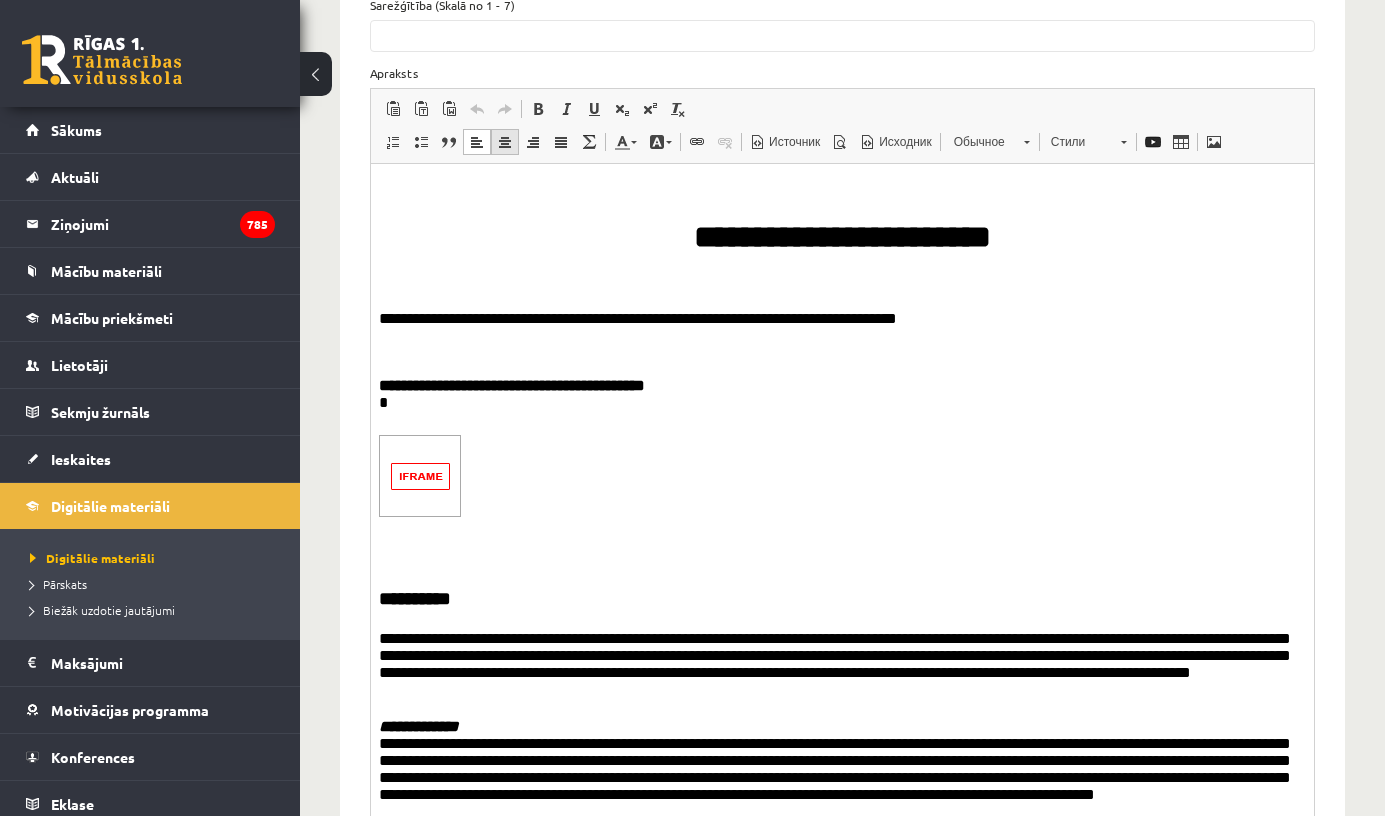 click at bounding box center (505, 142) 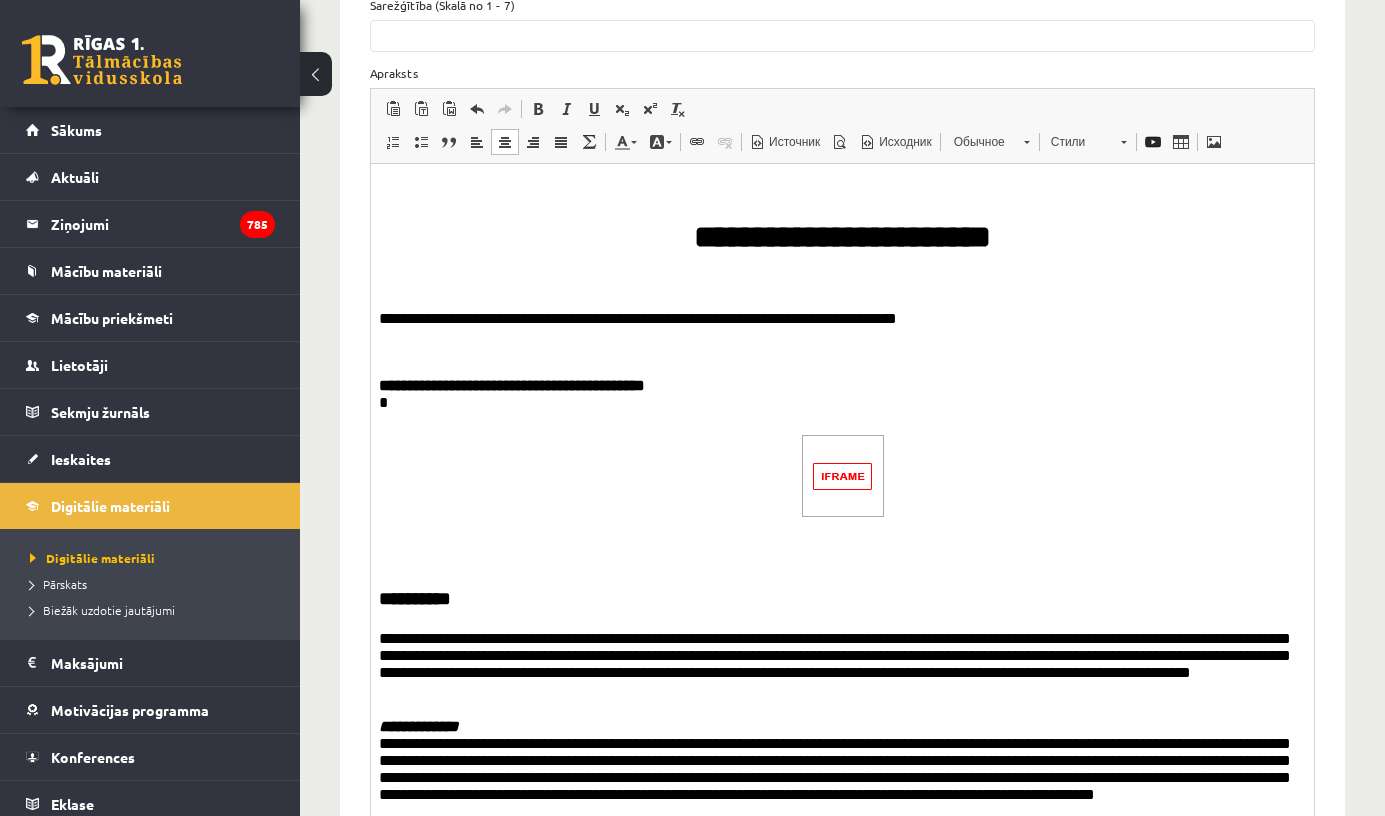 click at bounding box center (843, 475) 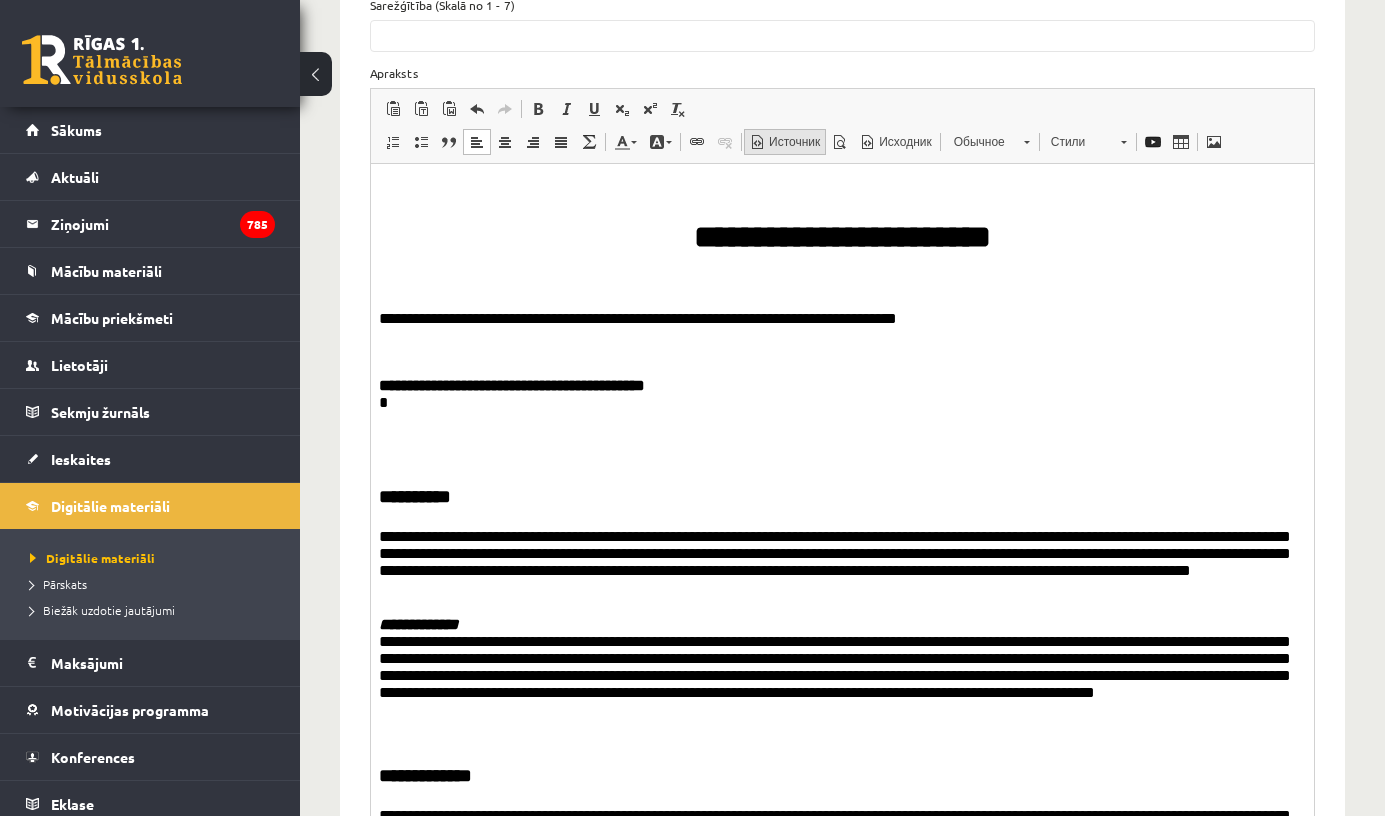 click on "Источник" at bounding box center [793, 142] 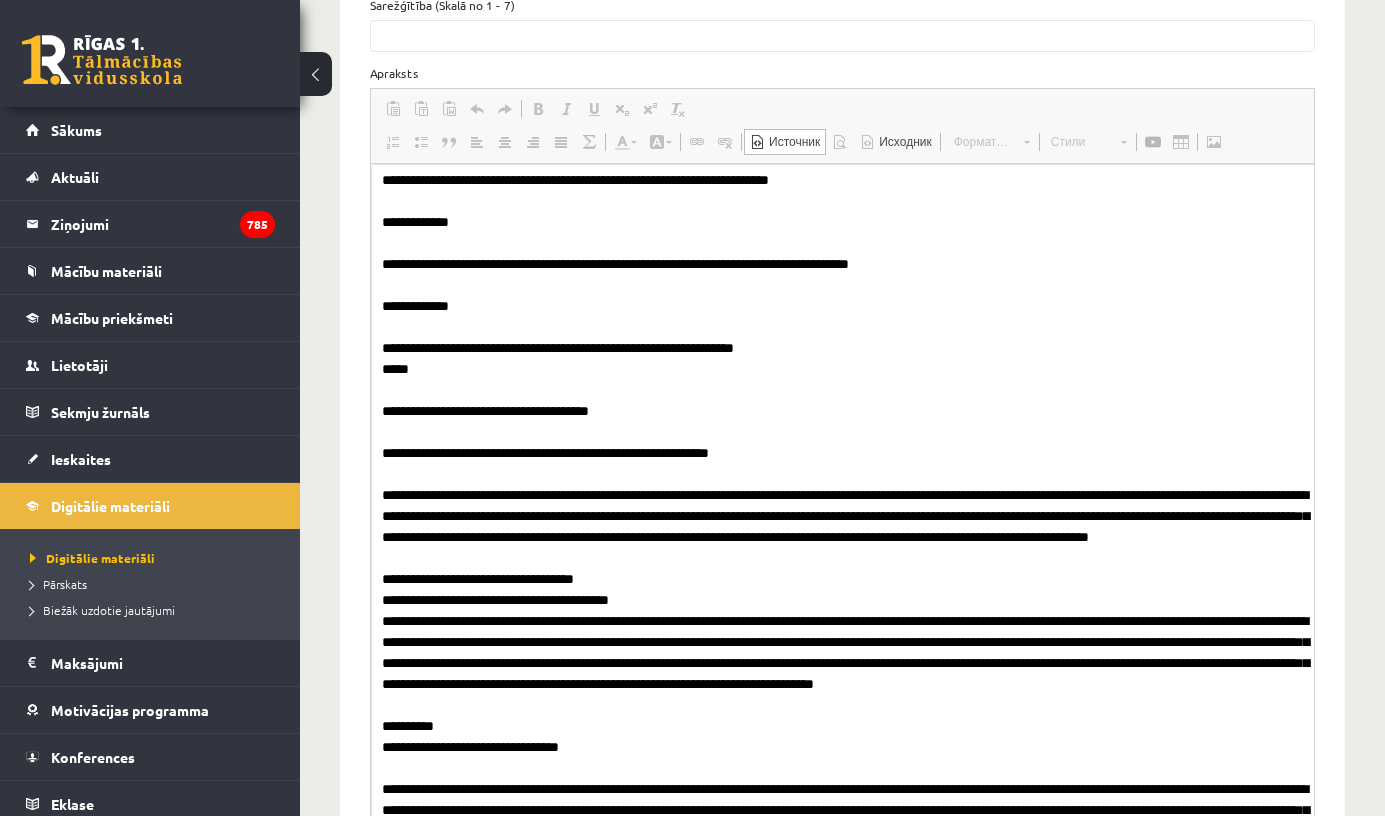click at bounding box center [853, 520] 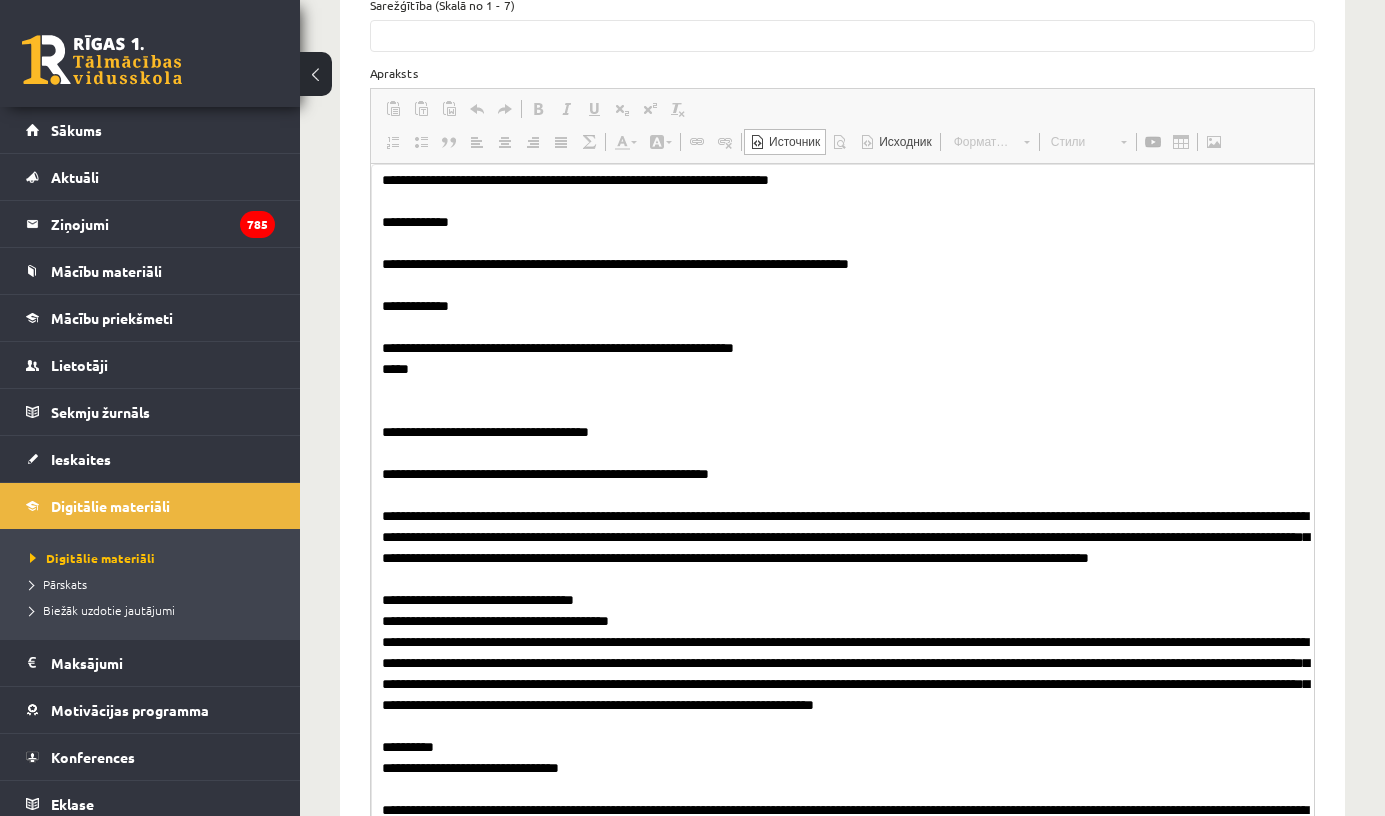 paste on "**********" 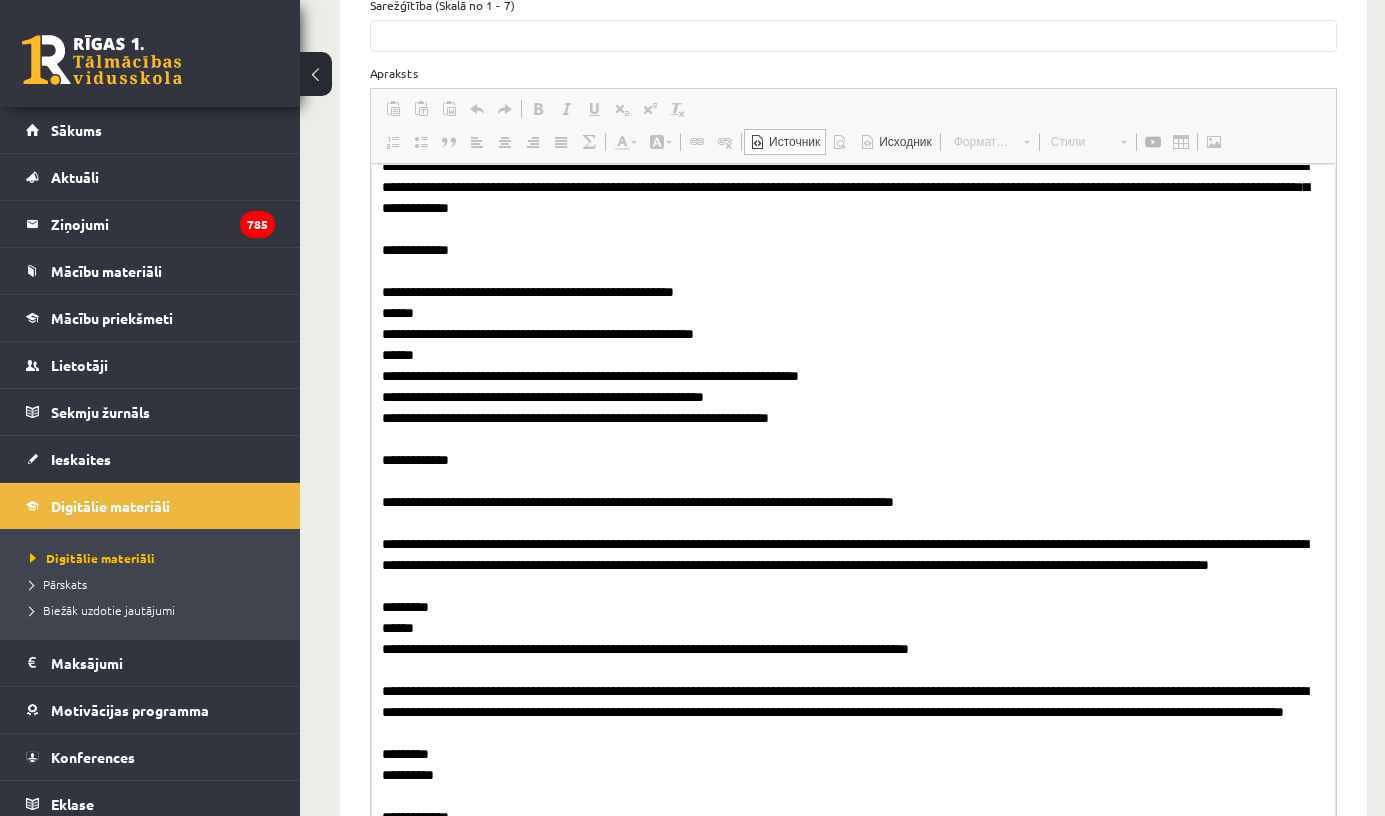 scroll, scrollTop: 1610, scrollLeft: 0, axis: vertical 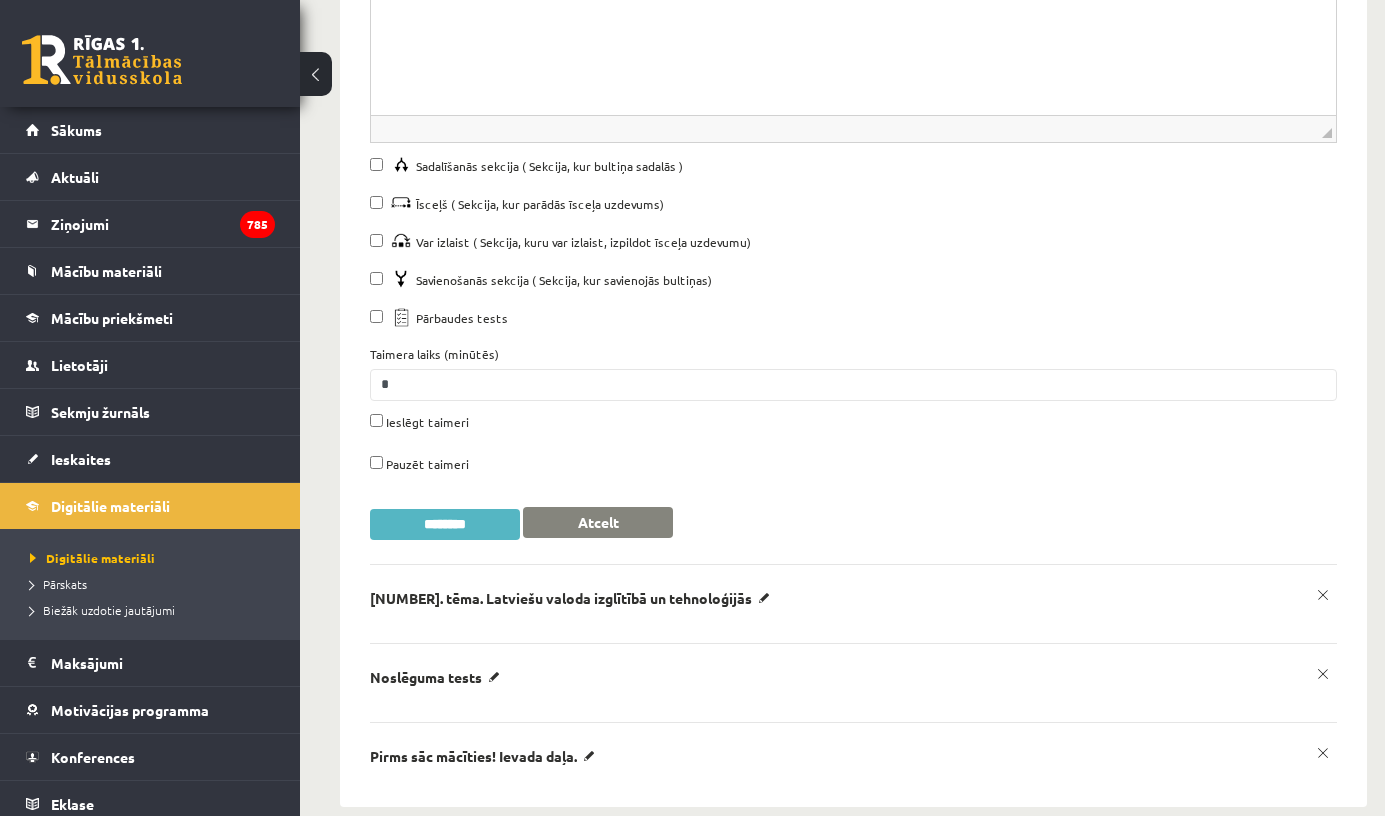 type on "**********" 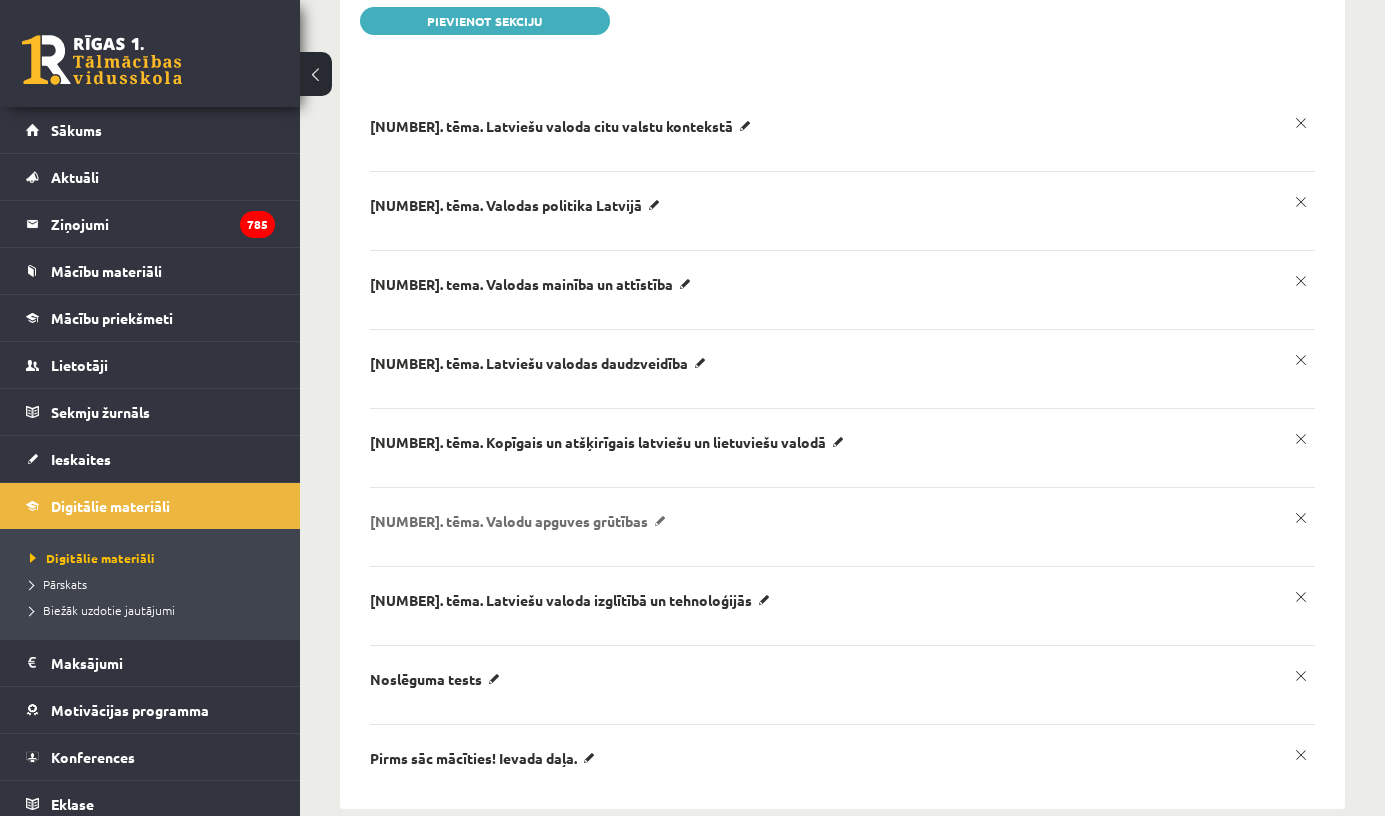 scroll, scrollTop: 0, scrollLeft: 0, axis: both 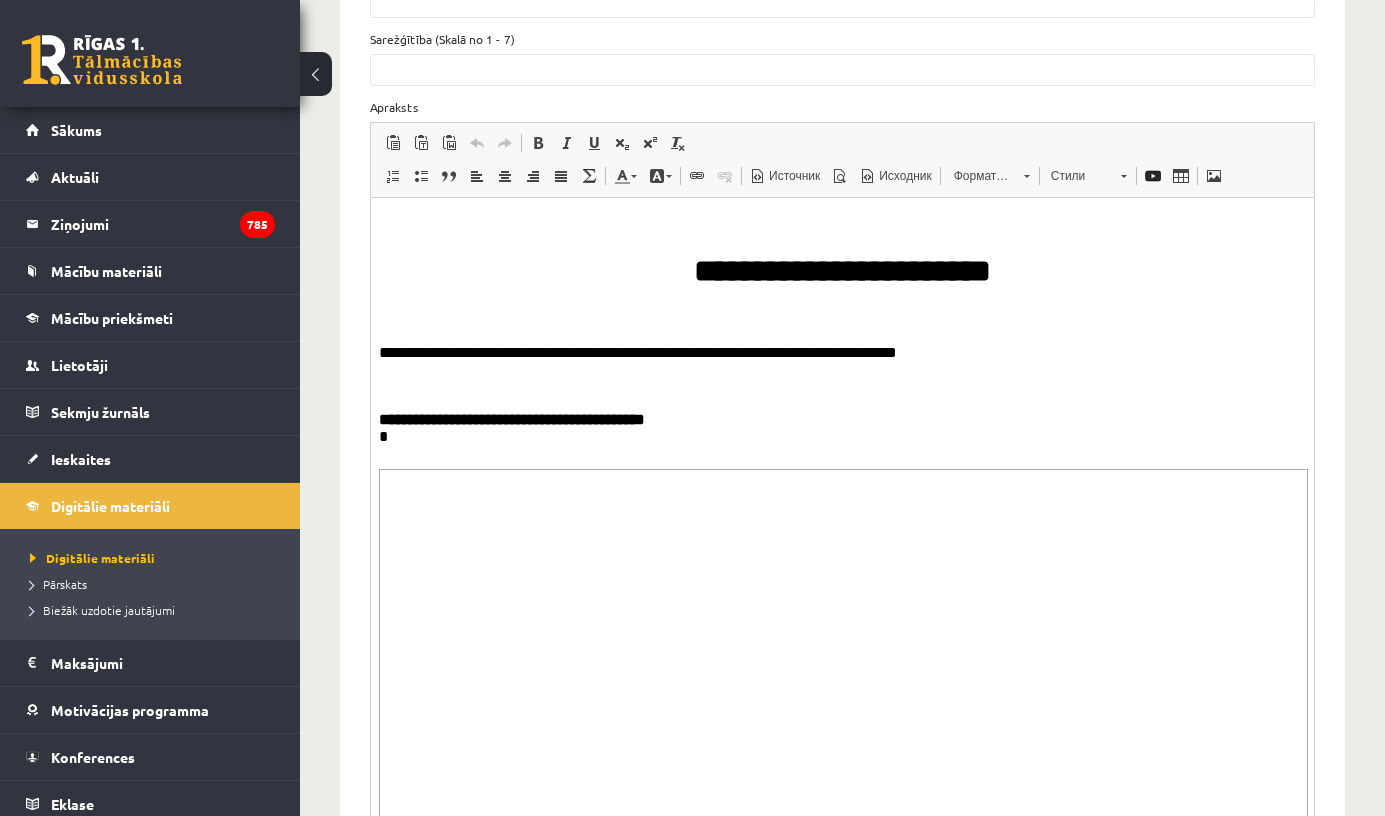 click at bounding box center (843, 932) 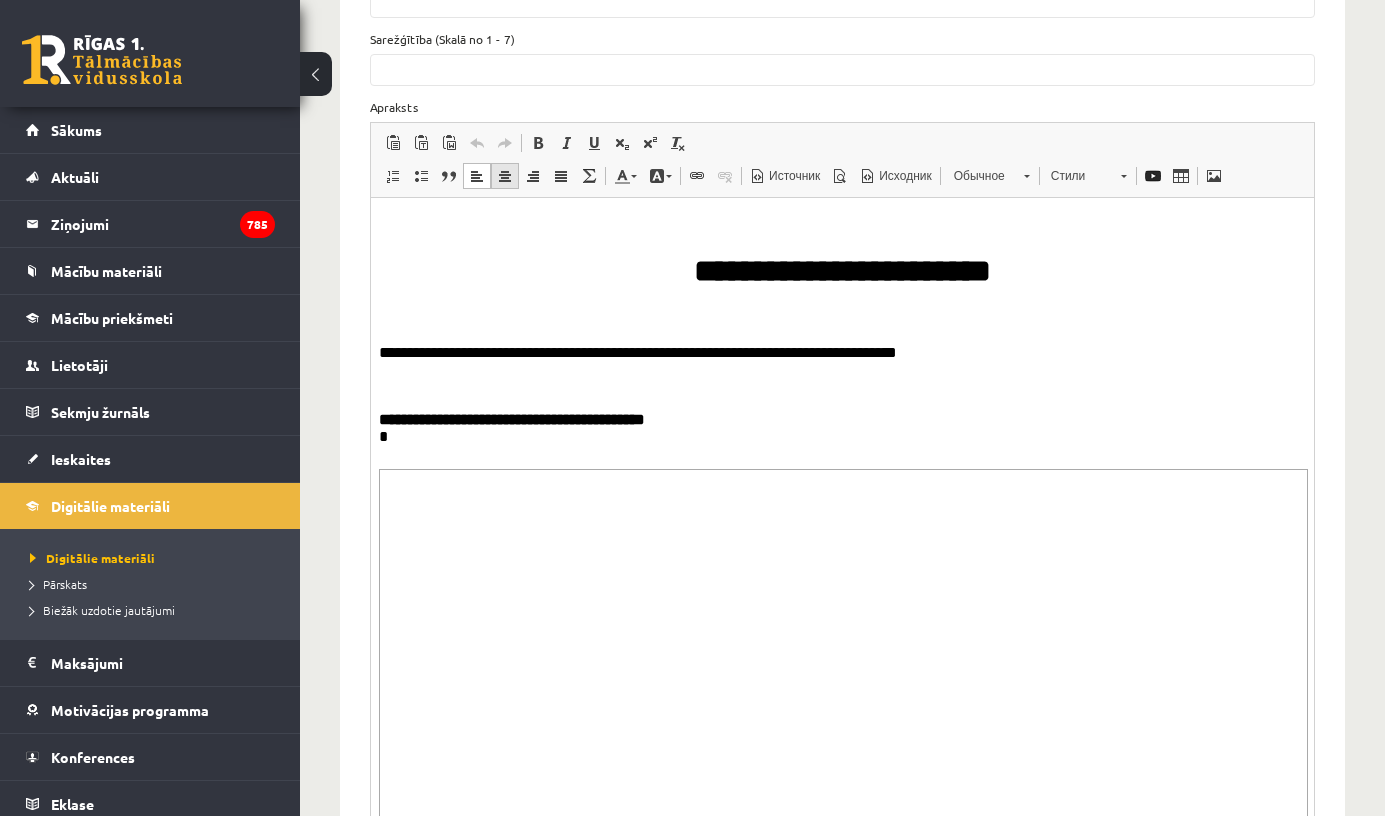 click at bounding box center (505, 176) 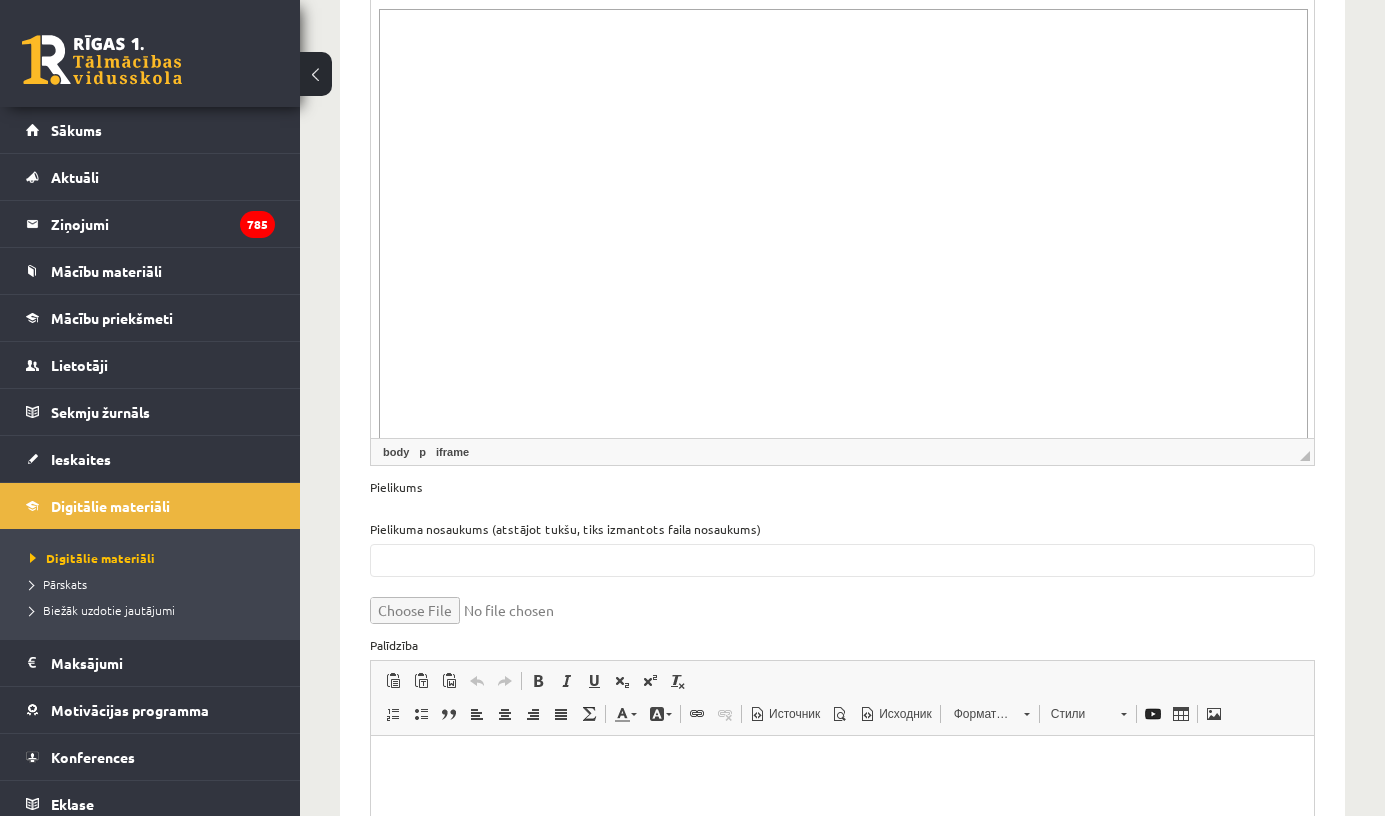 scroll, scrollTop: 2000, scrollLeft: 0, axis: vertical 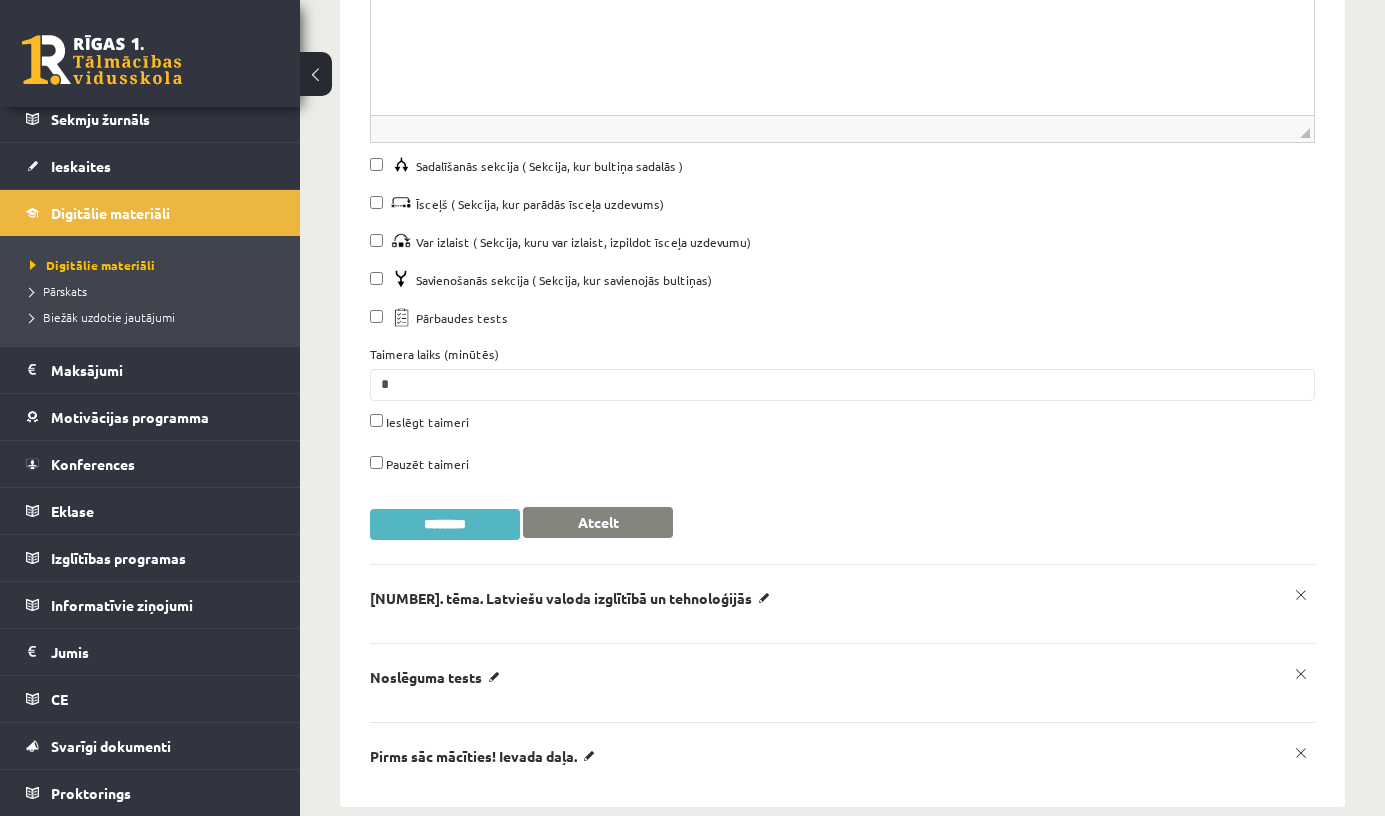 click on "********" at bounding box center (445, 524) 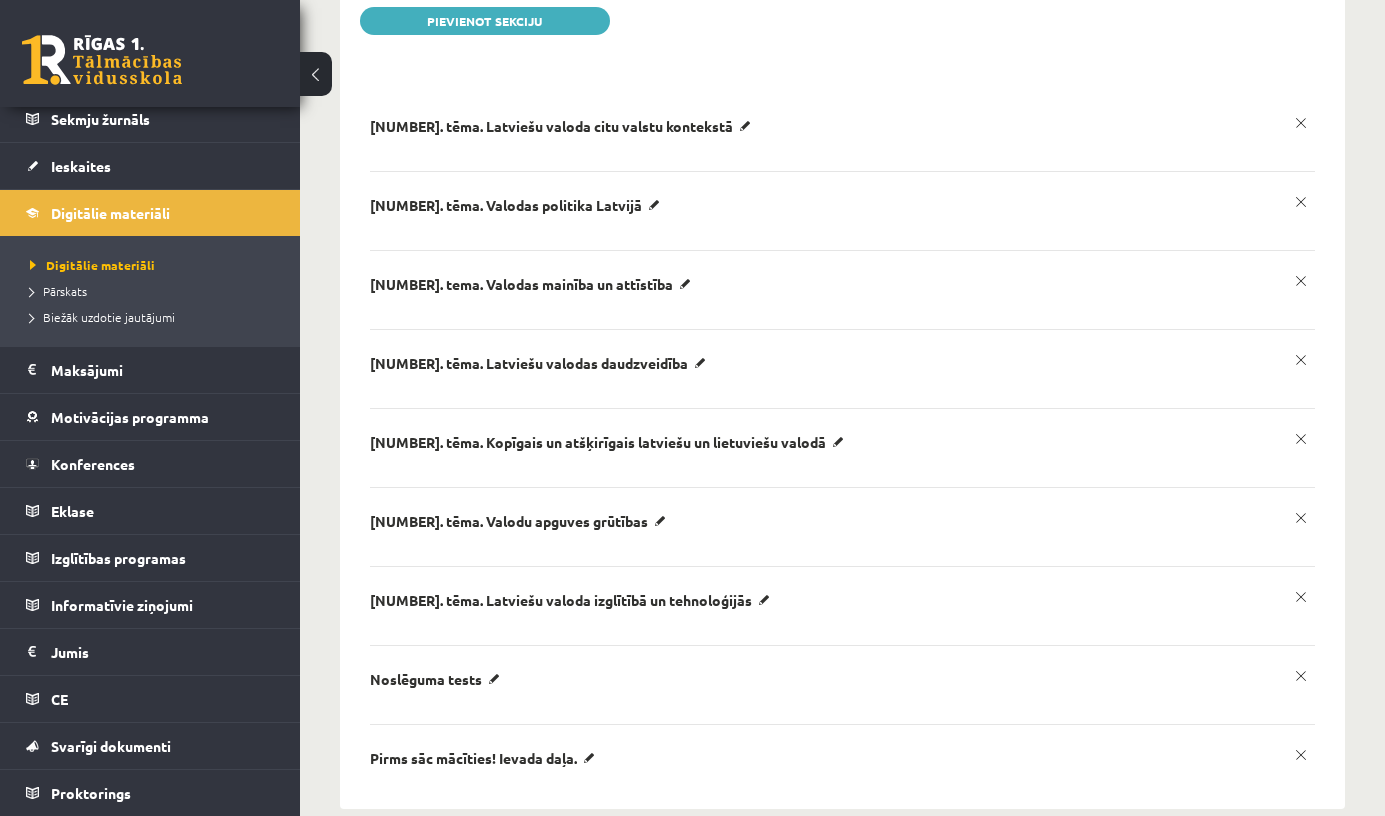 scroll, scrollTop: 0, scrollLeft: 0, axis: both 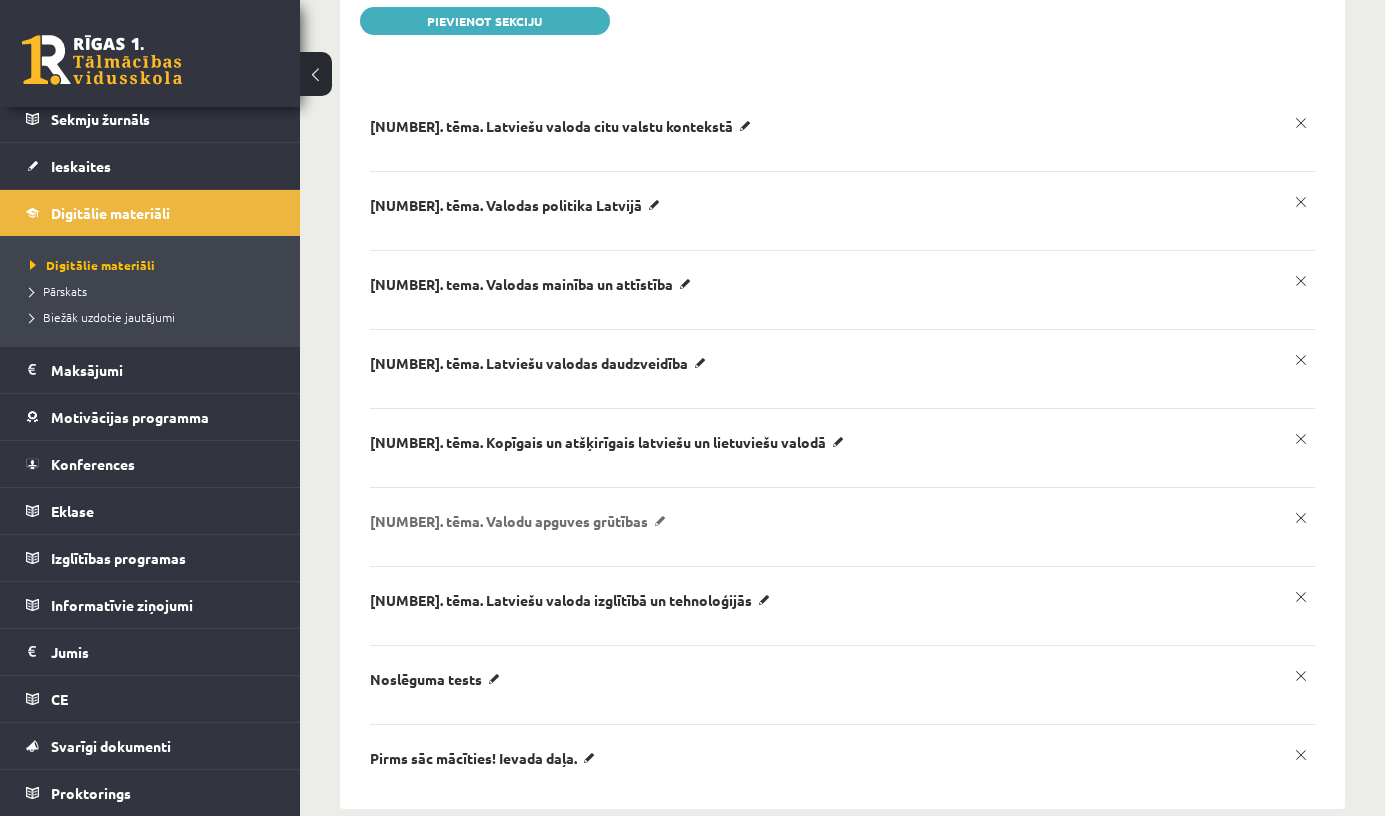 click on "6. tēma. Valodu apguves grūtības" at bounding box center [564, 126] 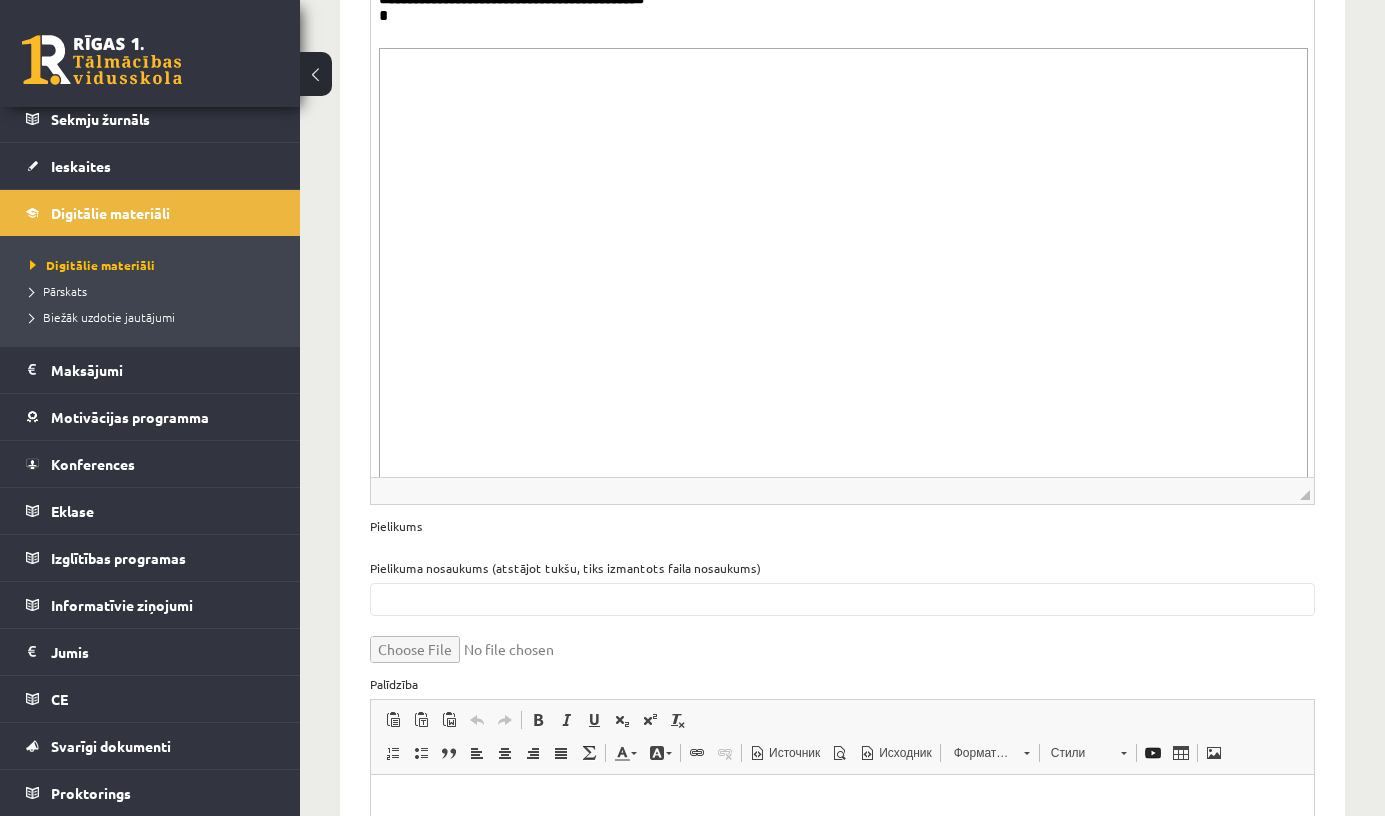 scroll, scrollTop: 1048, scrollLeft: 0, axis: vertical 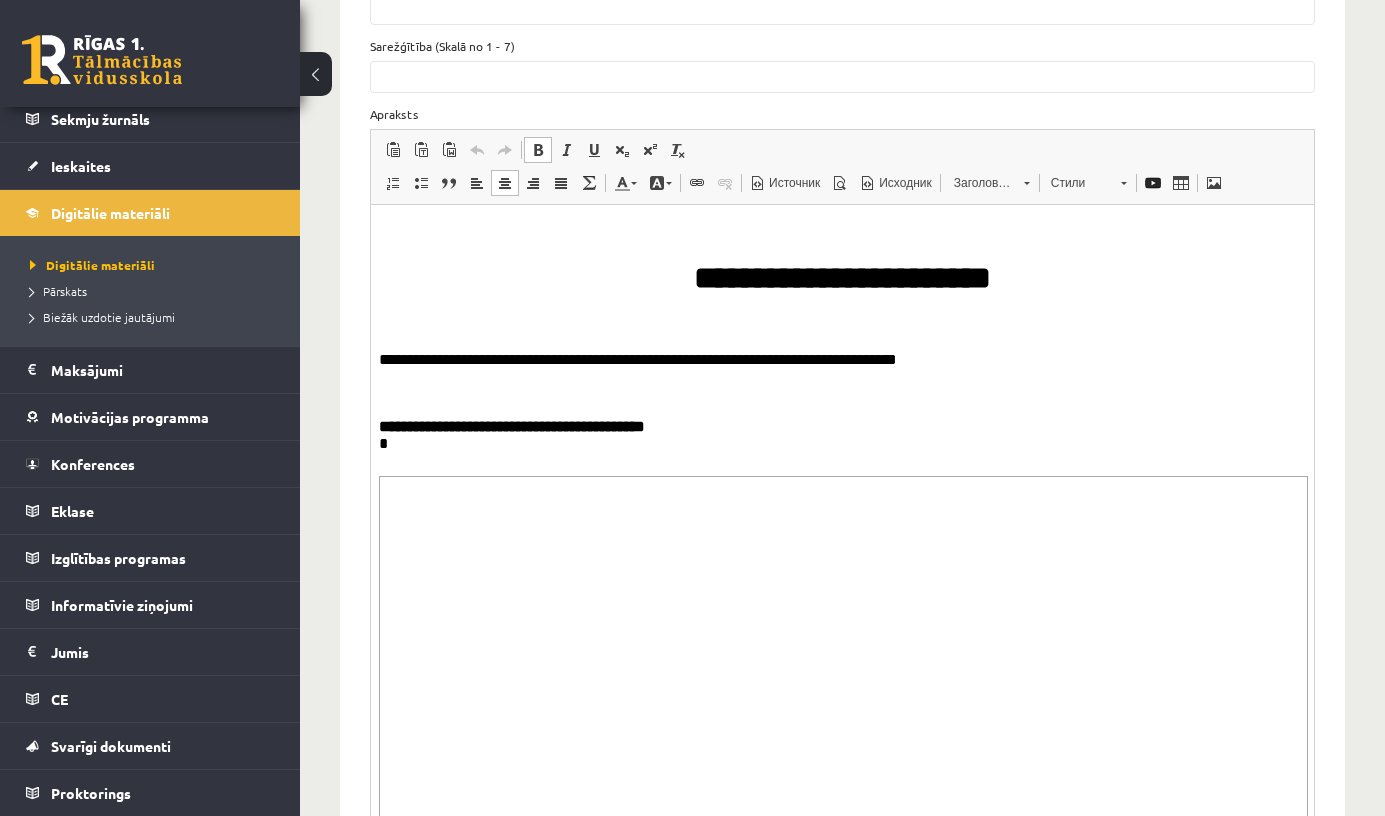 click on "**********" at bounding box center [842, 2079] 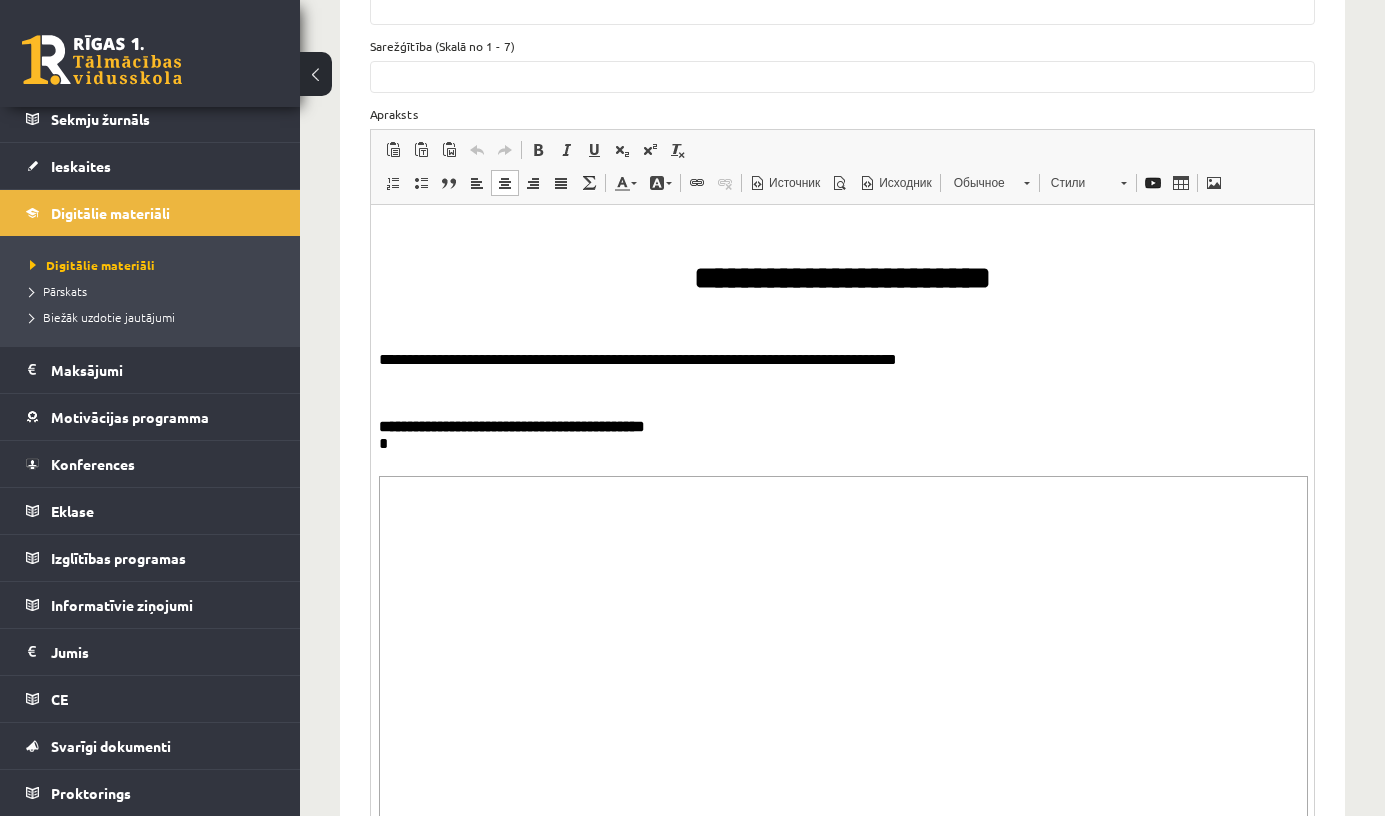 click on "**********" at bounding box center [835, 438] 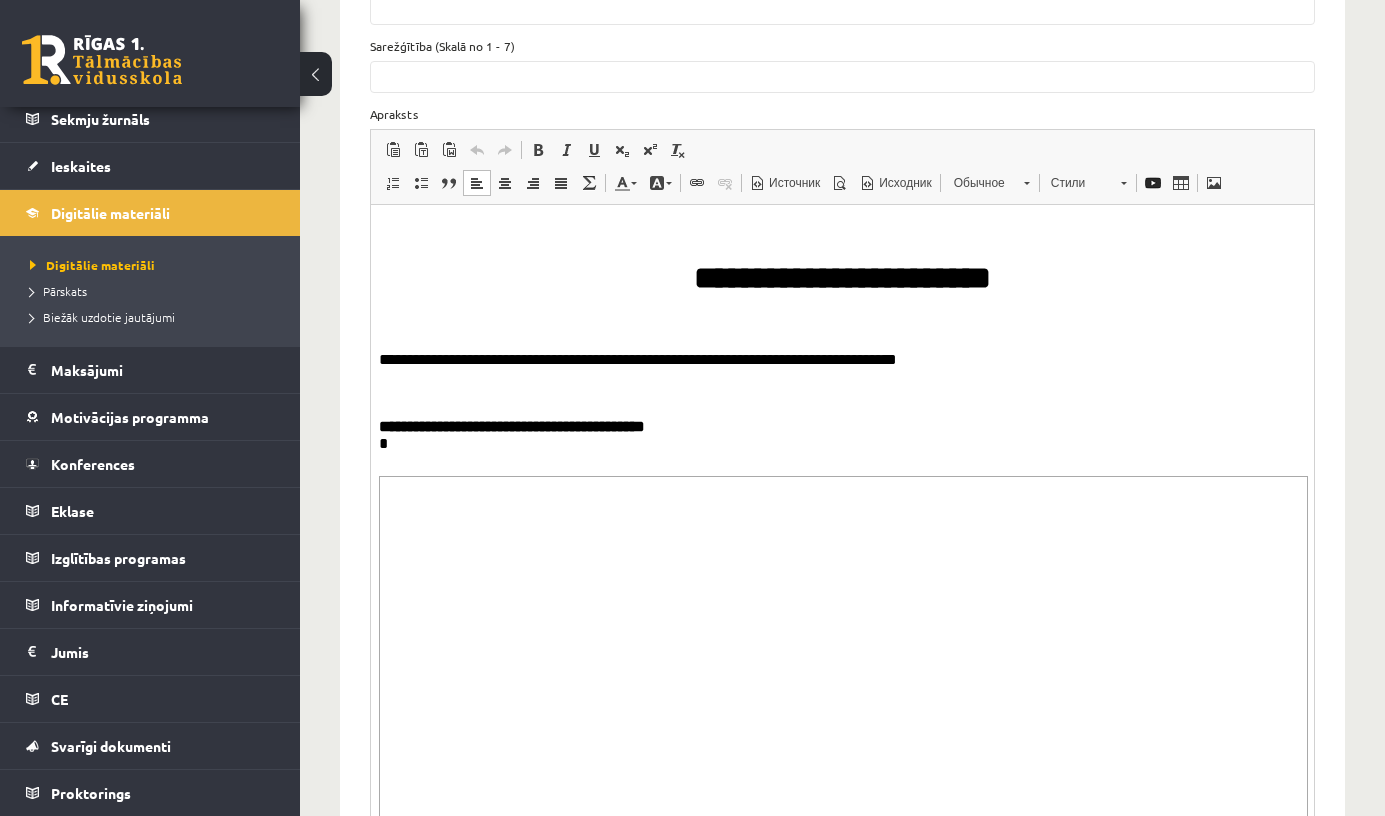 type 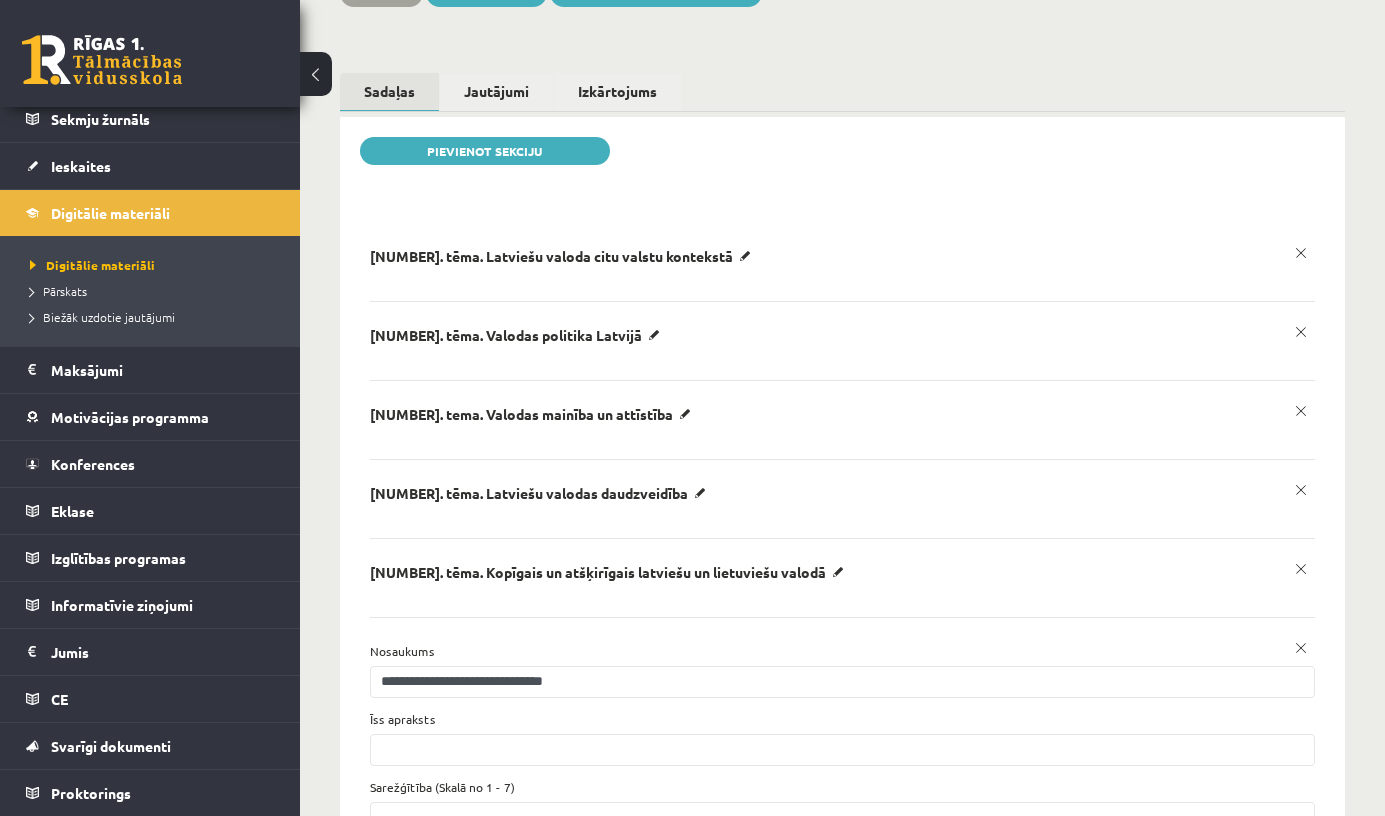 scroll, scrollTop: 636, scrollLeft: 0, axis: vertical 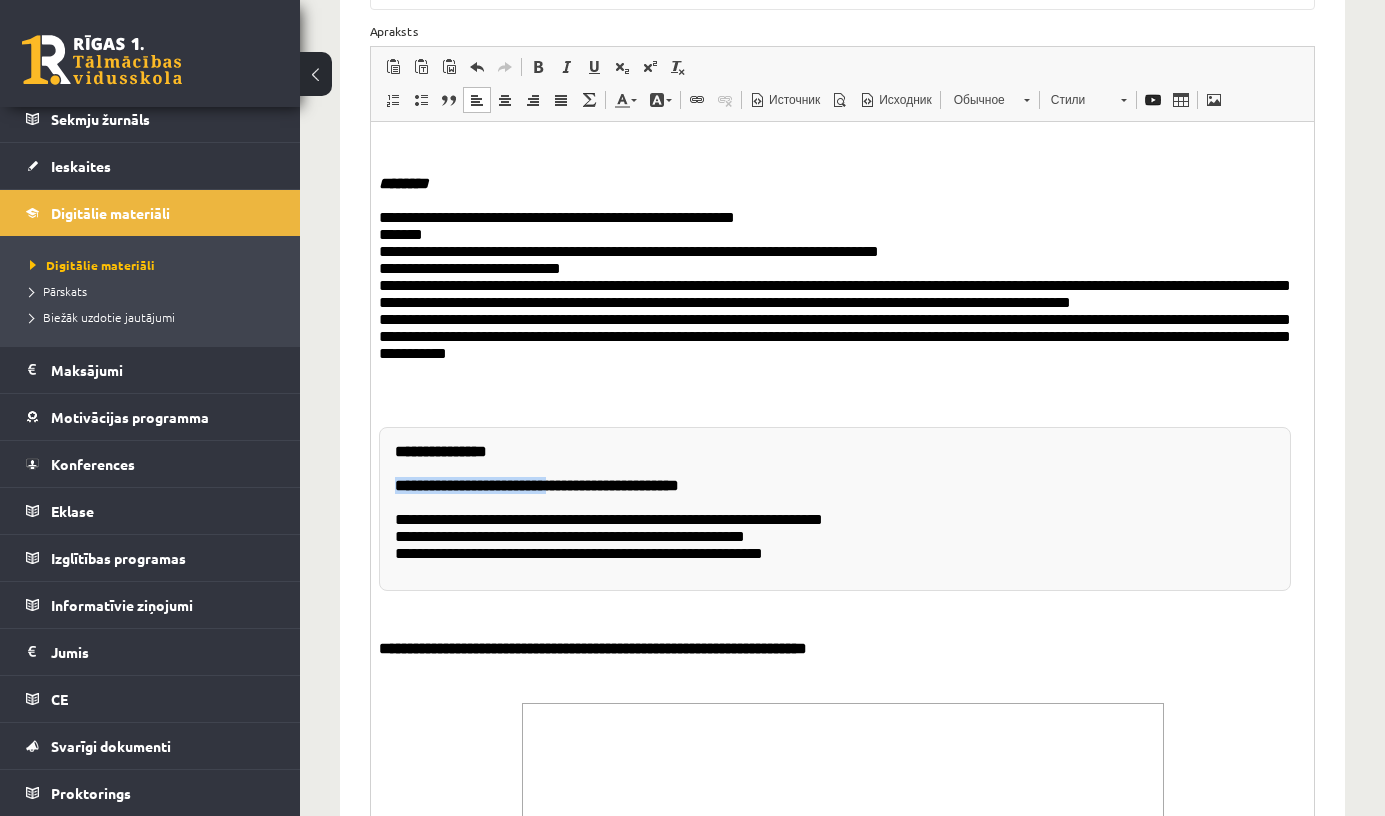 drag, startPoint x: 394, startPoint y: 486, endPoint x: 576, endPoint y: 486, distance: 182 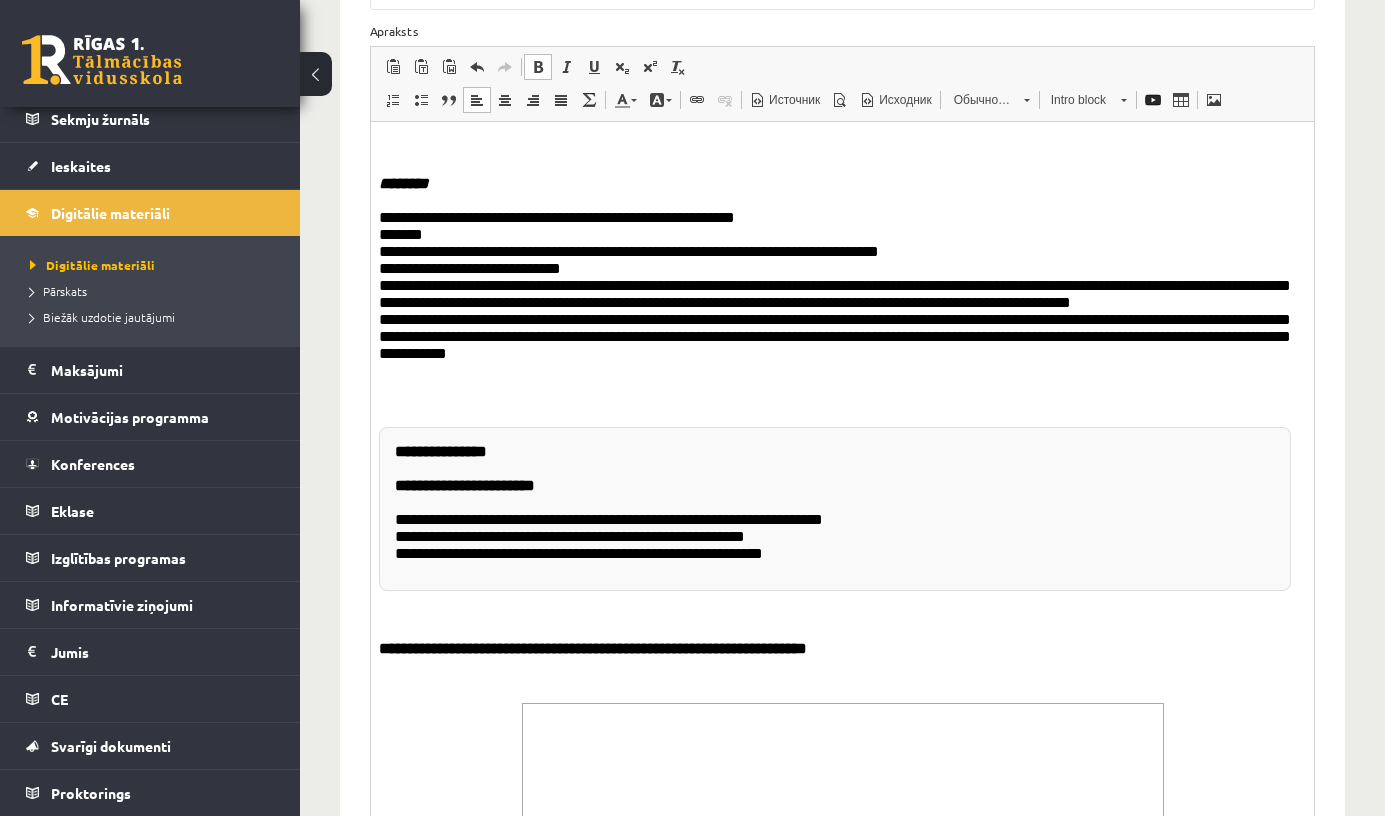 click on "**********" at bounding box center (835, 508) 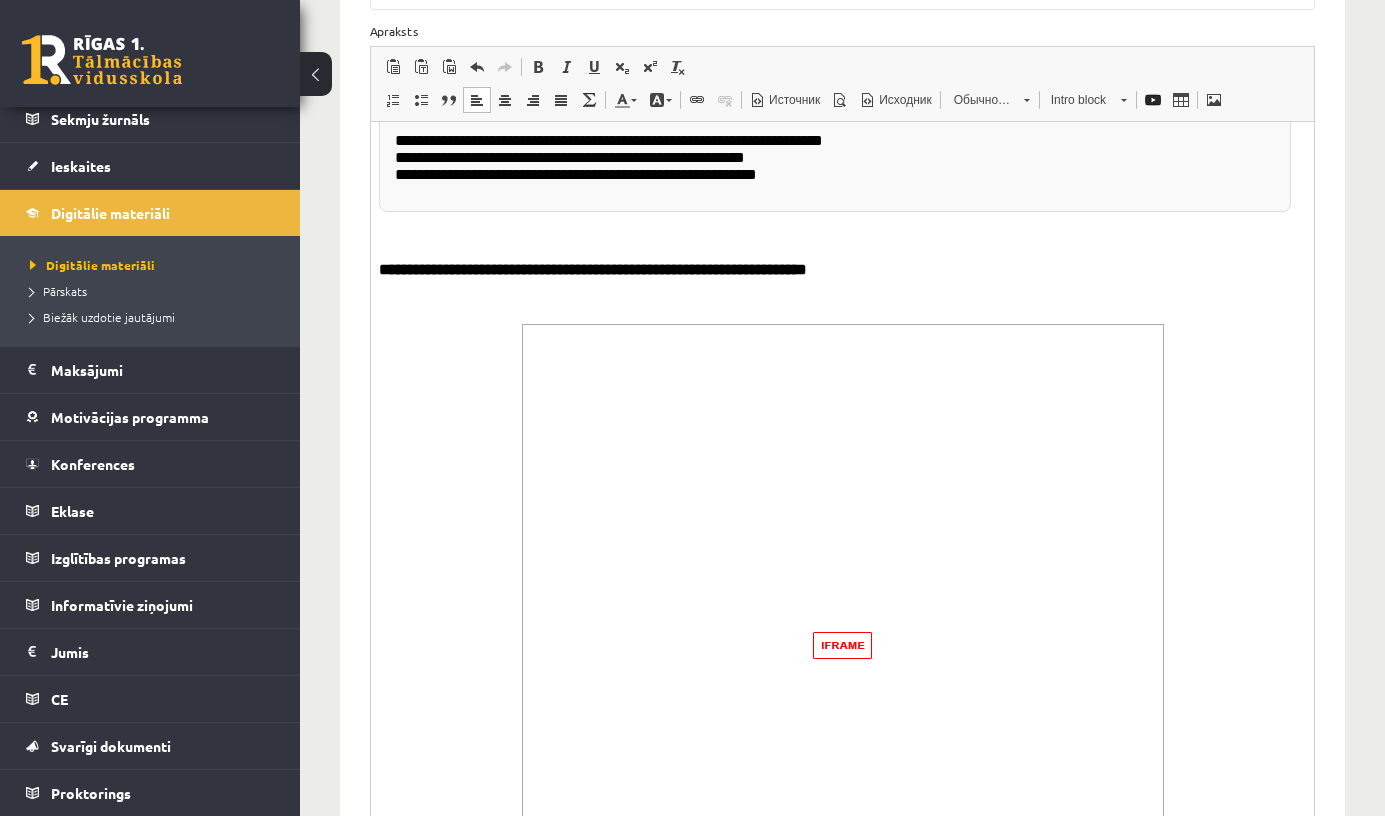scroll, scrollTop: 2248, scrollLeft: 0, axis: vertical 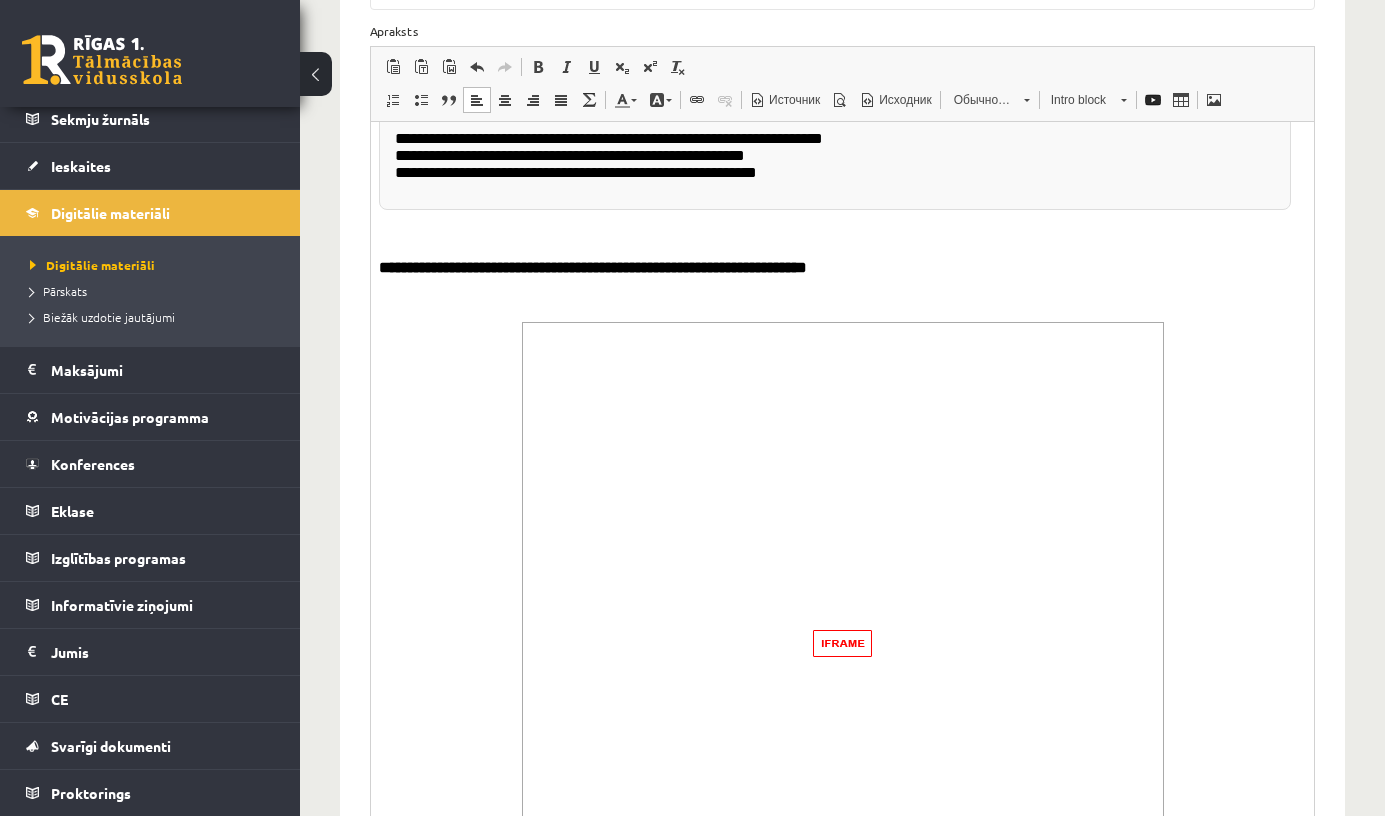click on "**********" at bounding box center [842, -254] 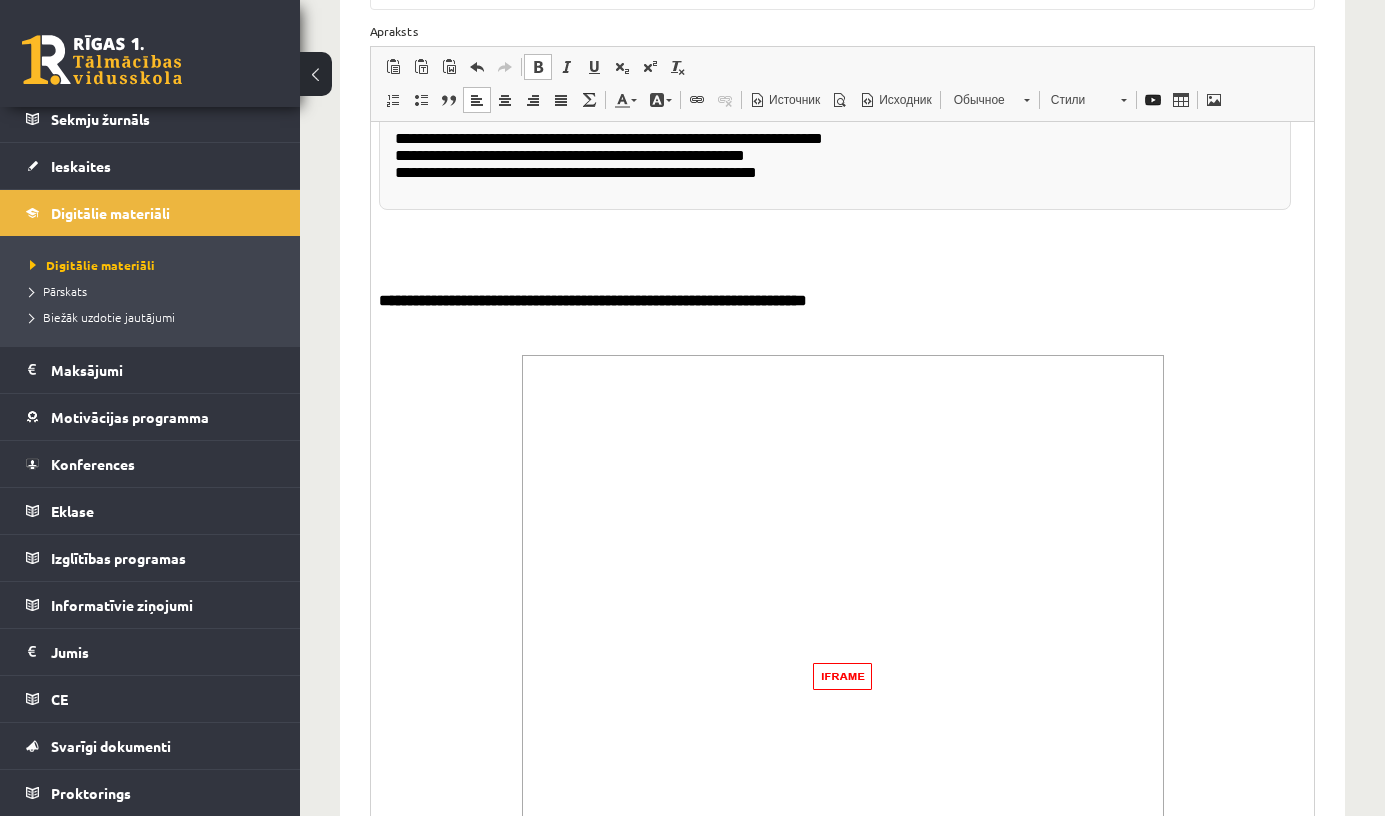 click at bounding box center (842, 266) 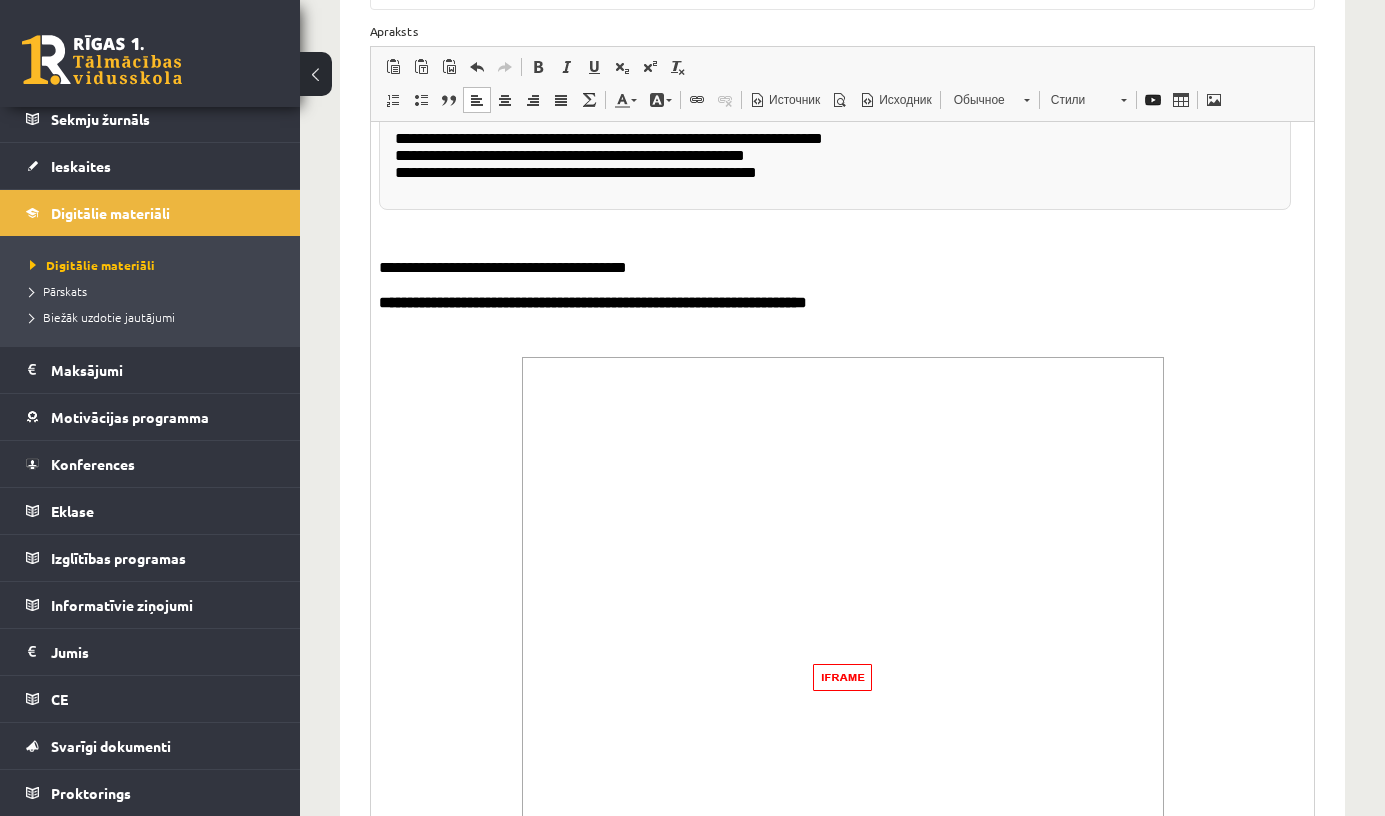 click at bounding box center [843, 677] 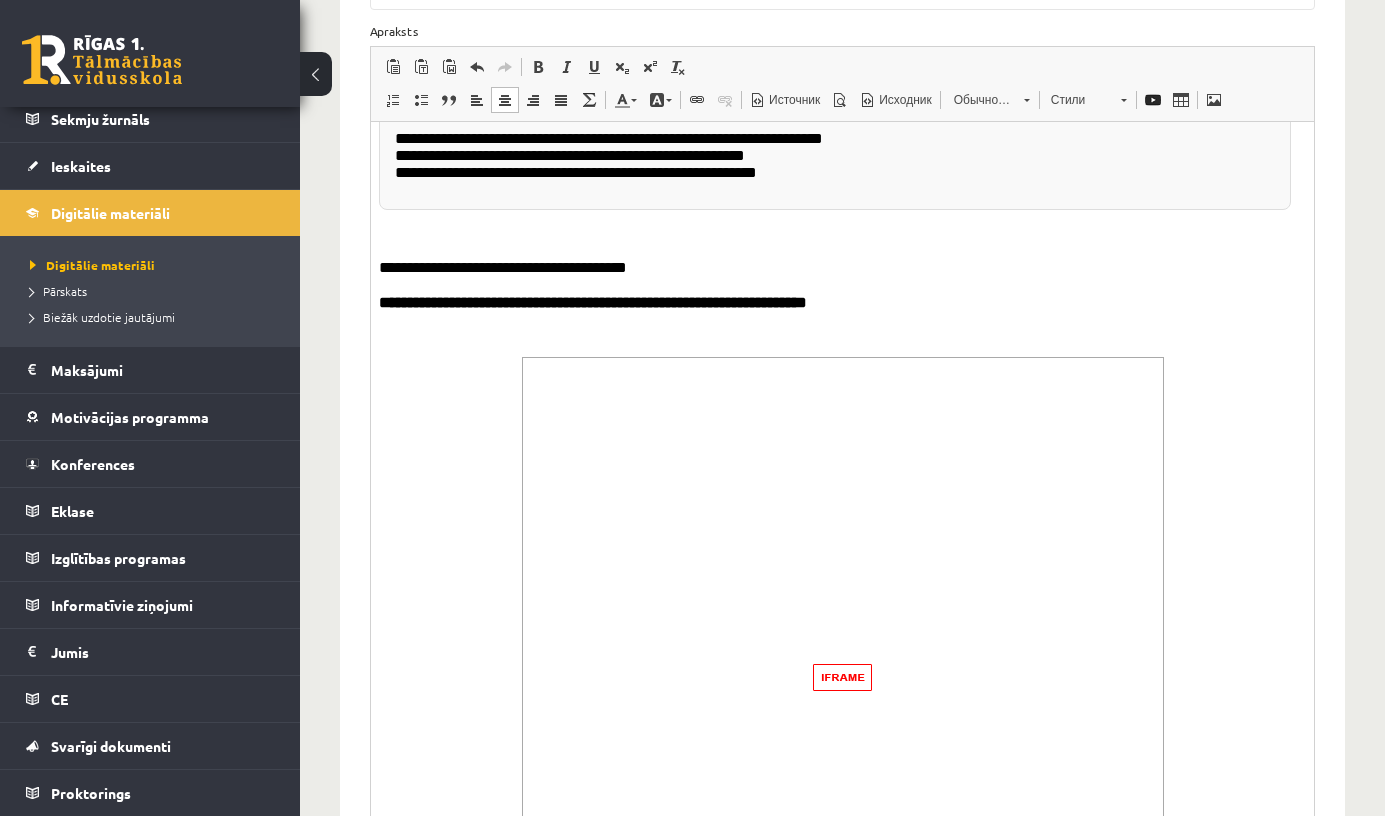 click at bounding box center (843, 677) 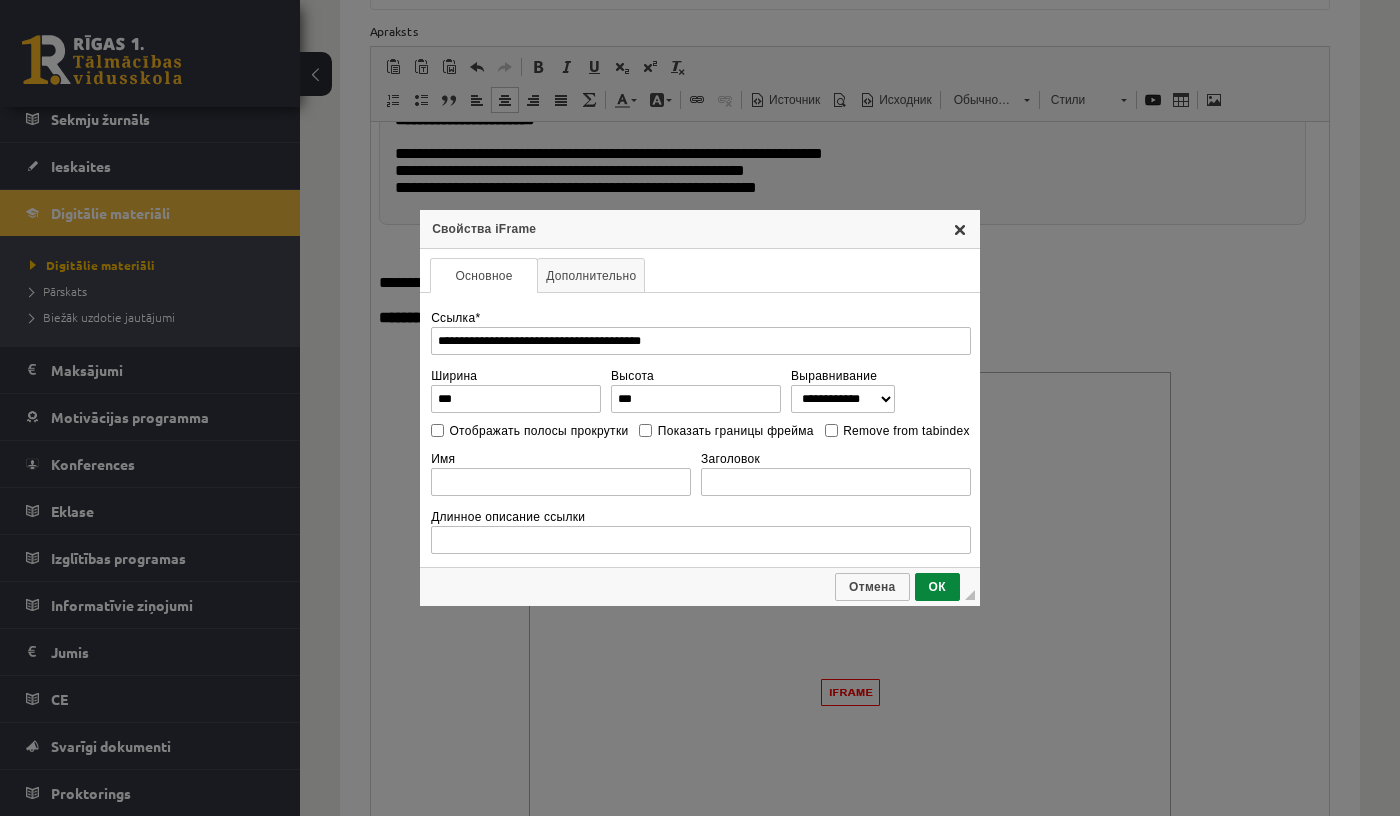 click on "X" at bounding box center [960, 229] 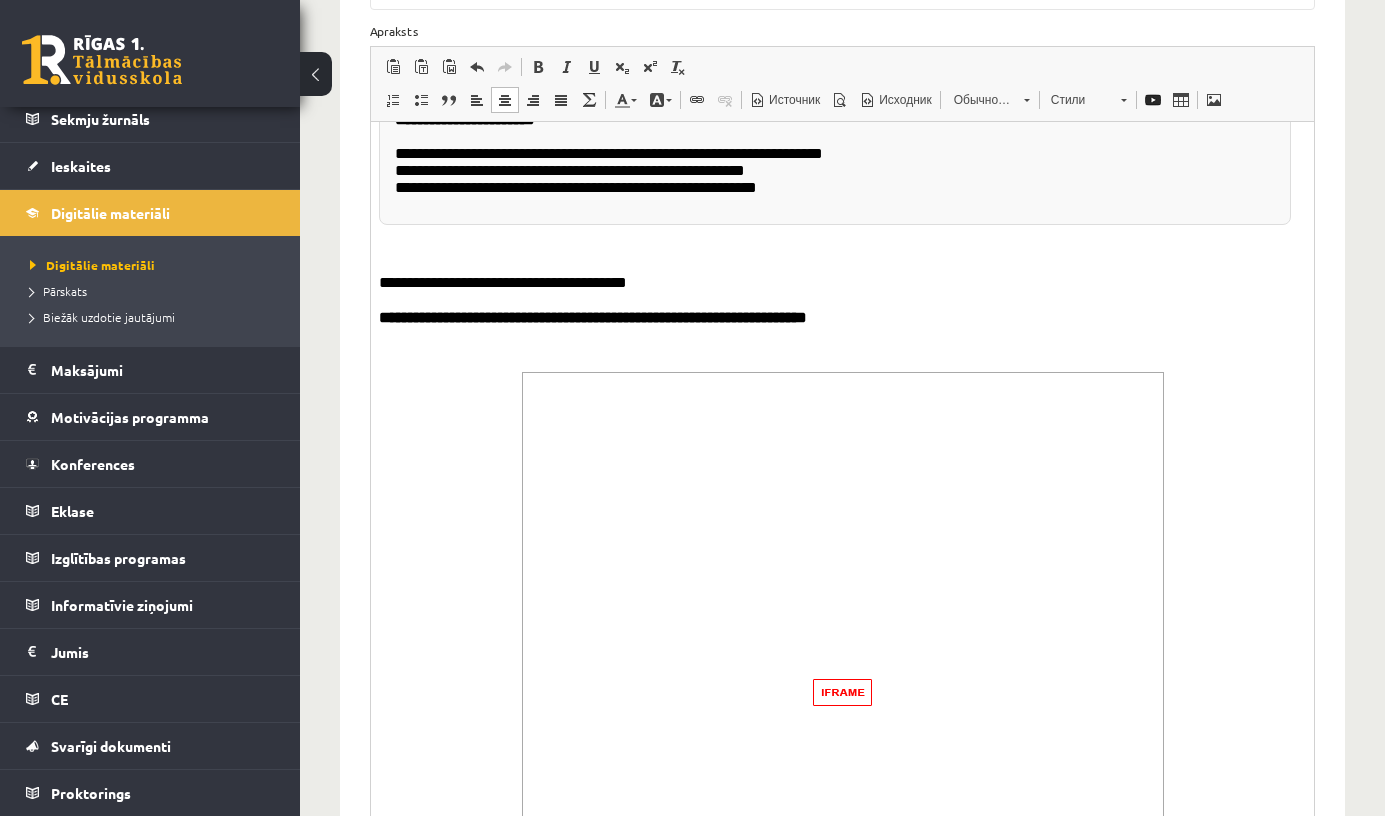 click on "**********" at bounding box center (593, 316) 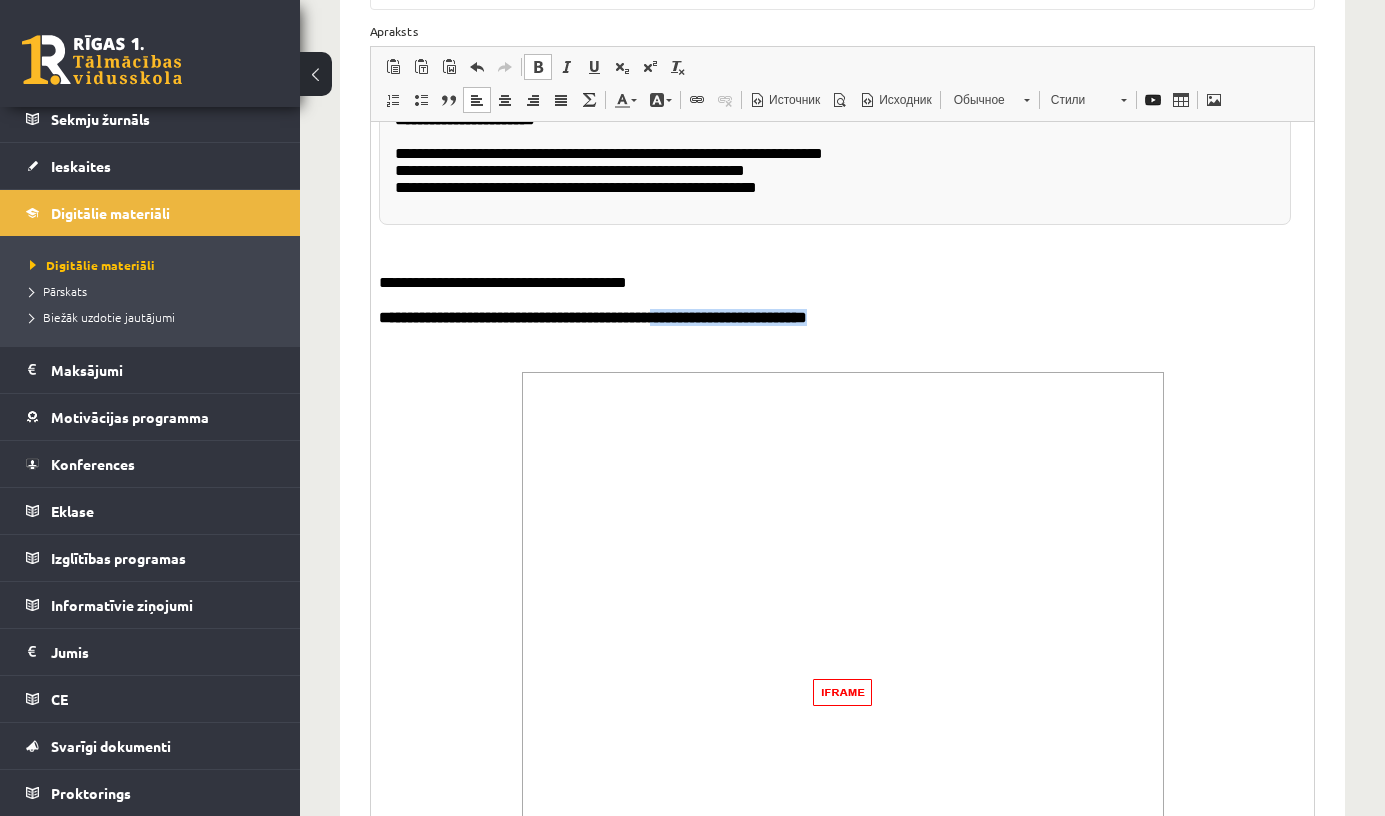 drag, startPoint x: 703, startPoint y: 314, endPoint x: 915, endPoint y: 322, distance: 212.1509 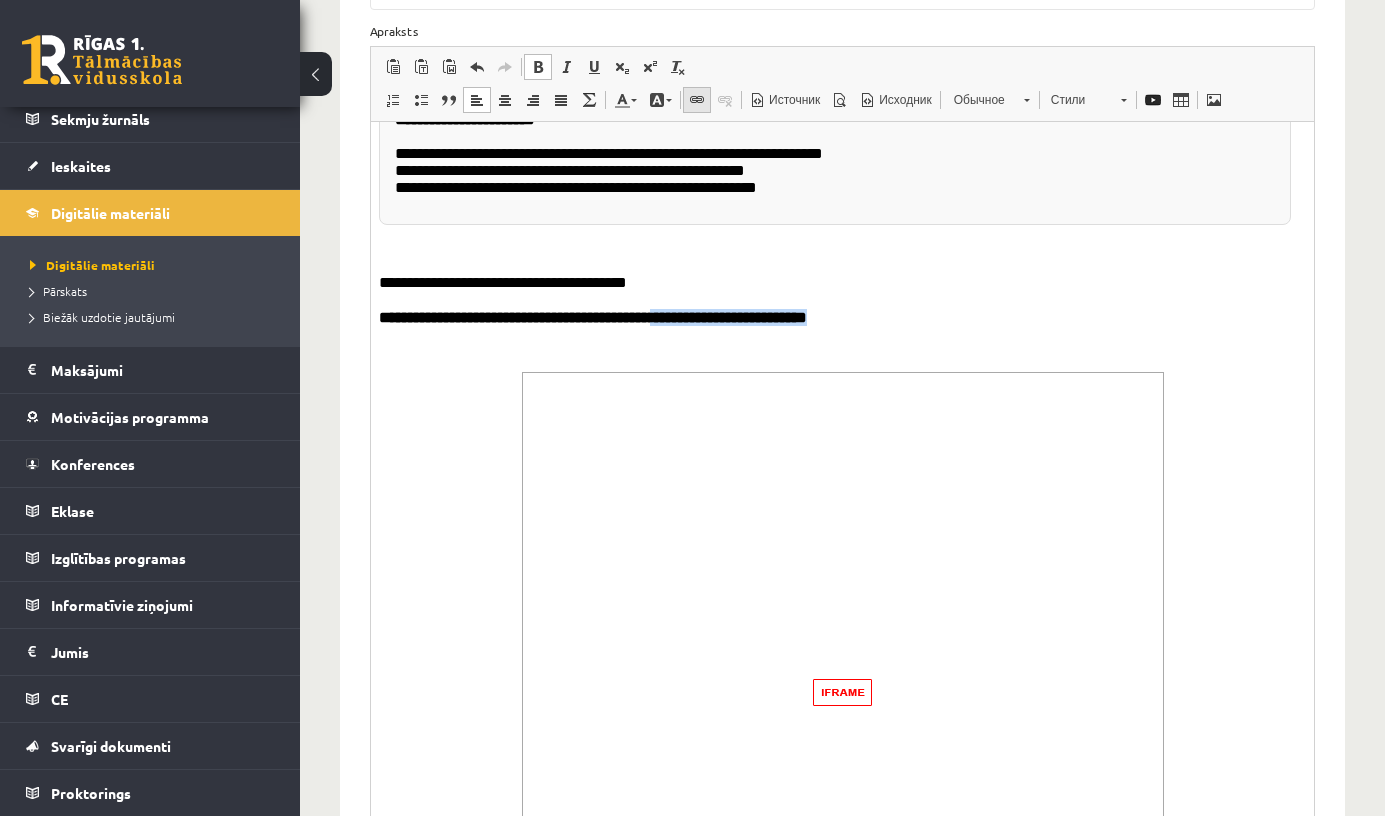 click at bounding box center [697, 100] 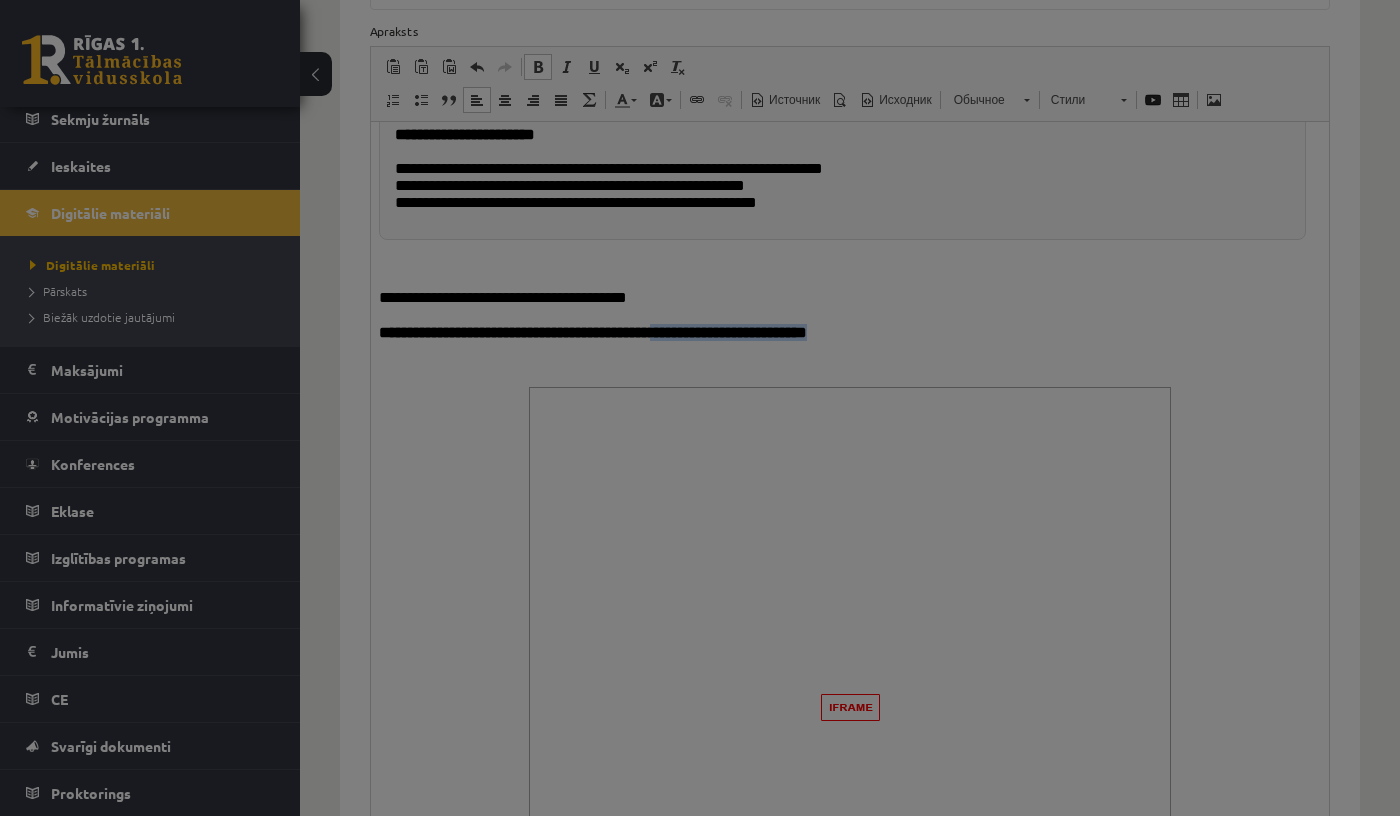 type on "**********" 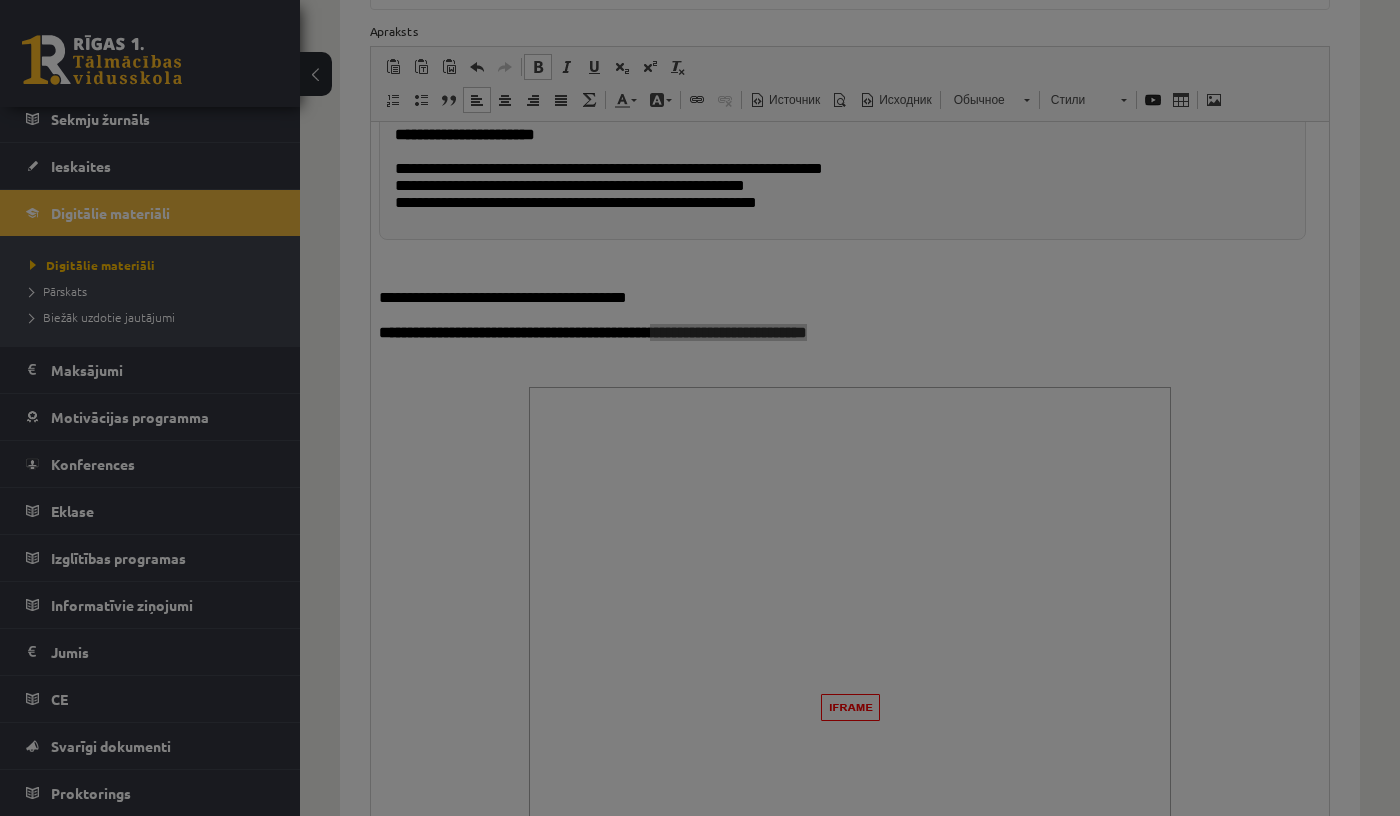 scroll, scrollTop: 0, scrollLeft: 0, axis: both 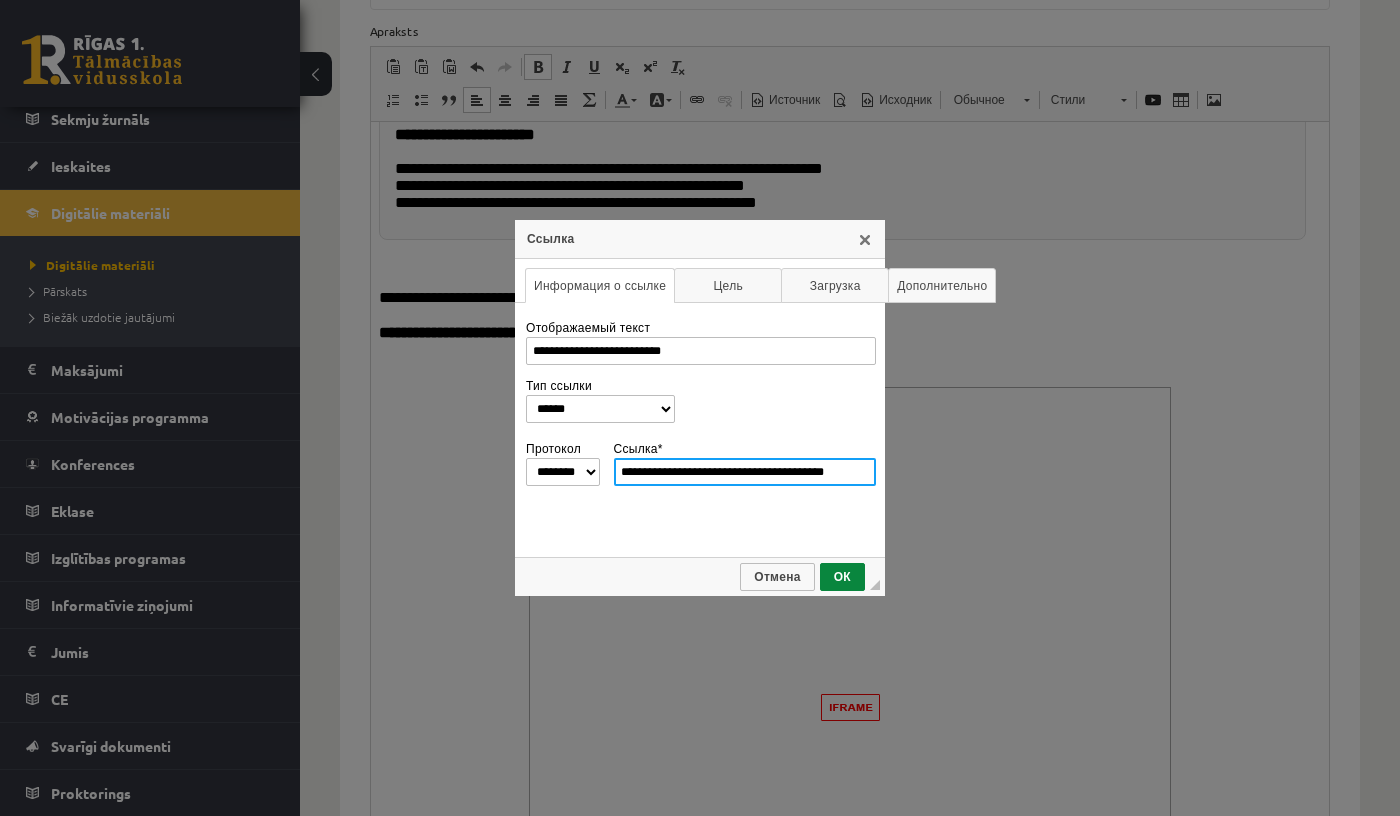 type on "**********" 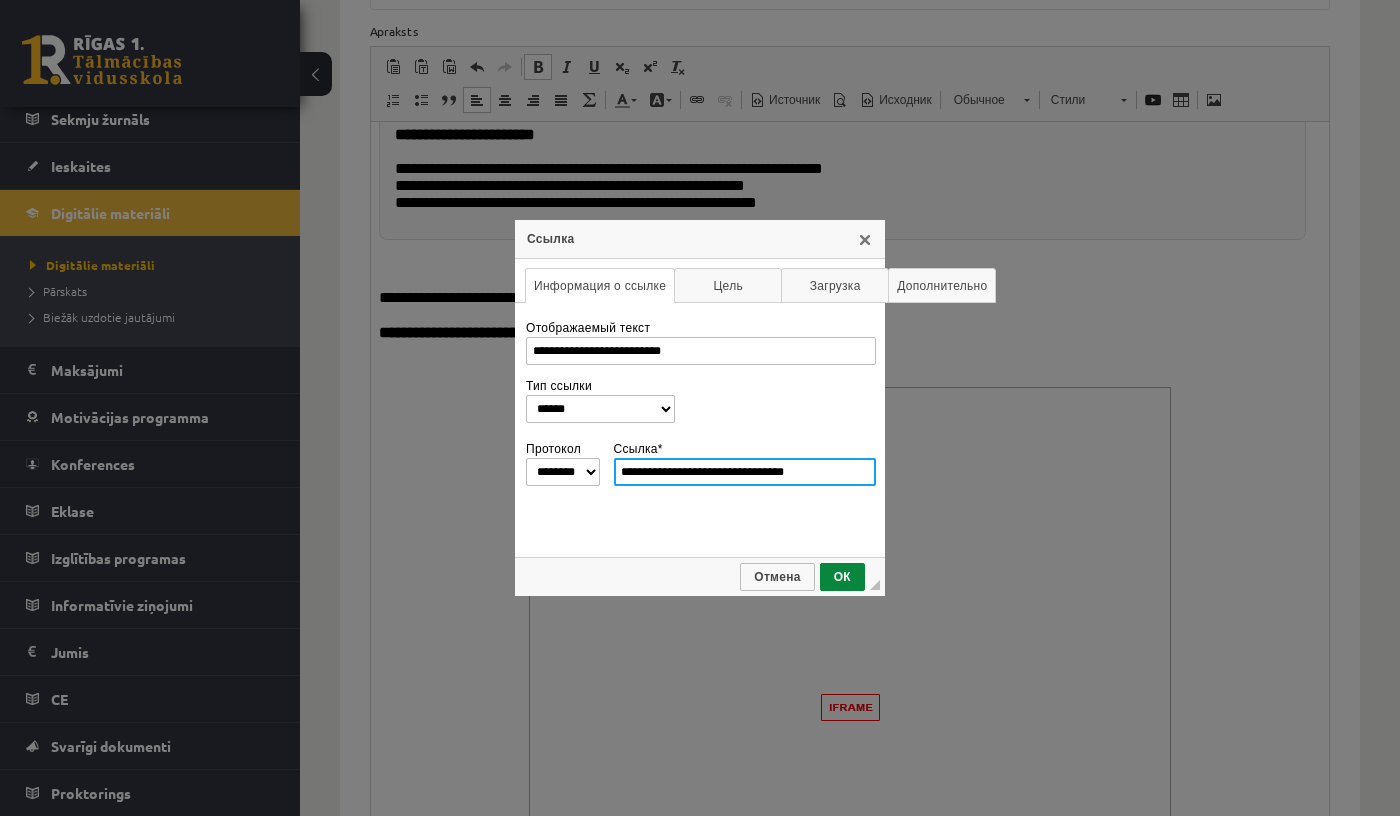 select on "********" 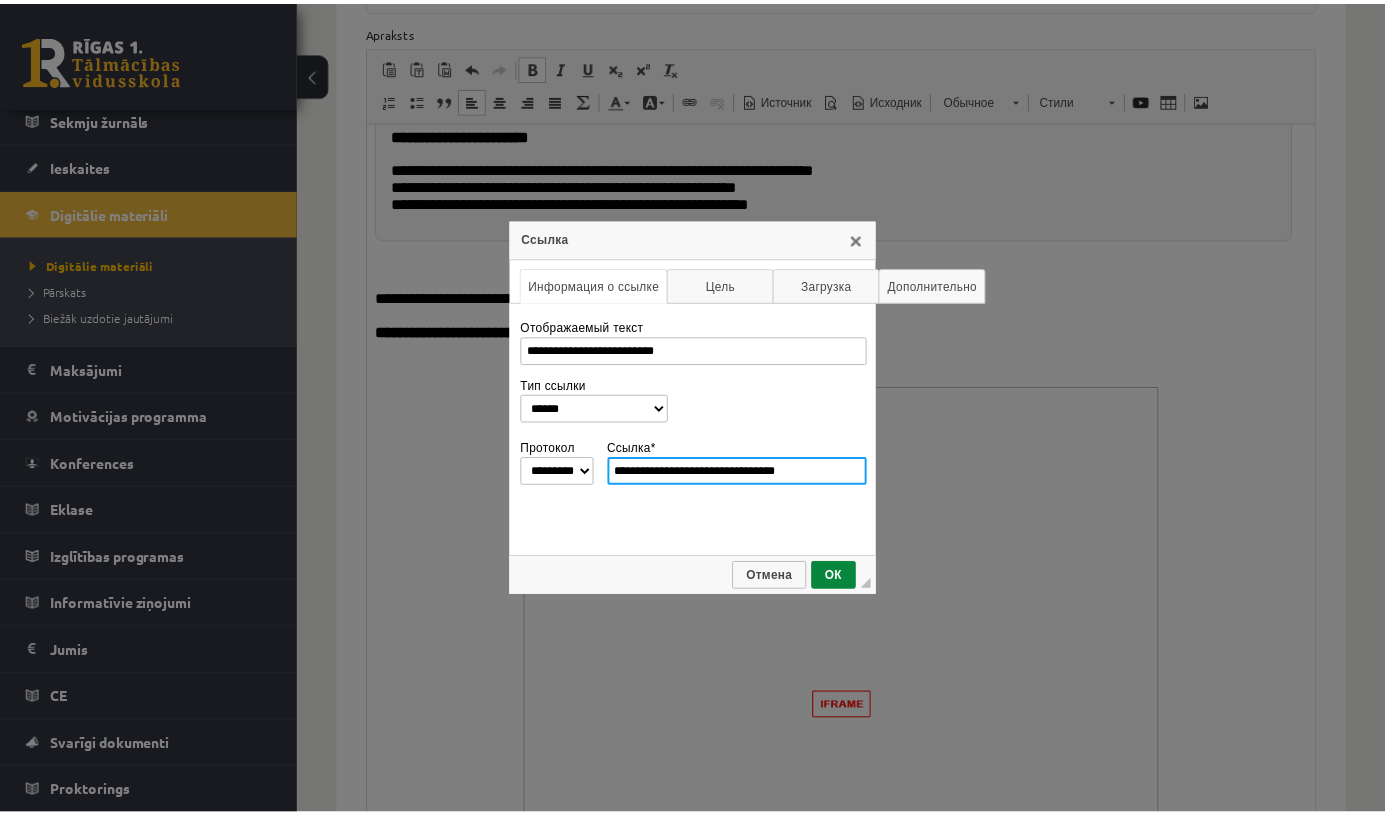 scroll, scrollTop: 0, scrollLeft: 0, axis: both 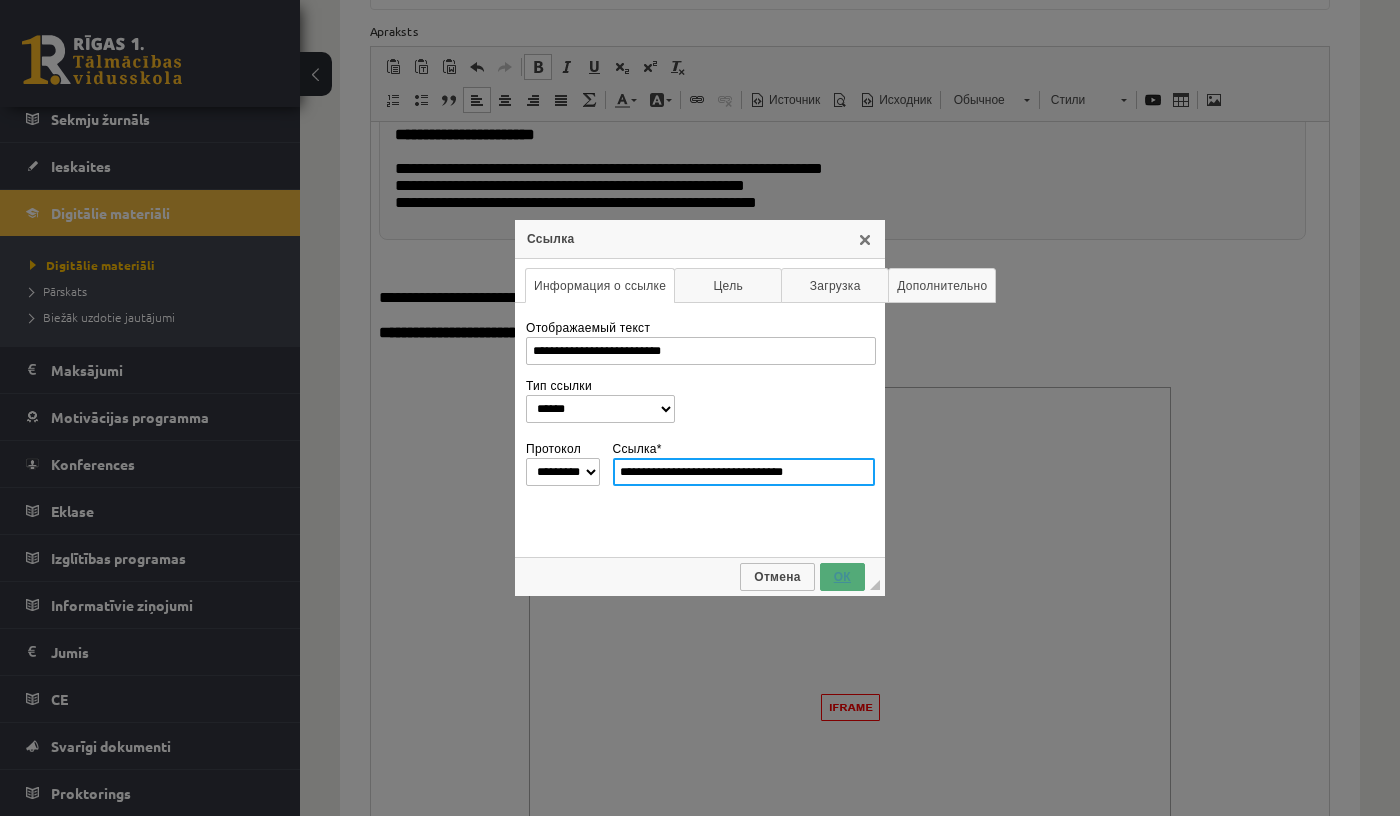 type on "**********" 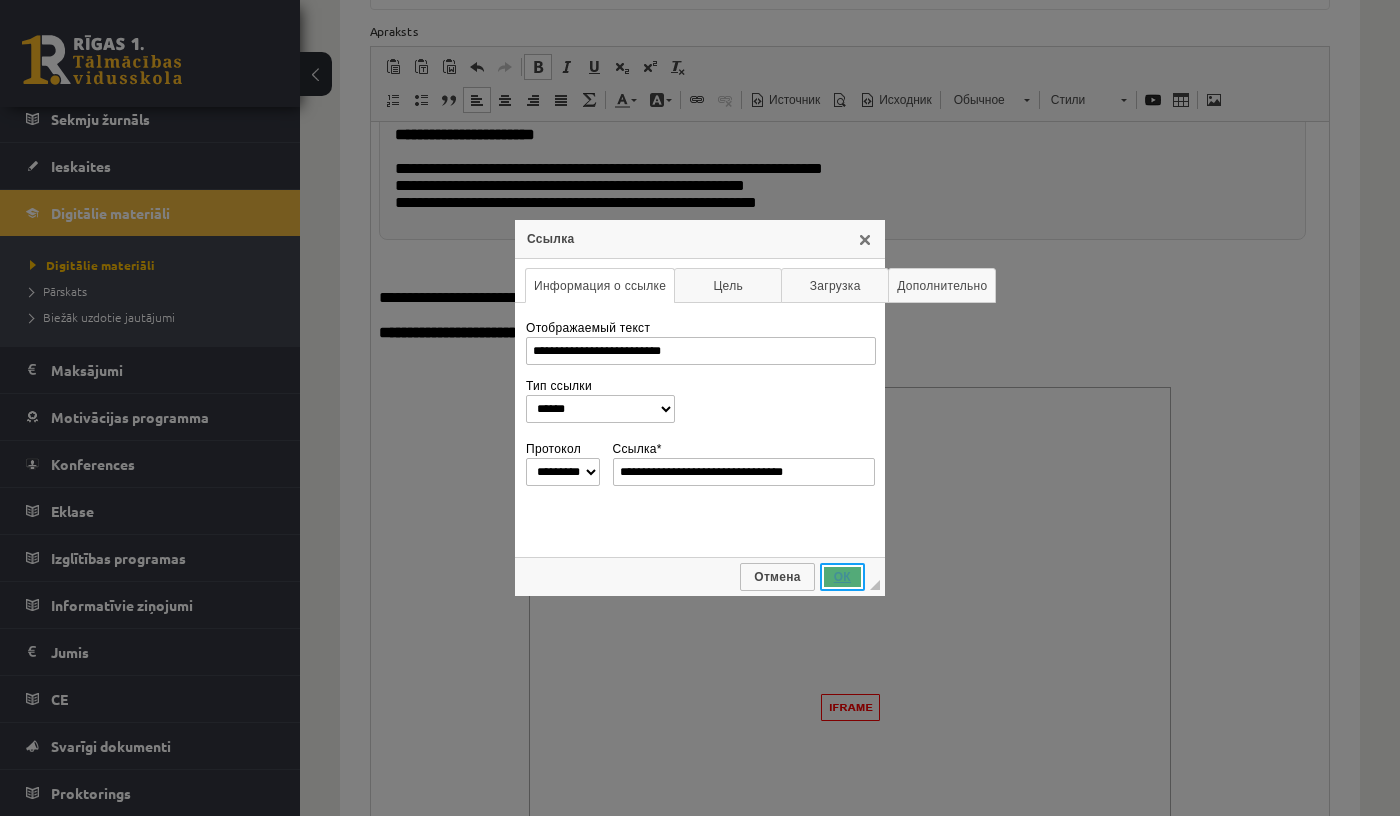 click on "ОК" at bounding box center [842, 577] 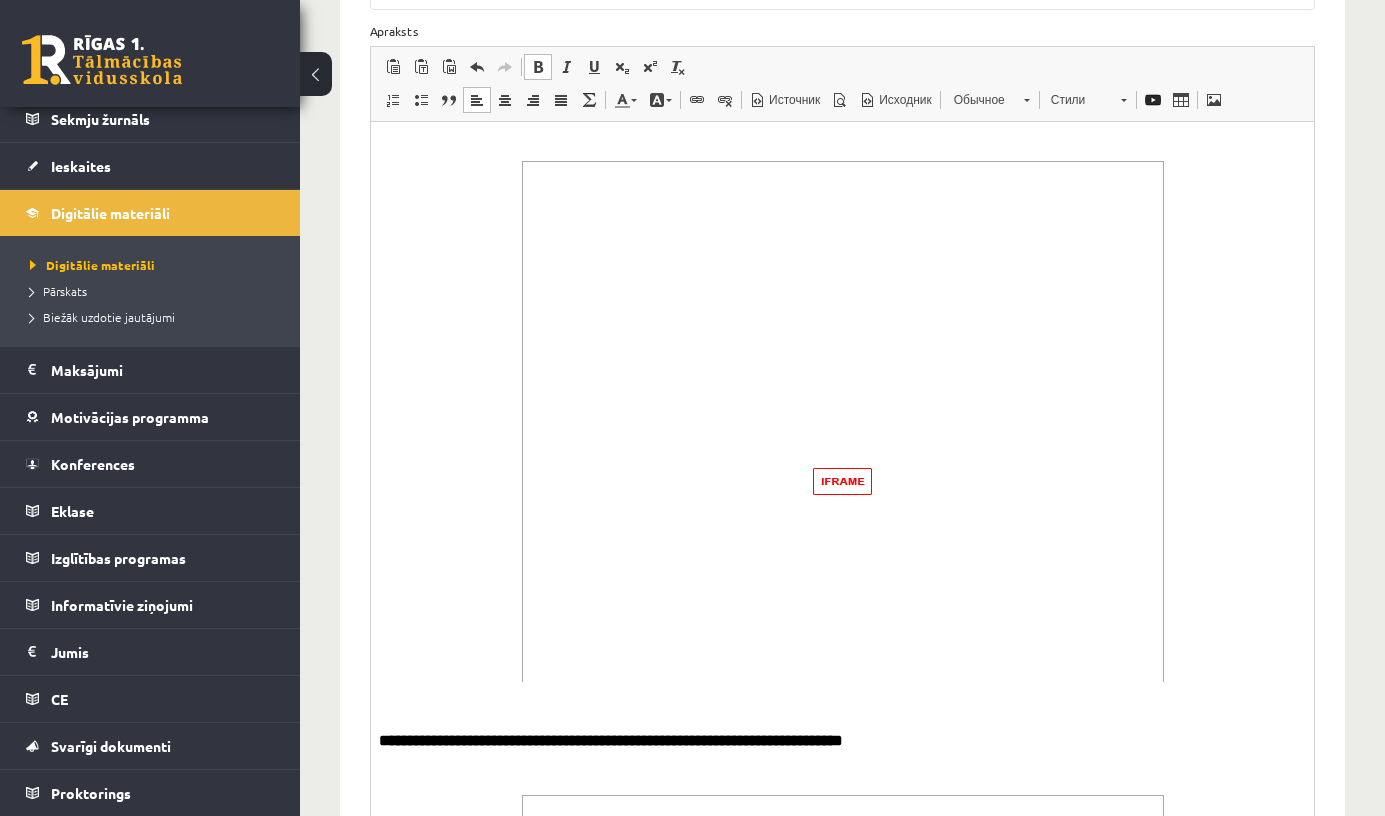 scroll, scrollTop: 2703, scrollLeft: 0, axis: vertical 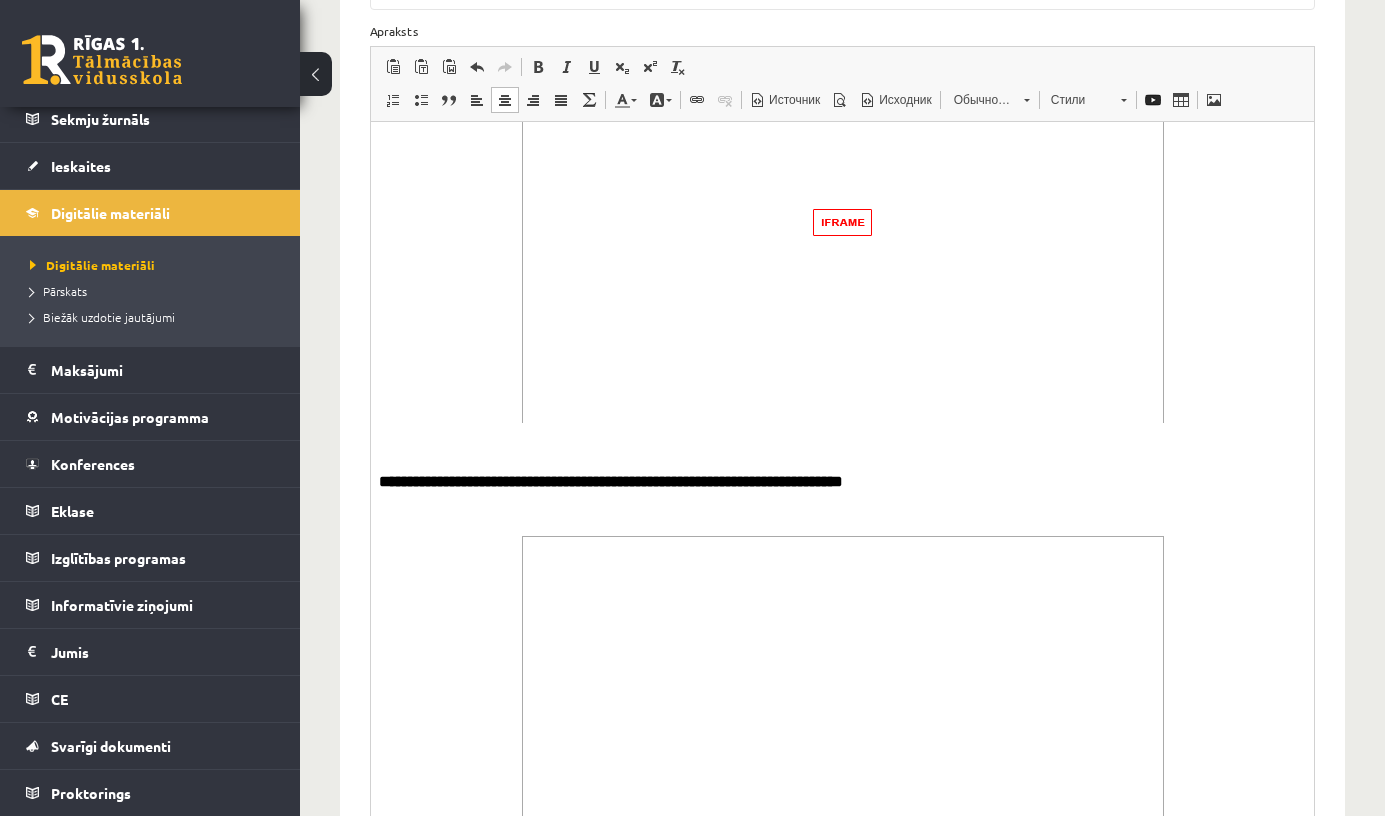 click at bounding box center [843, 222] 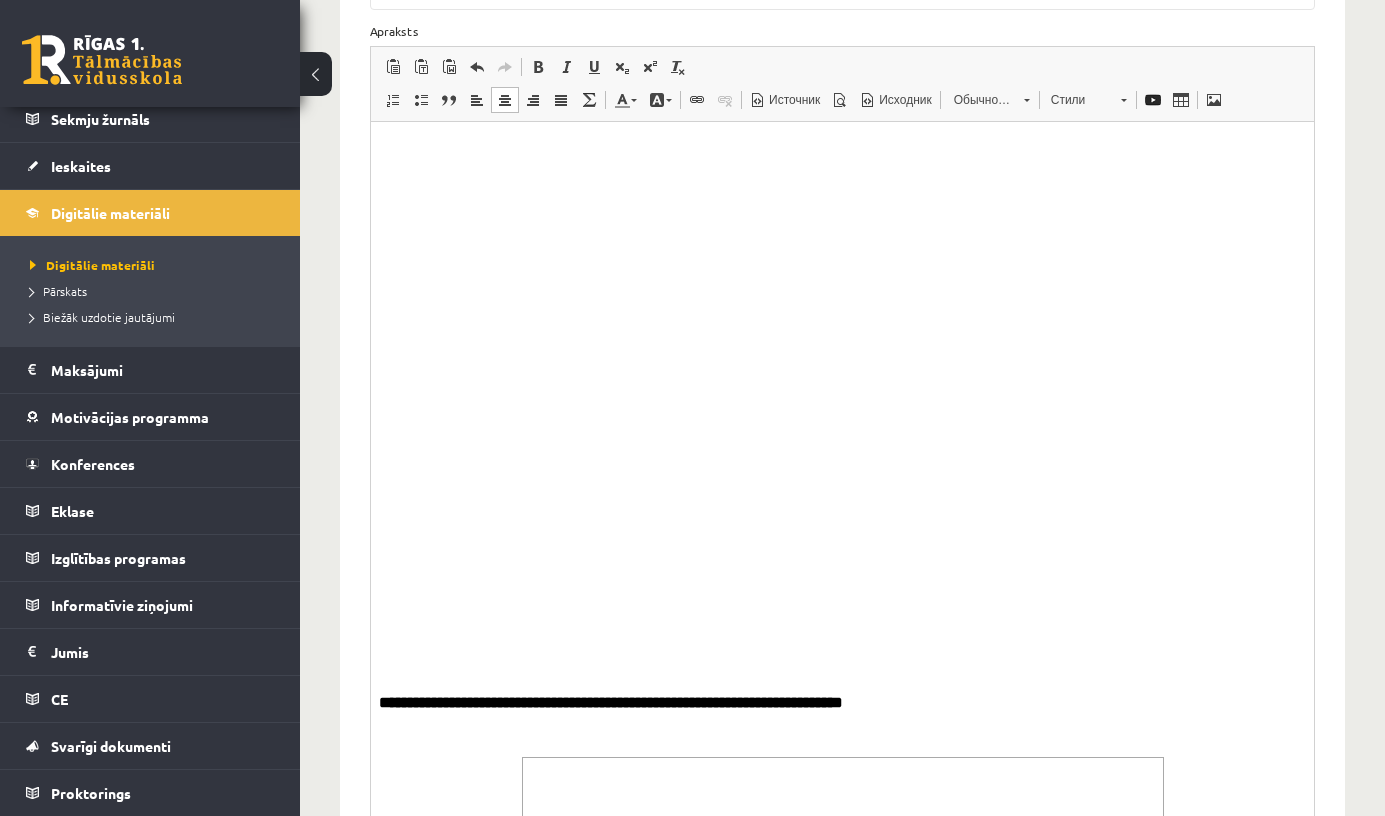 scroll, scrollTop: 2787, scrollLeft: 0, axis: vertical 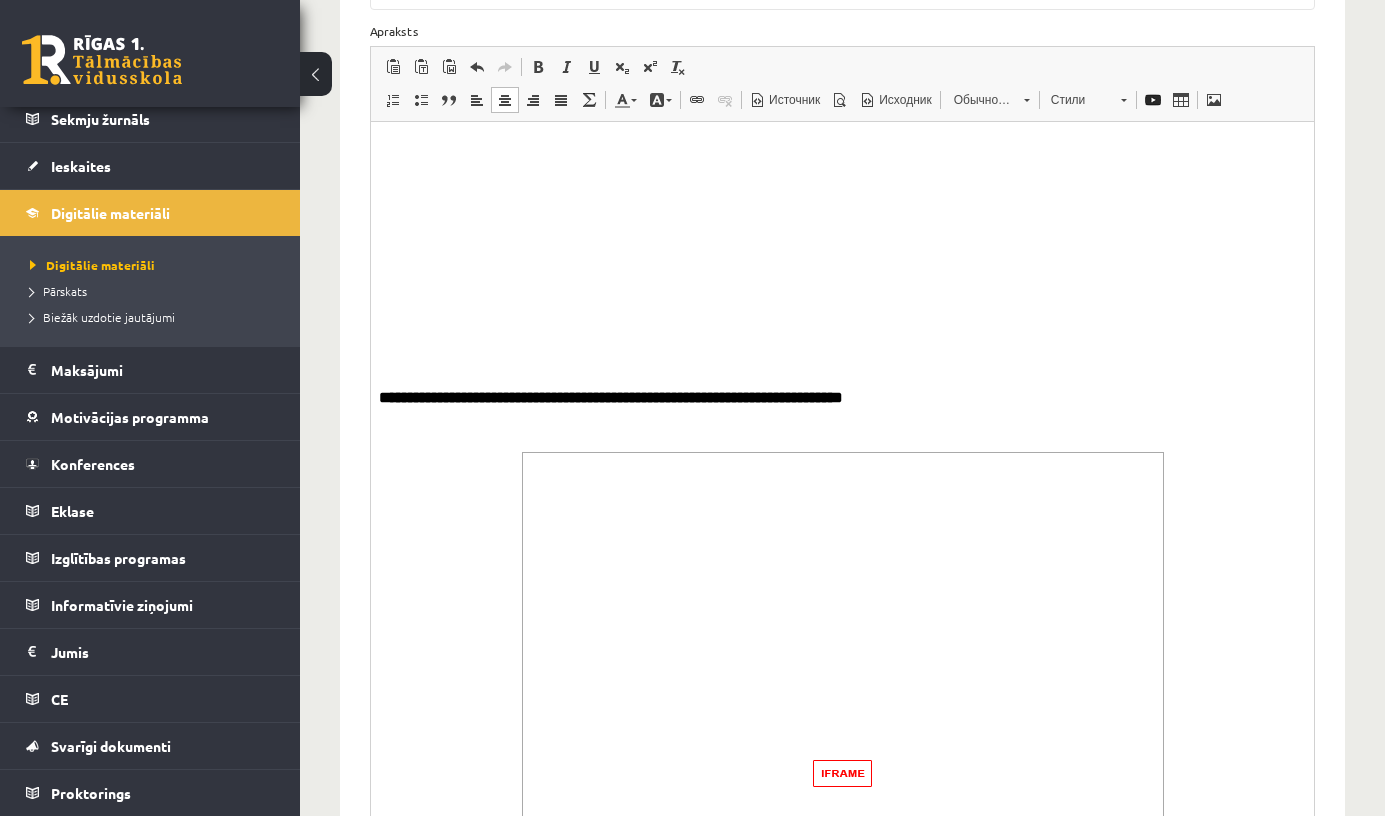 click at bounding box center (843, 772) 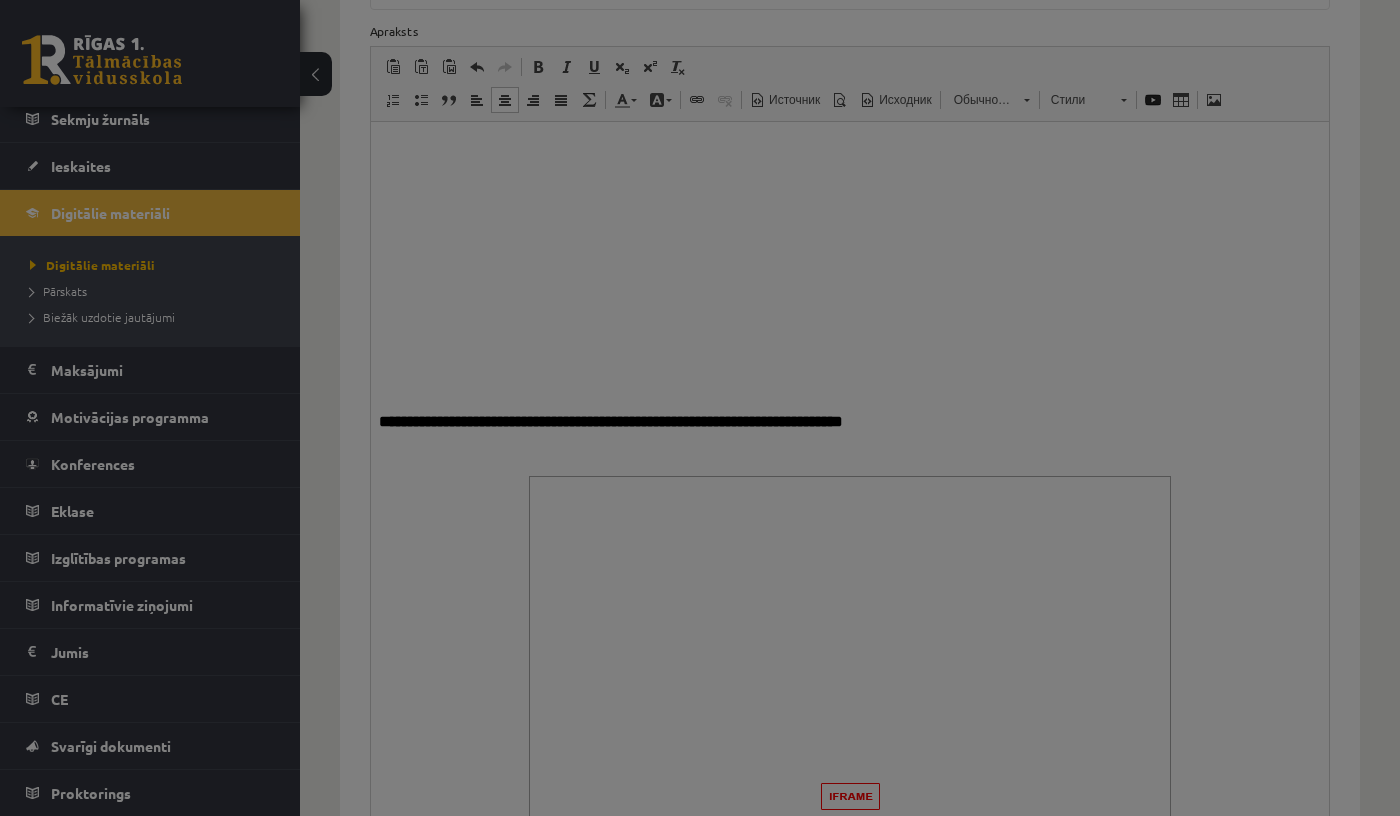 type on "**********" 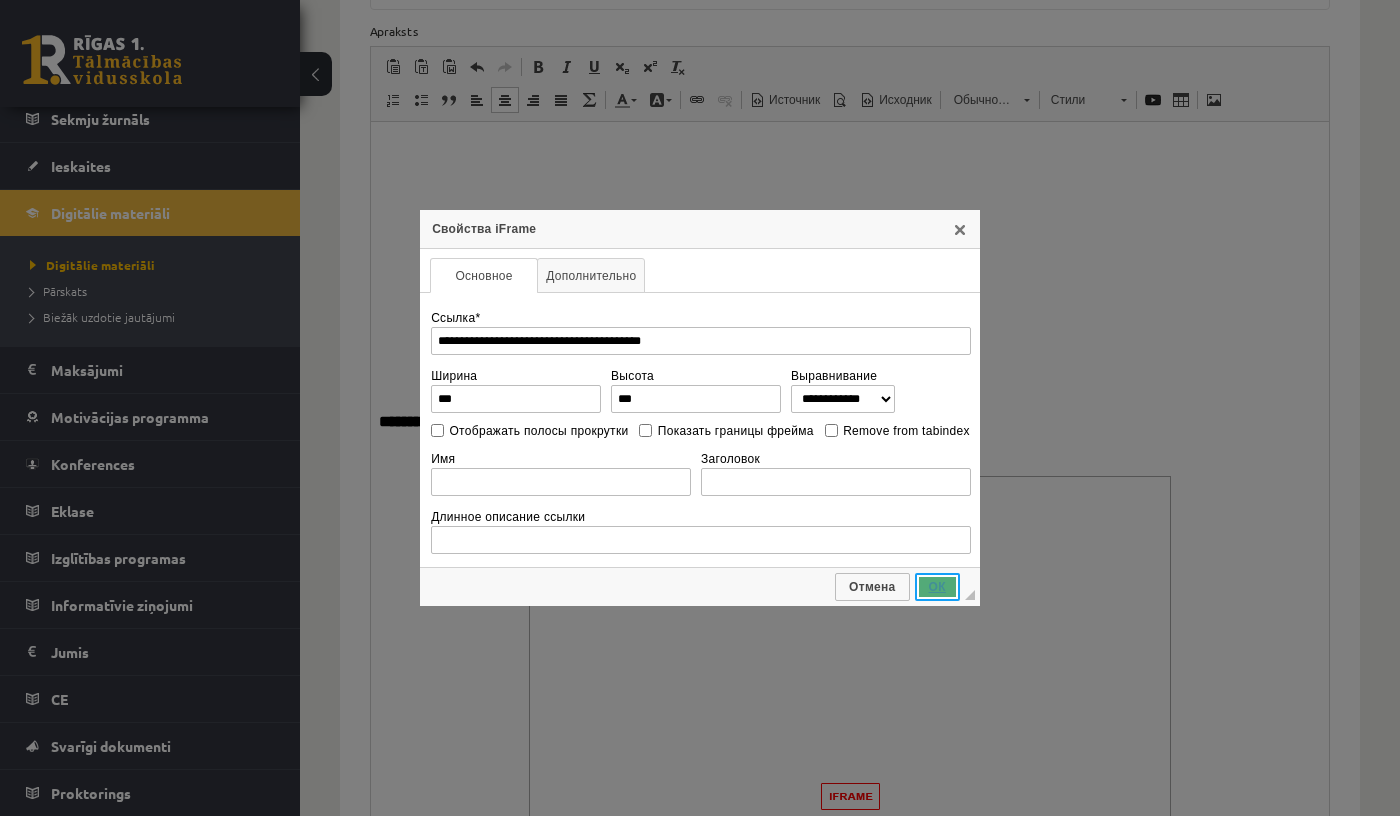 click on "ОК" at bounding box center [937, 587] 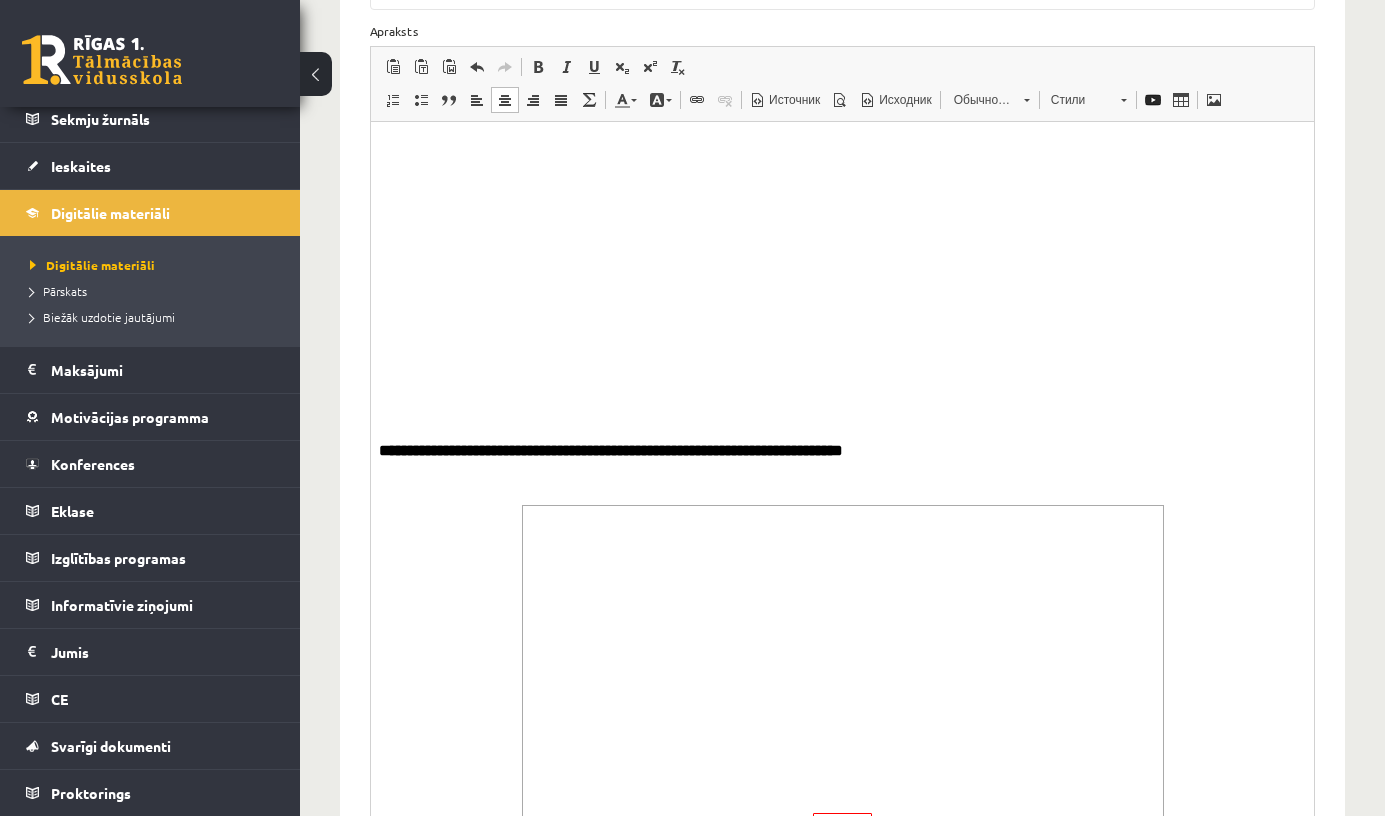 scroll, scrollTop: 2715, scrollLeft: 0, axis: vertical 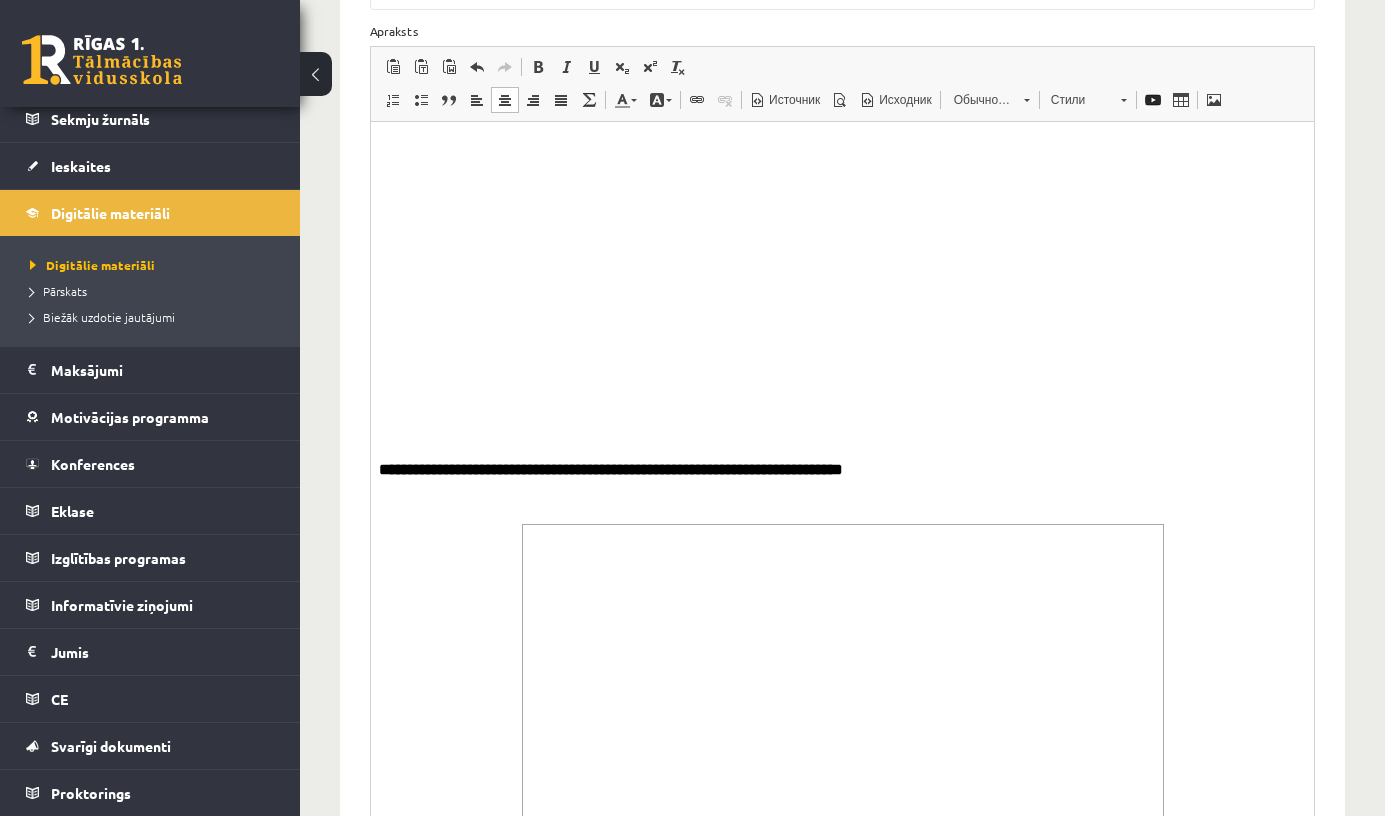 click on "**********" at bounding box center [842, 451] 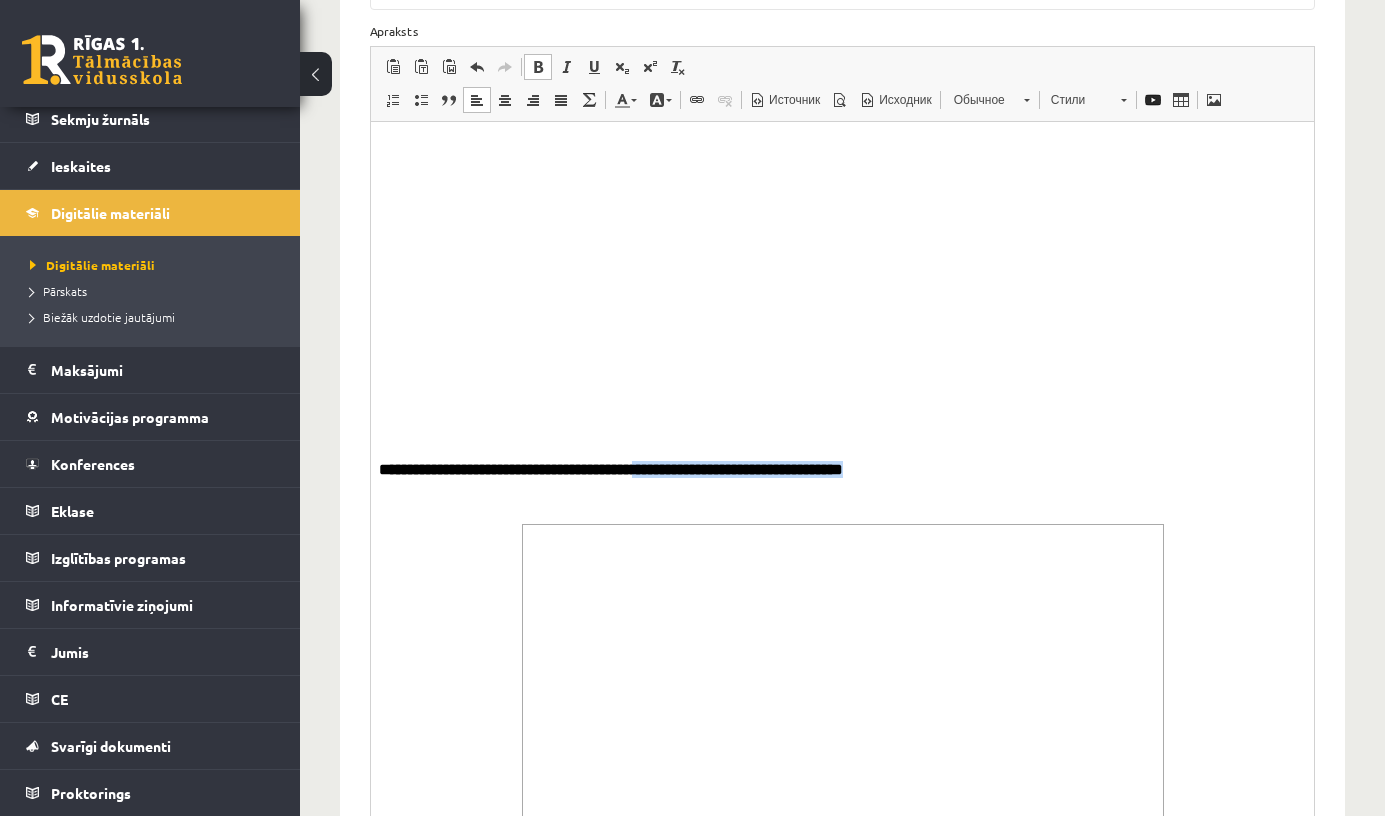 drag, startPoint x: 676, startPoint y: 463, endPoint x: 931, endPoint y: 468, distance: 255.04901 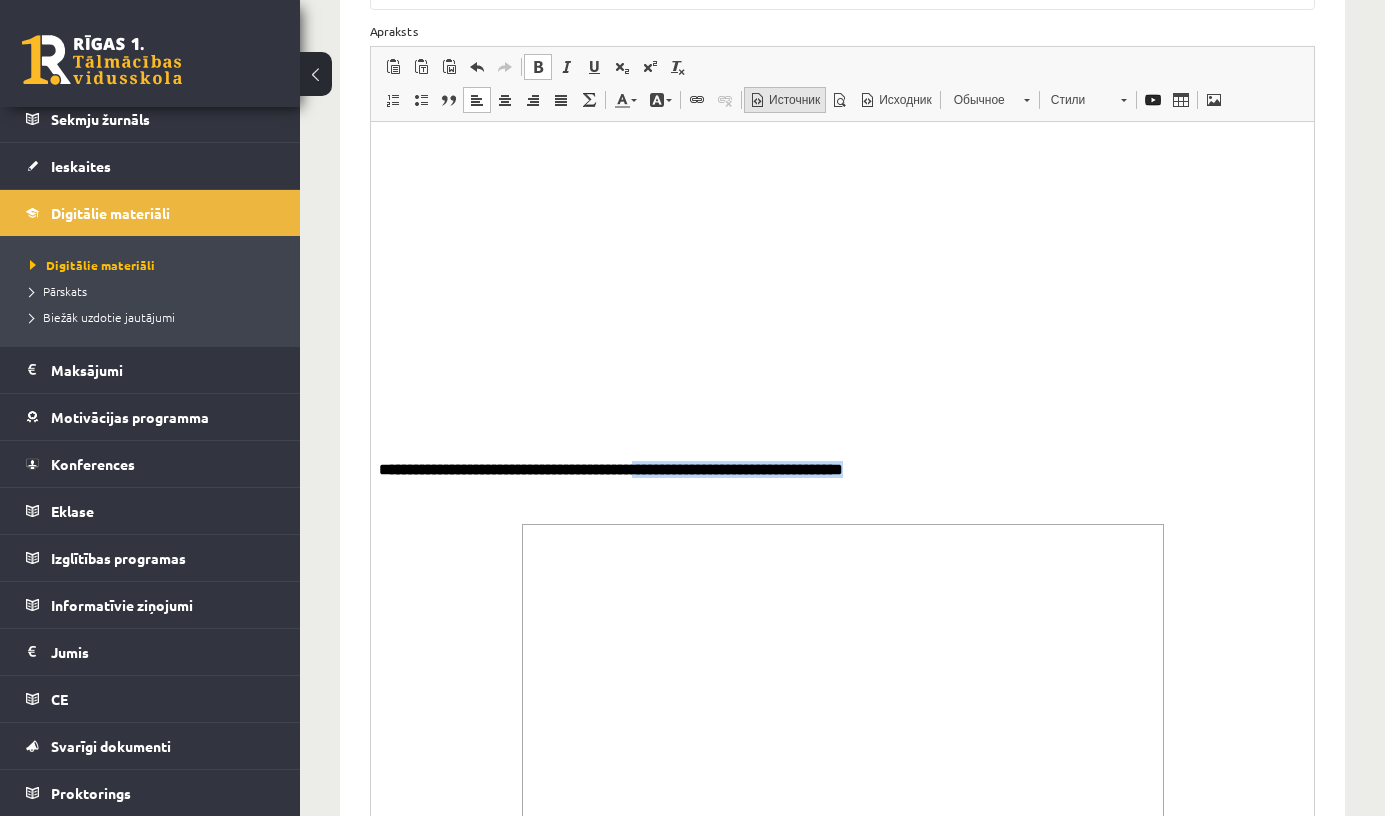 click on "Источник" at bounding box center [793, 100] 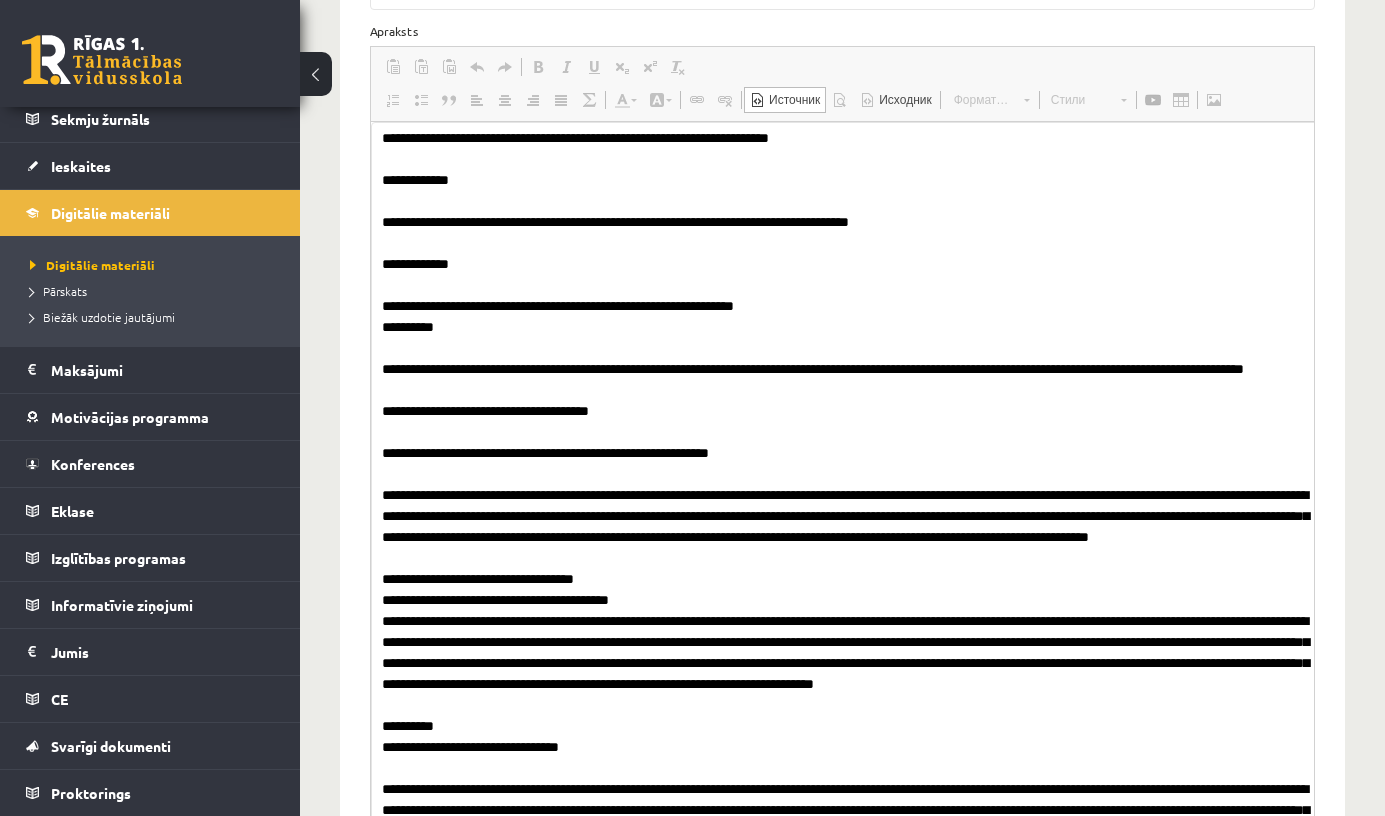 click on "Источник" at bounding box center [793, 100] 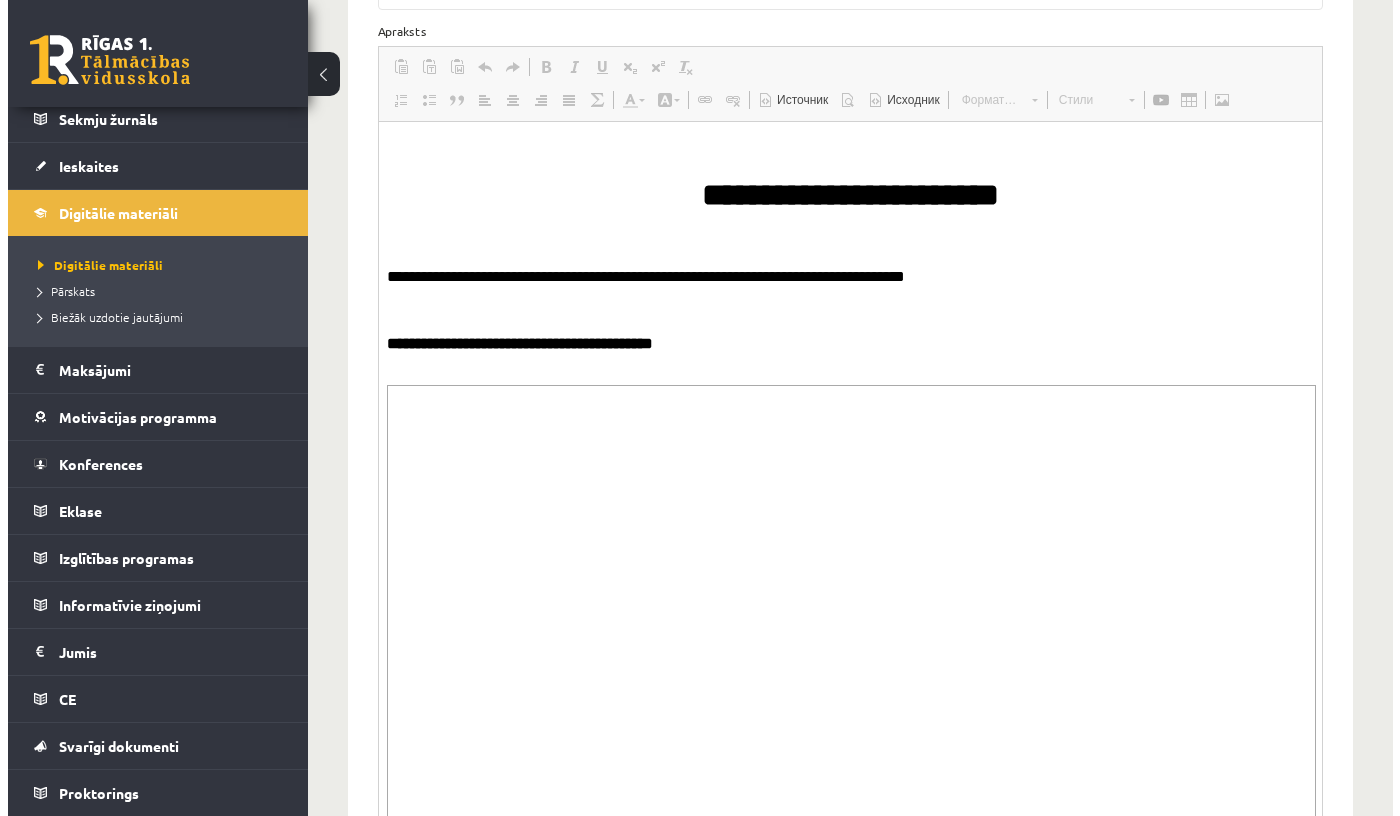 scroll, scrollTop: 0, scrollLeft: 0, axis: both 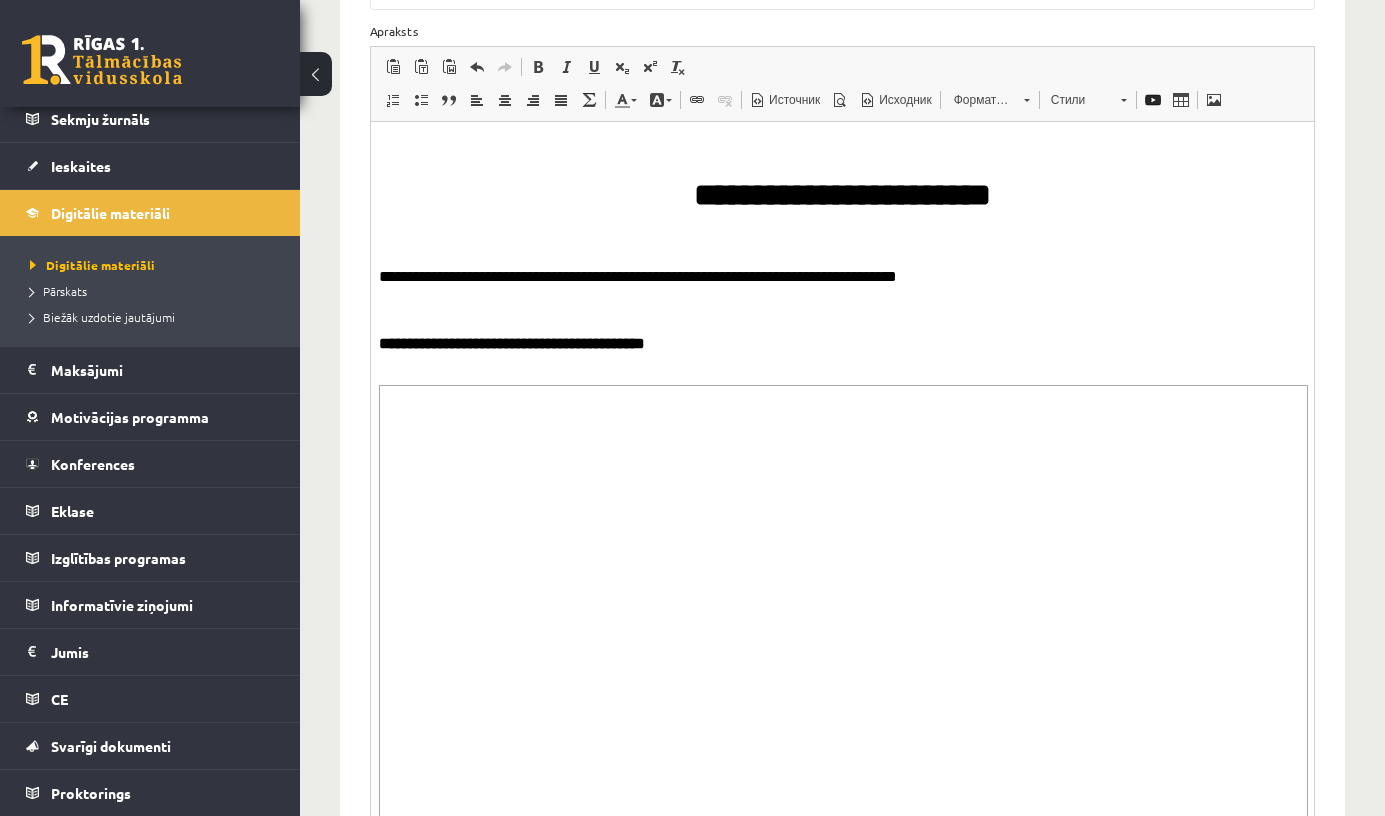 click at bounding box center (697, 100) 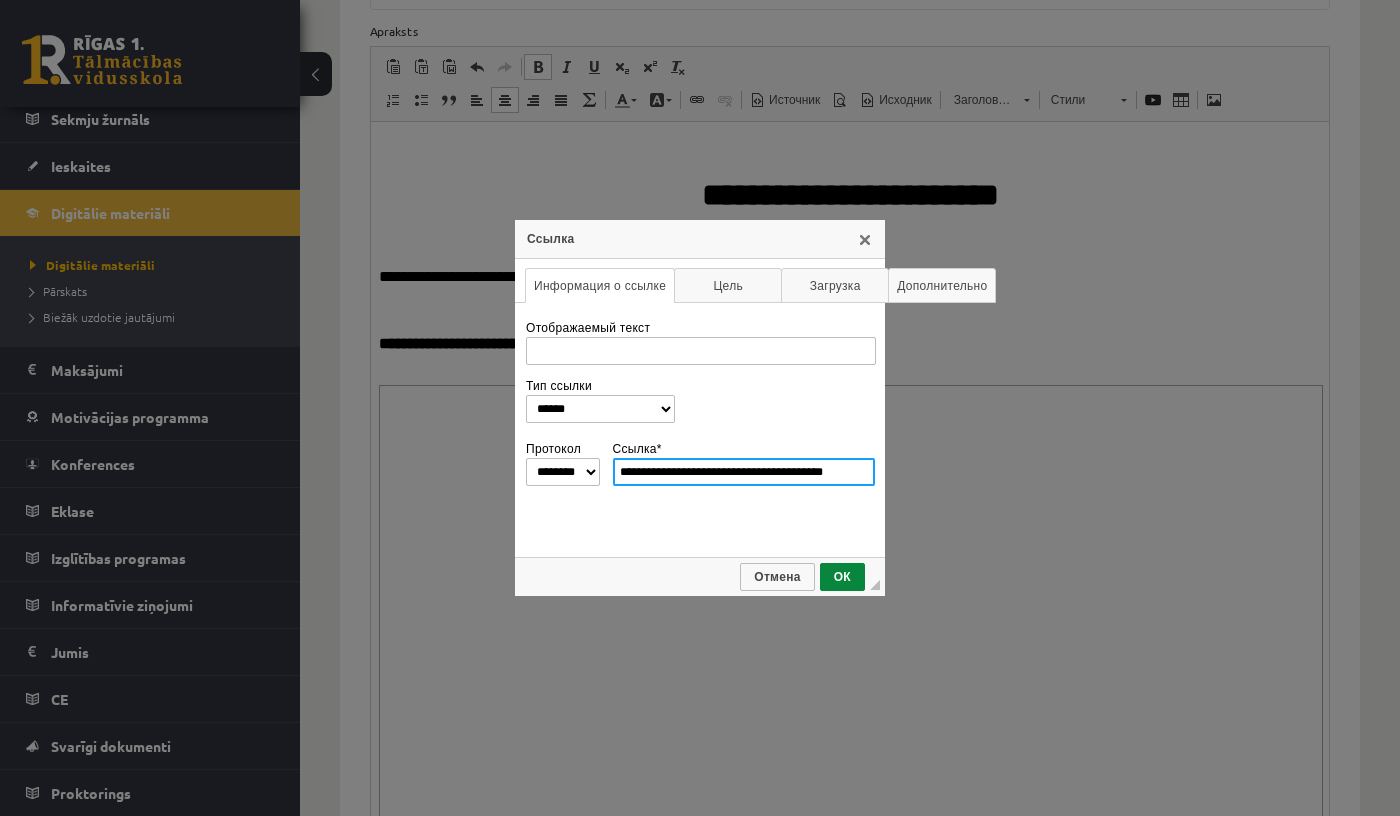type on "**********" 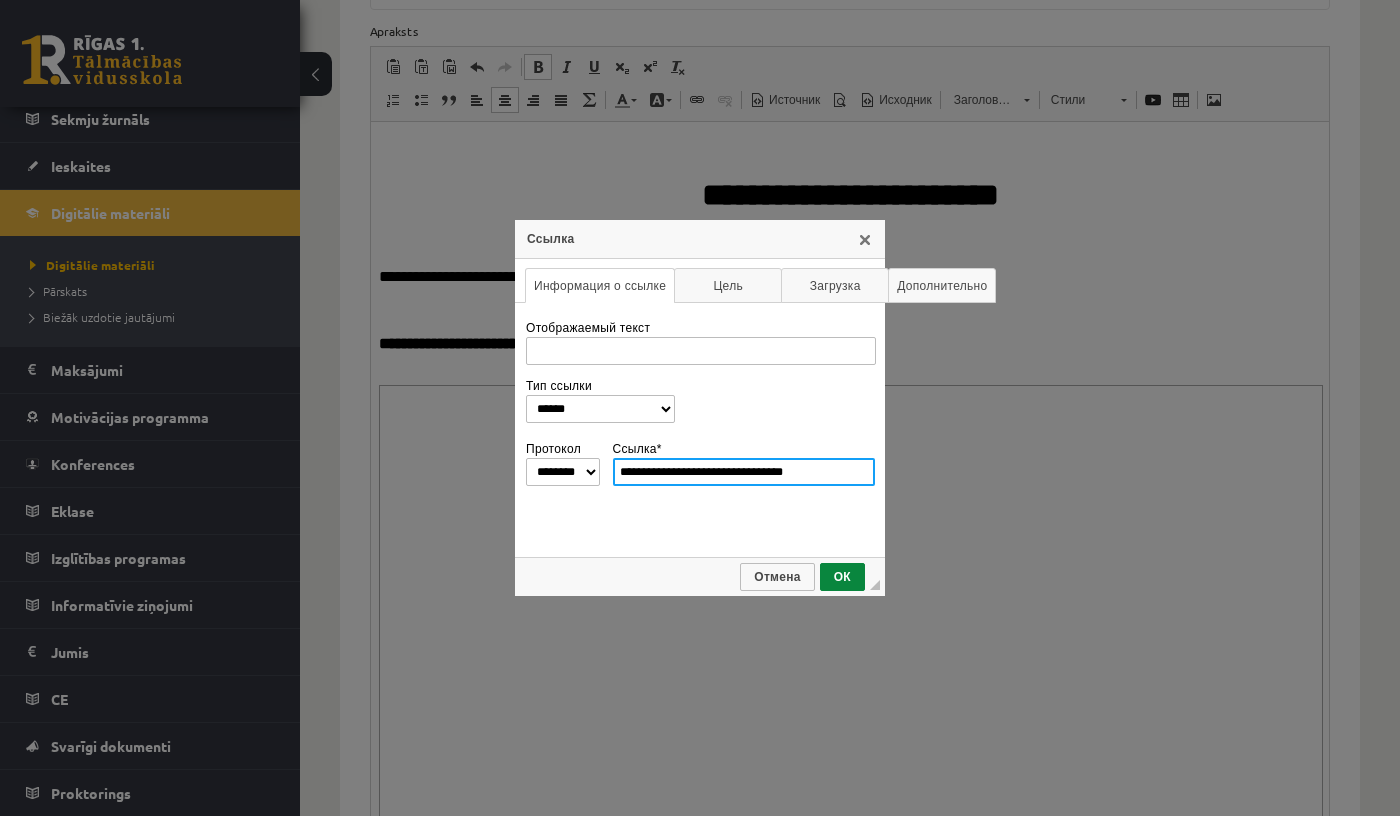 select on "********" 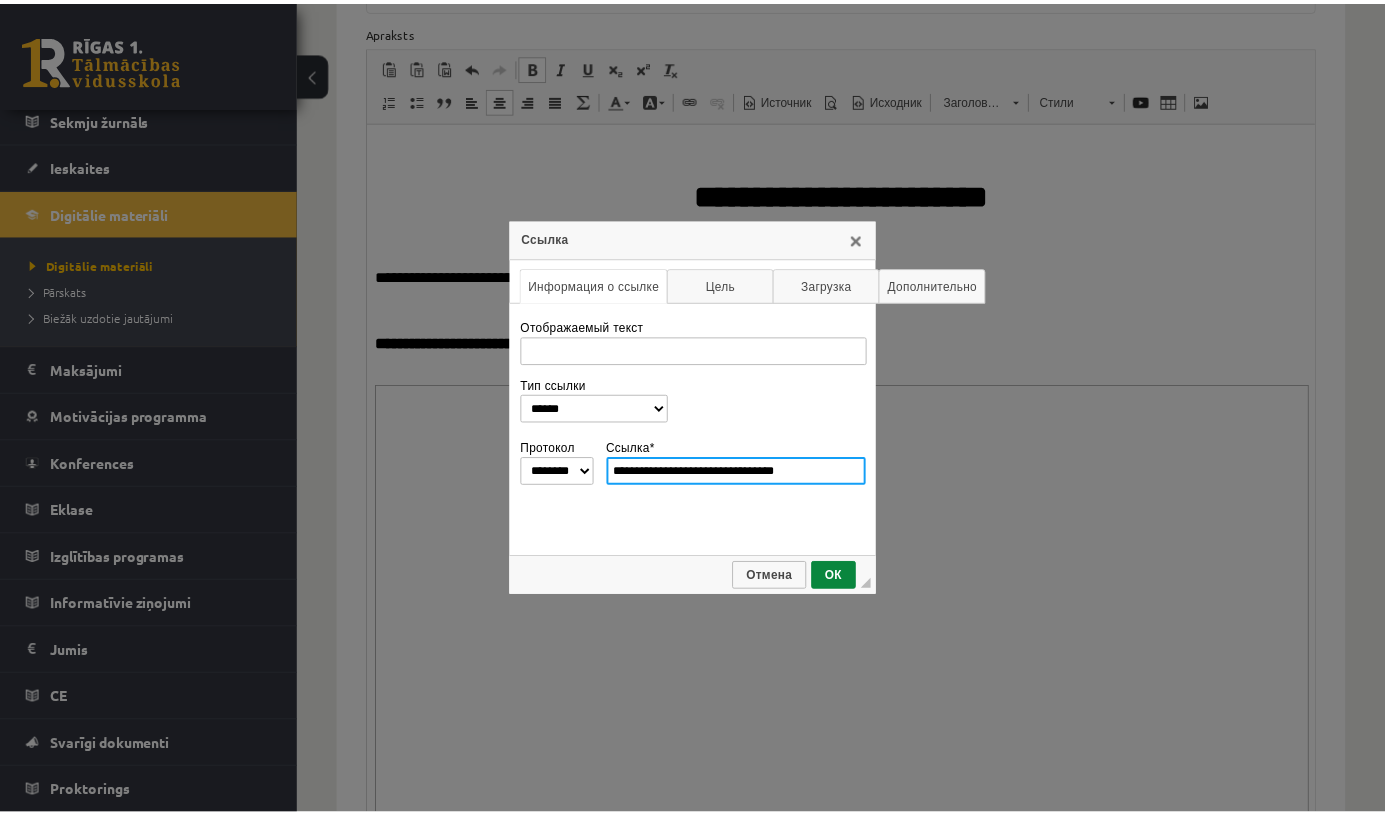 scroll, scrollTop: 0, scrollLeft: 0, axis: both 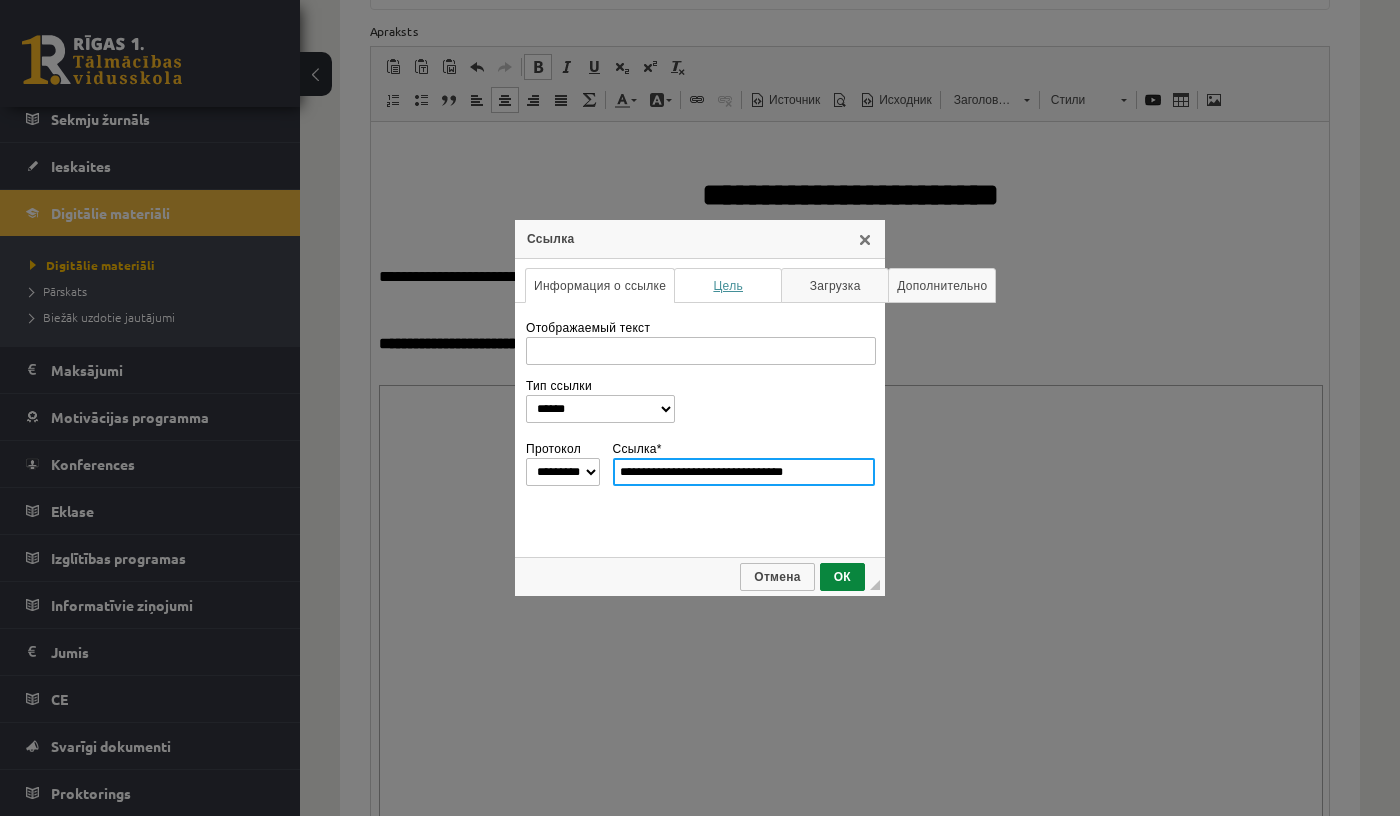 type on "**********" 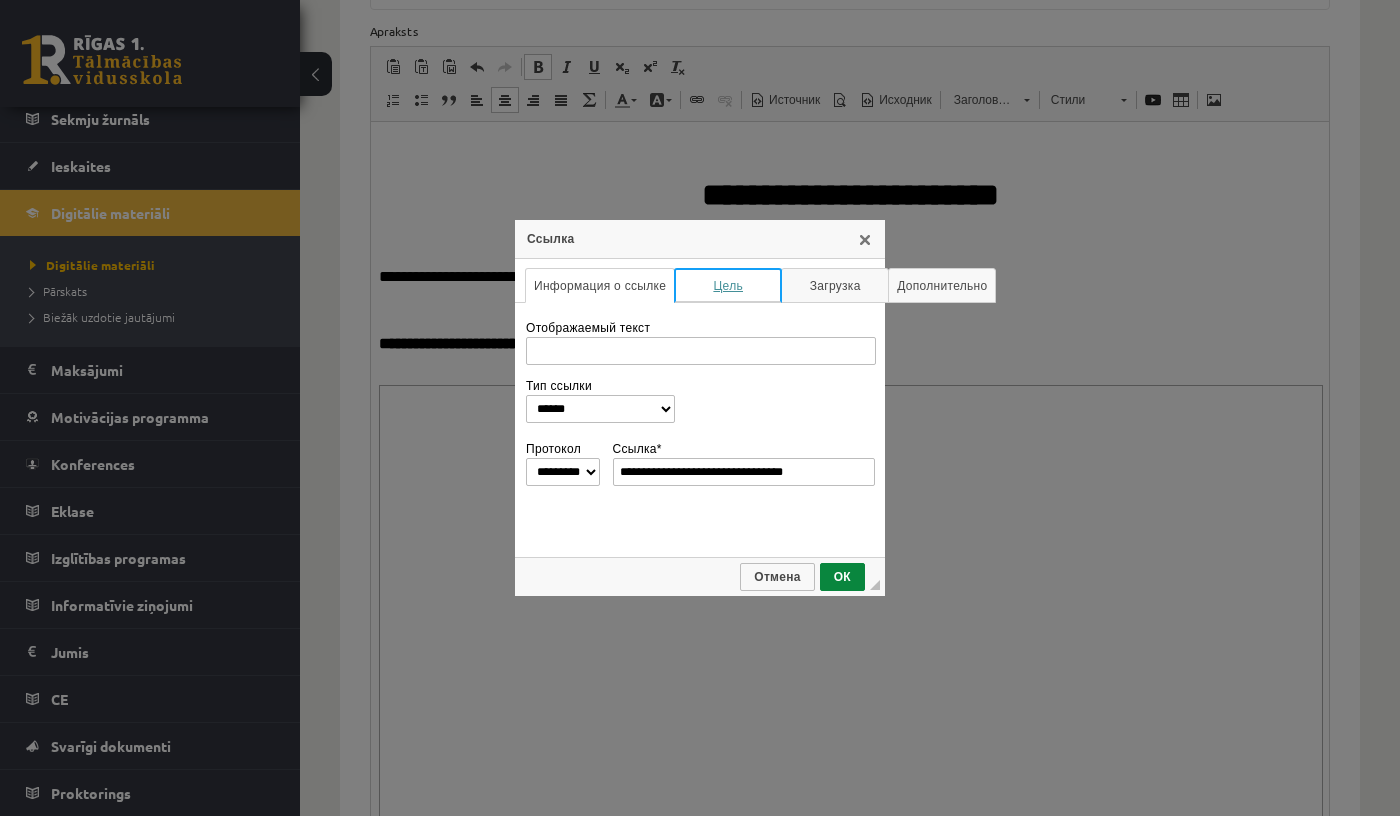 click on "Цель" at bounding box center (728, 285) 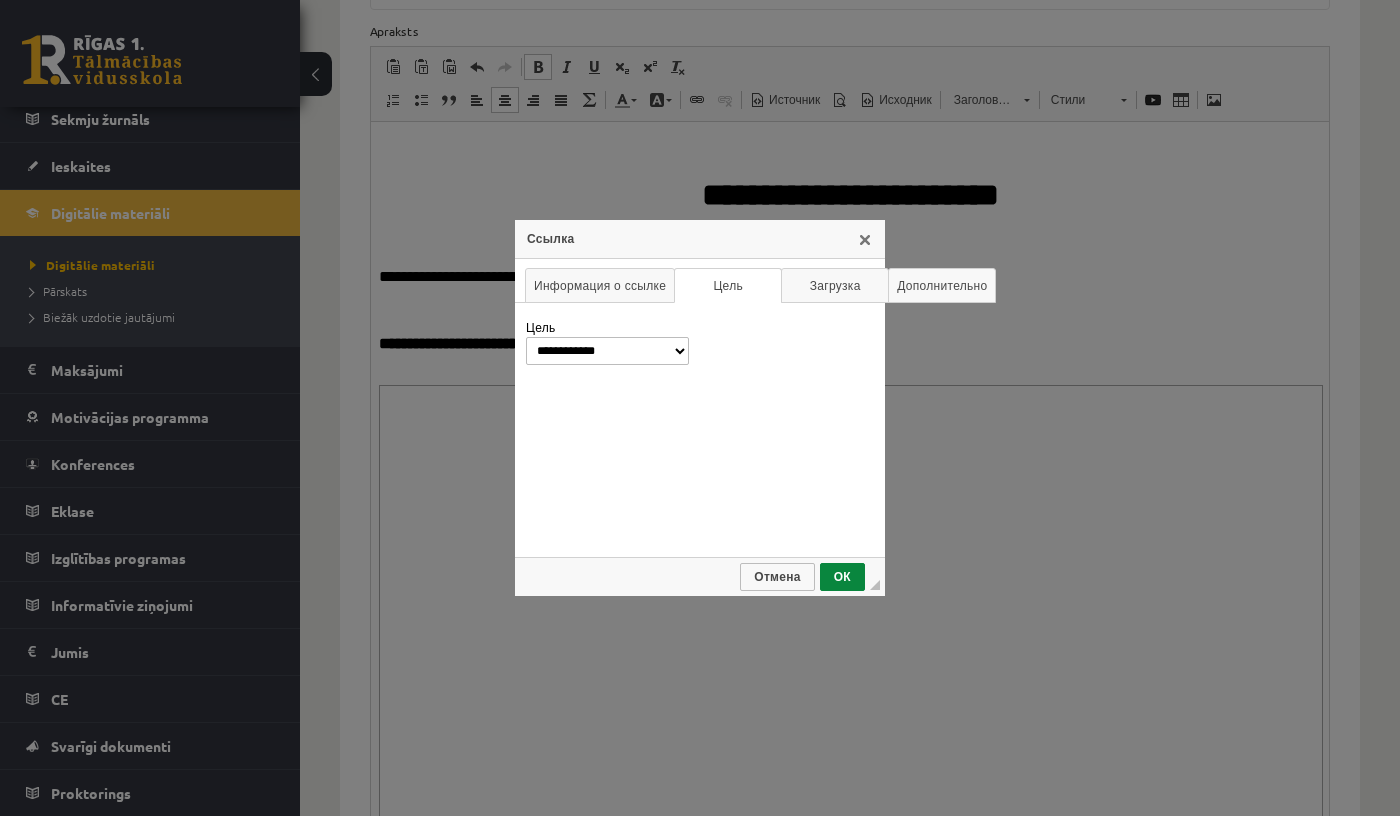 click on "**********" at bounding box center [700, 341] 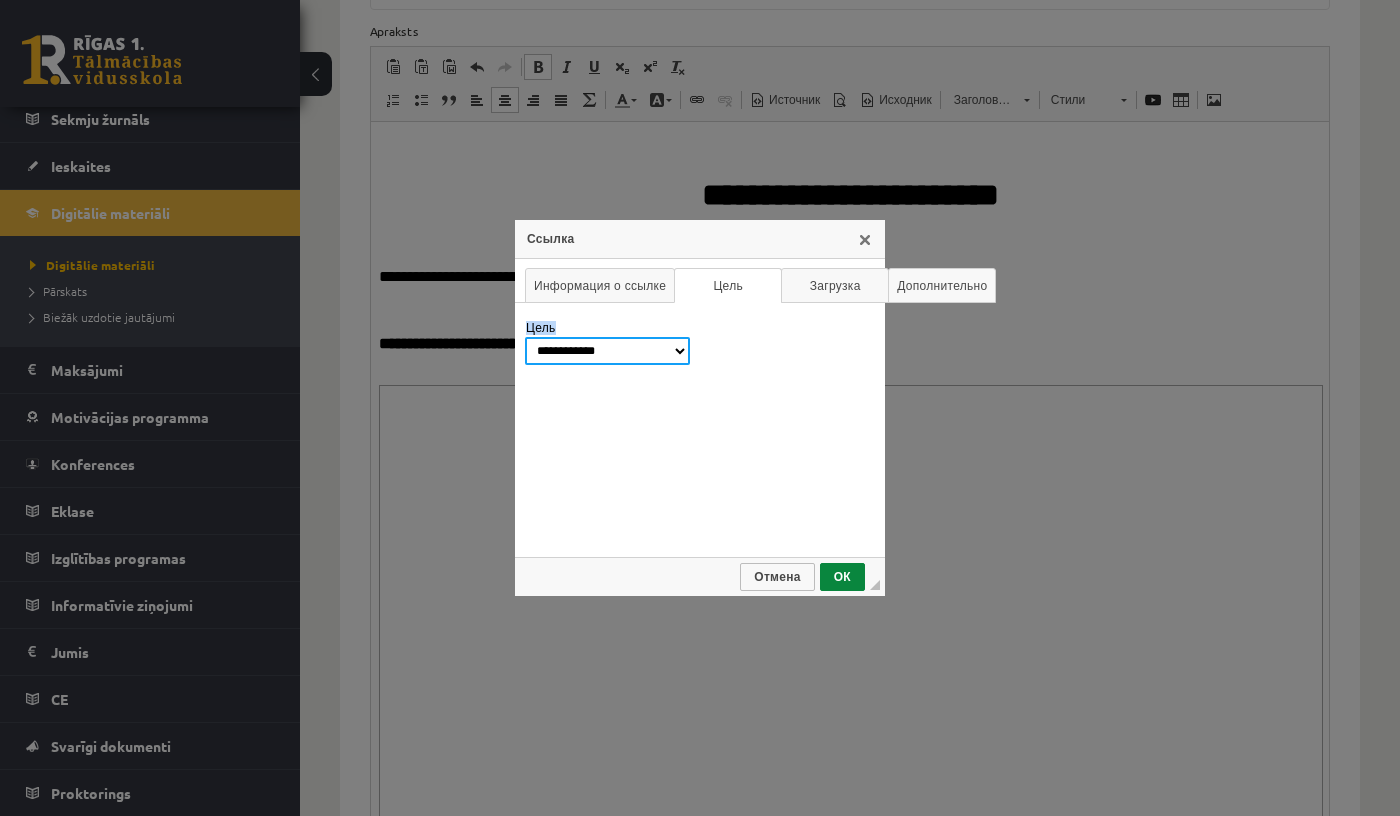 click on "**********" at bounding box center [607, 351] 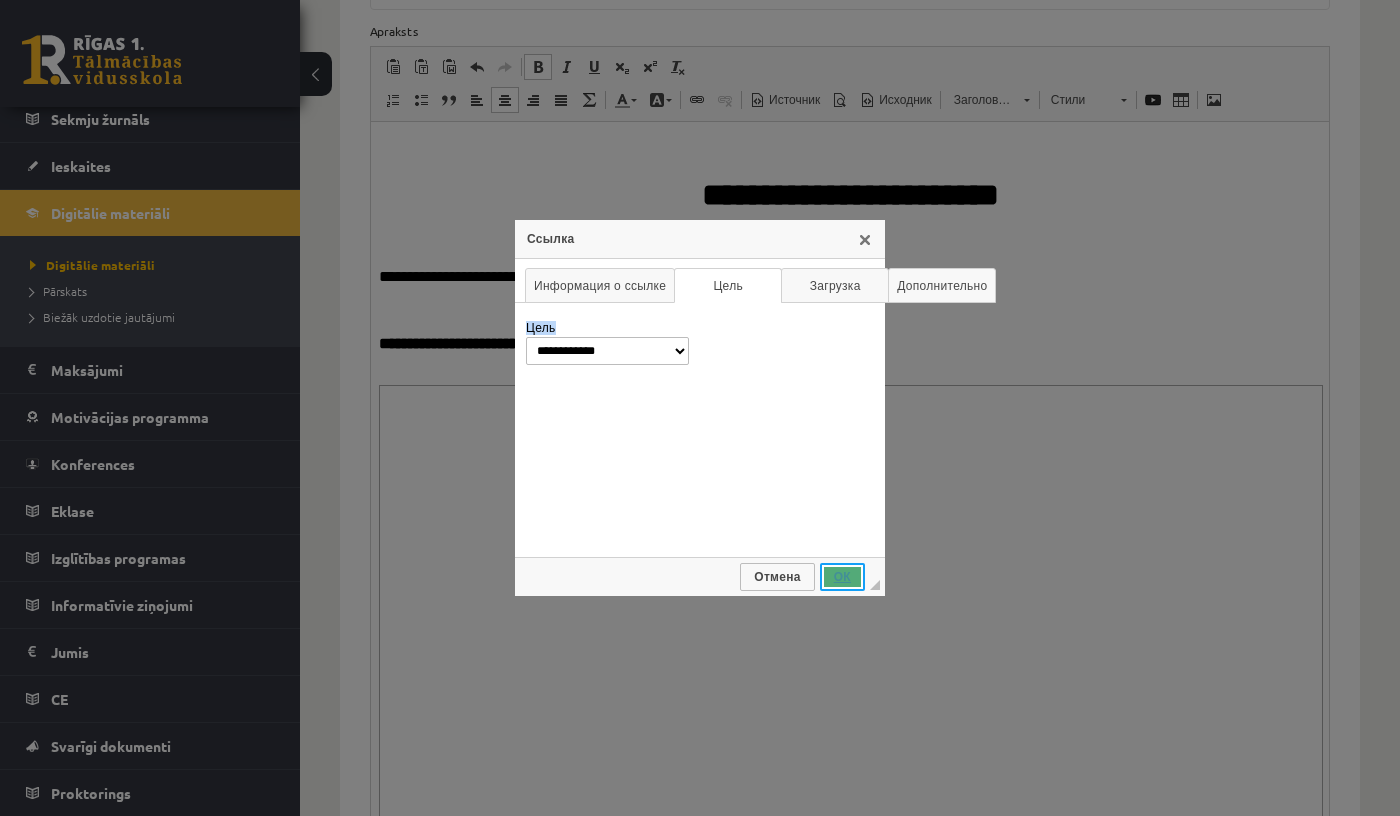 click on "ОК" at bounding box center (842, 577) 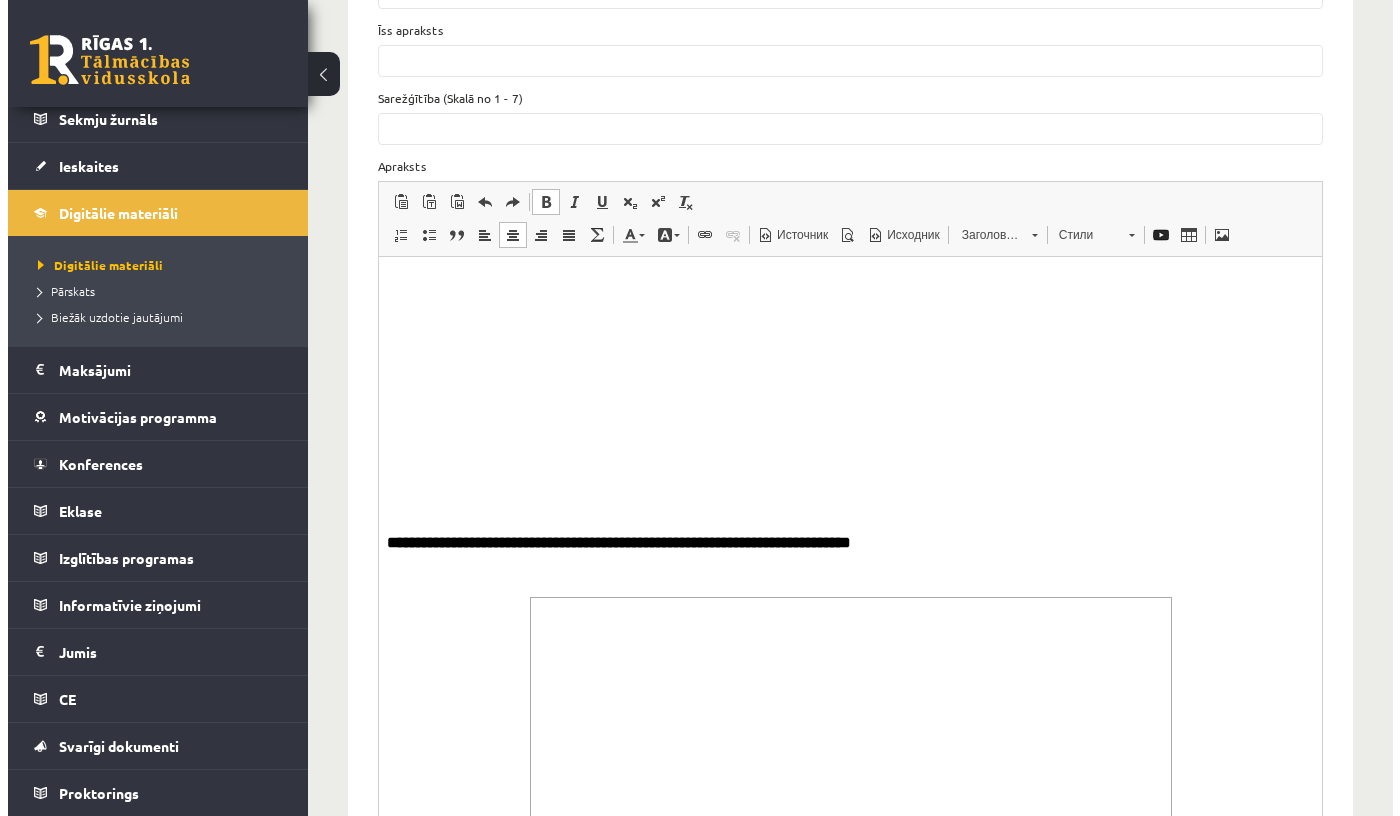 scroll, scrollTop: 2791, scrollLeft: 0, axis: vertical 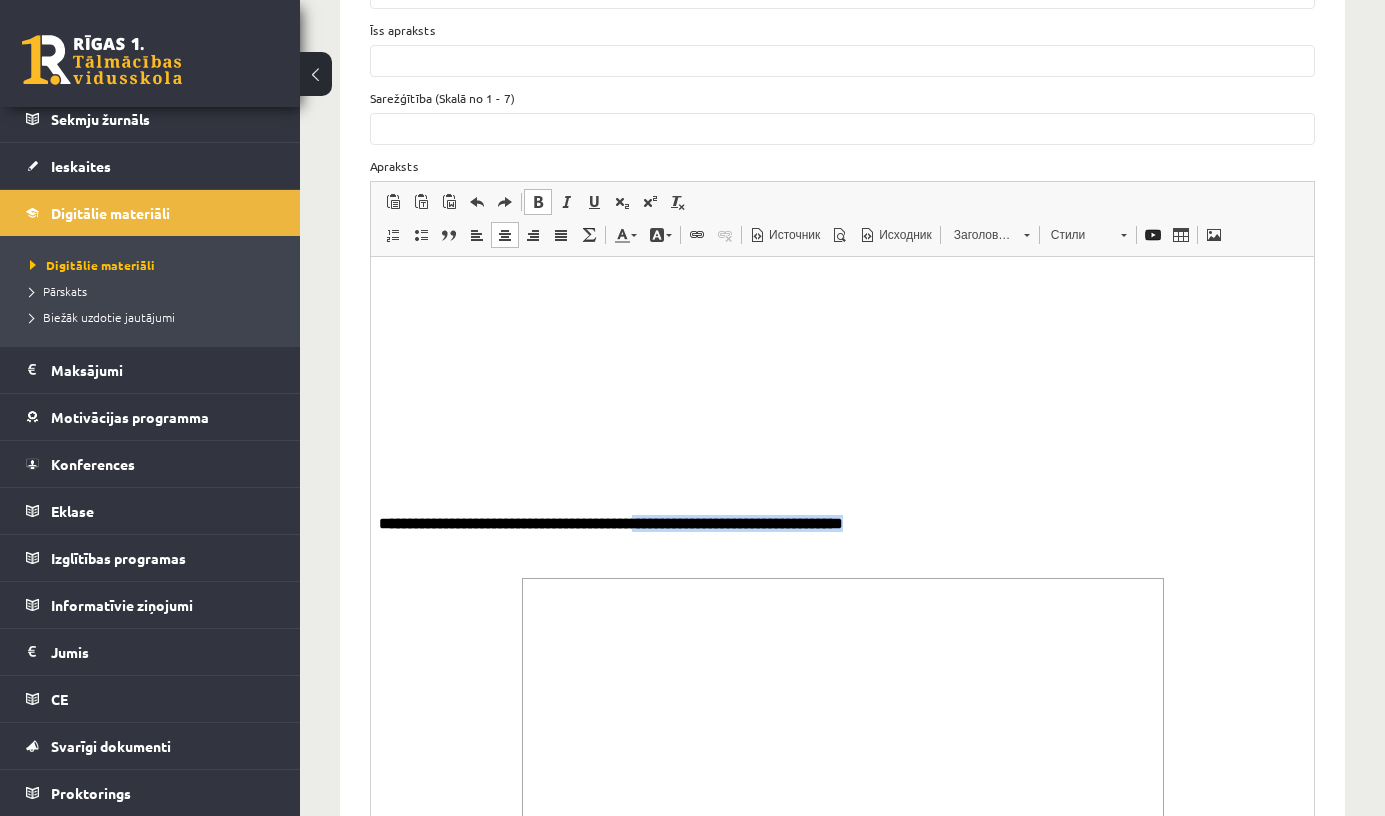 drag, startPoint x: 676, startPoint y: 527, endPoint x: 918, endPoint y: 517, distance: 242.20653 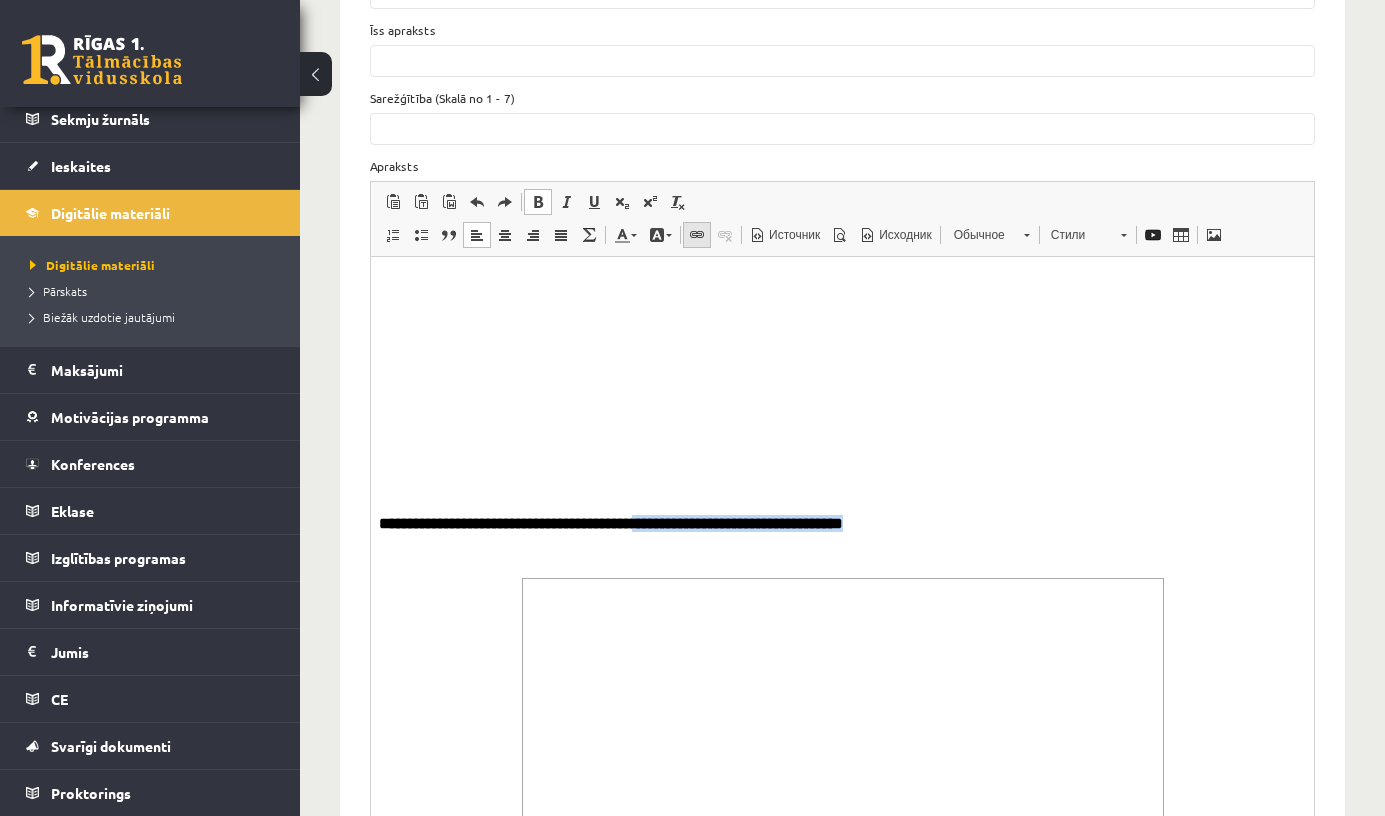 click at bounding box center [697, 235] 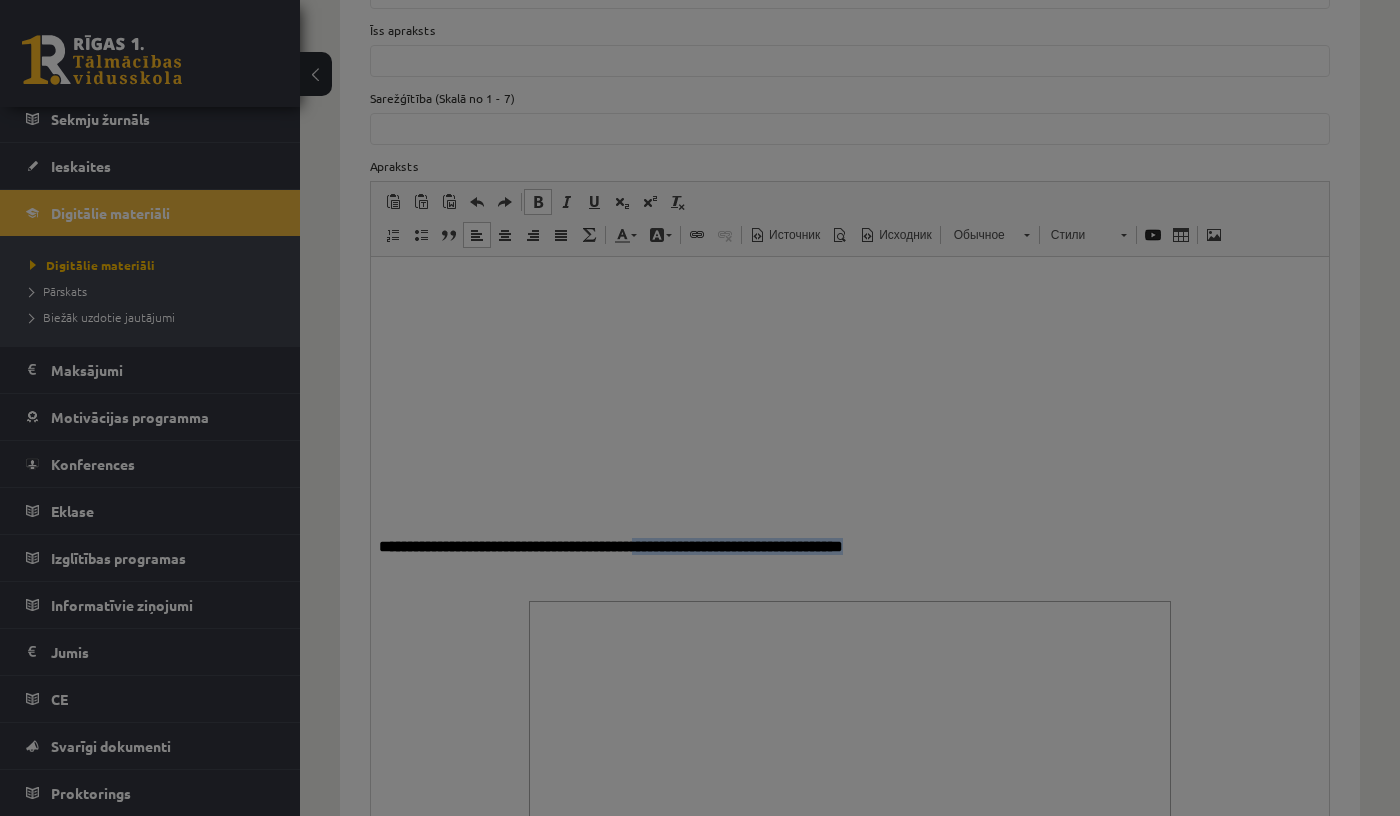 type on "**********" 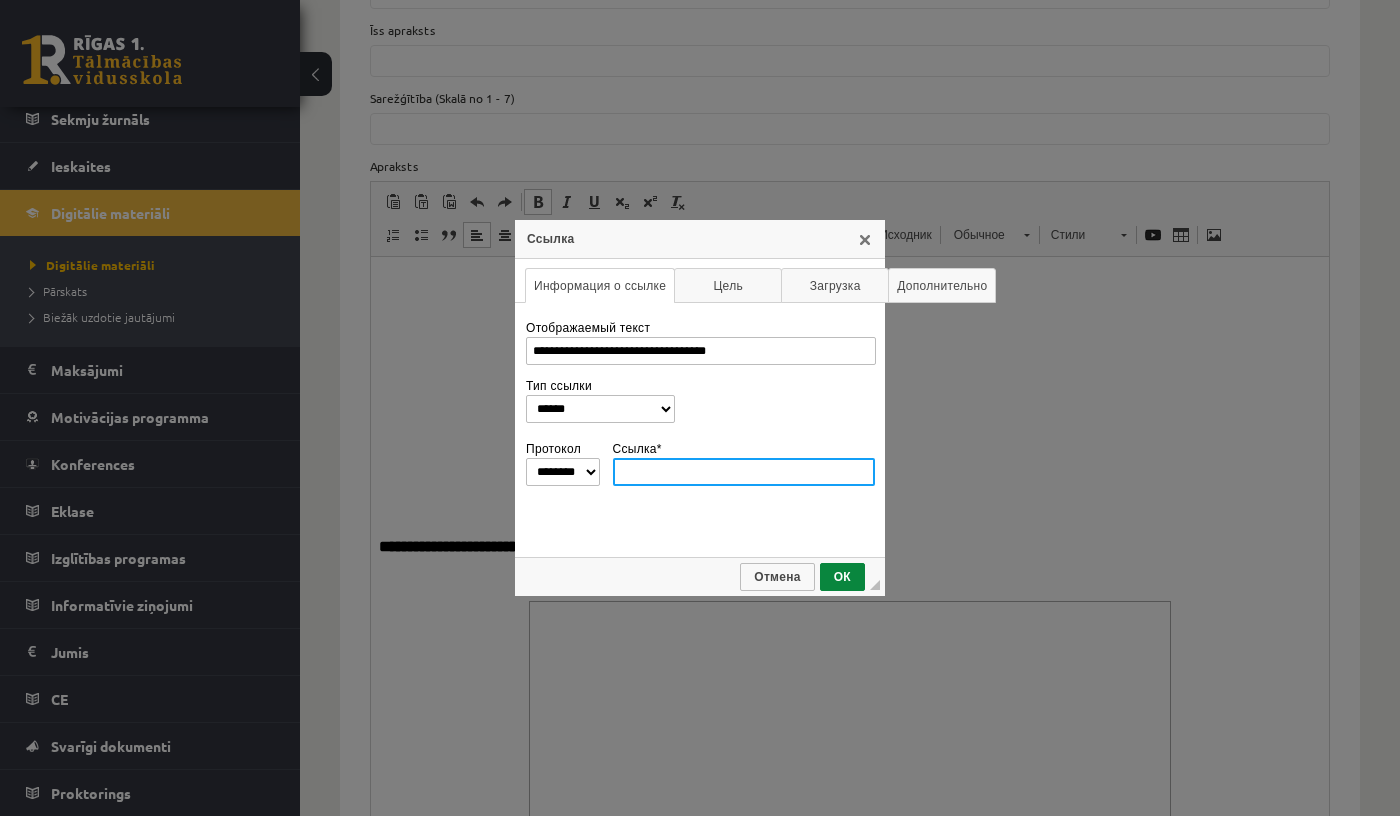 paste on "**********" 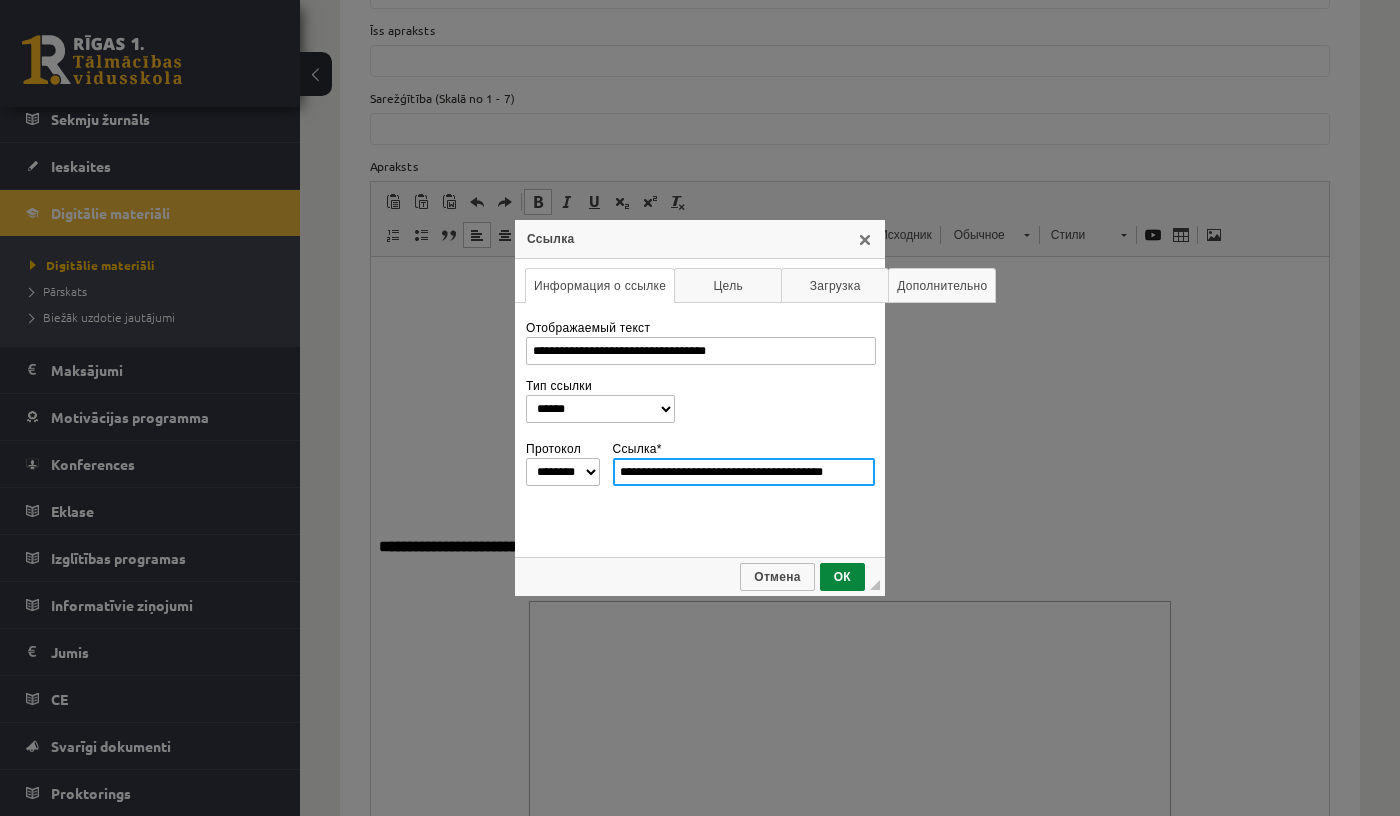 type on "**********" 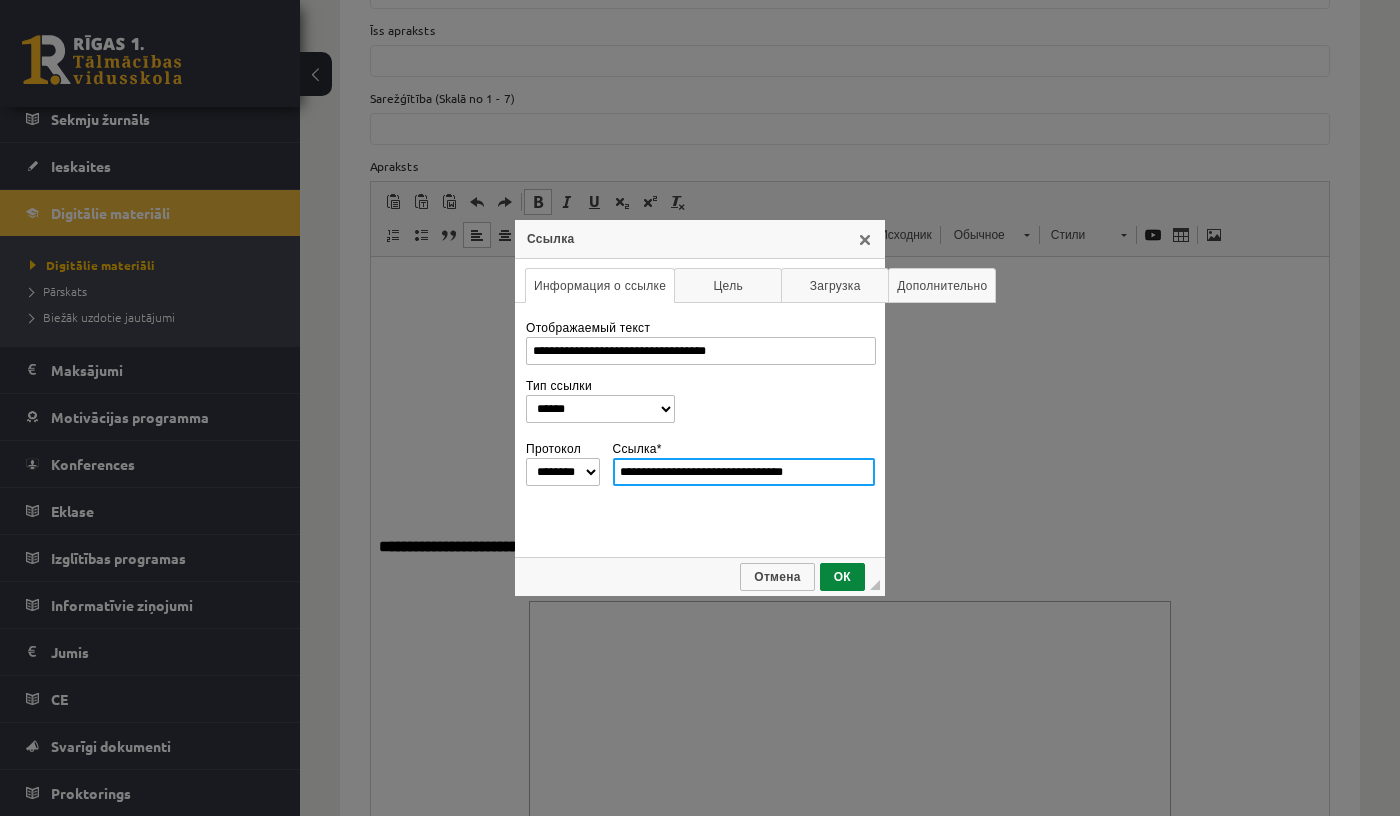 select on "********" 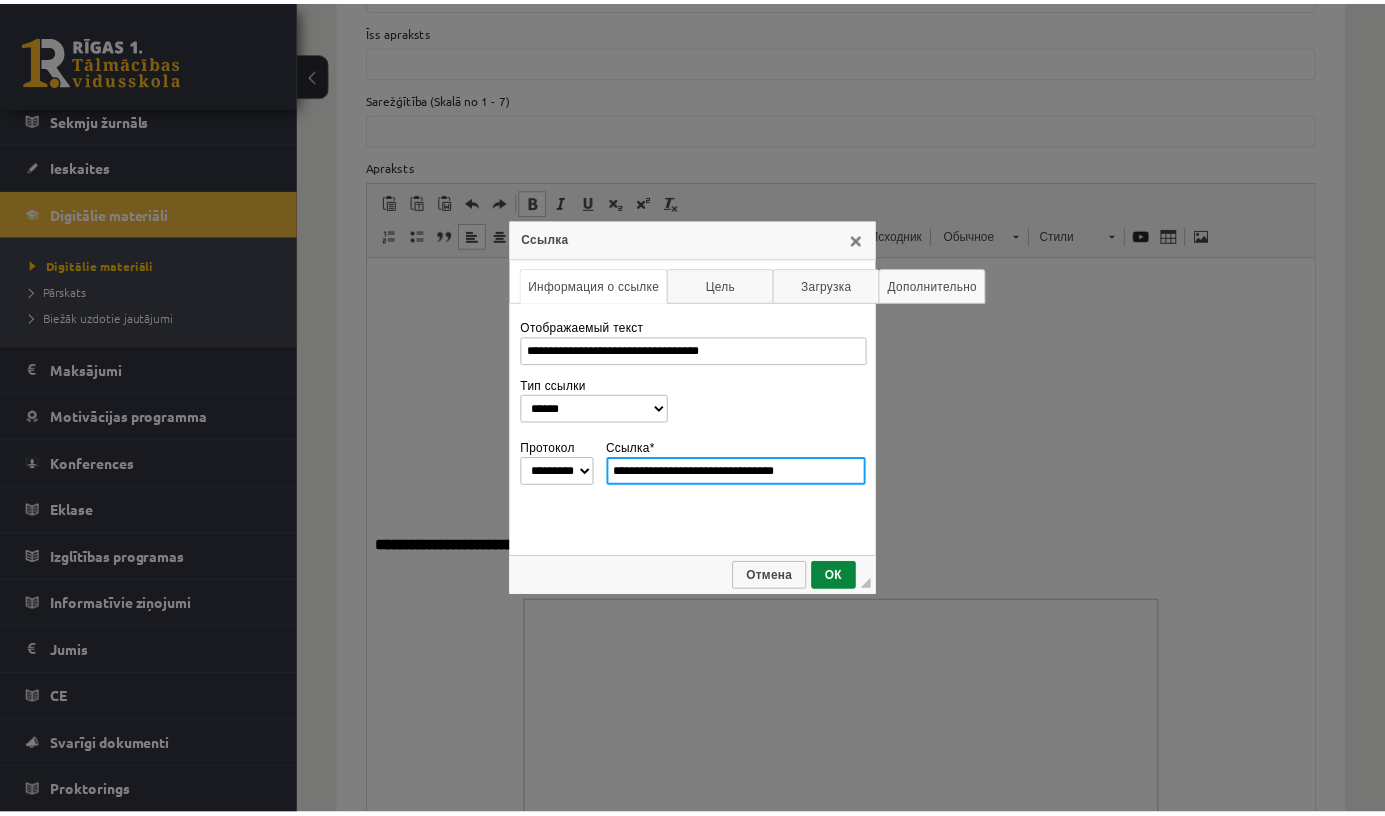 scroll, scrollTop: 0, scrollLeft: 0, axis: both 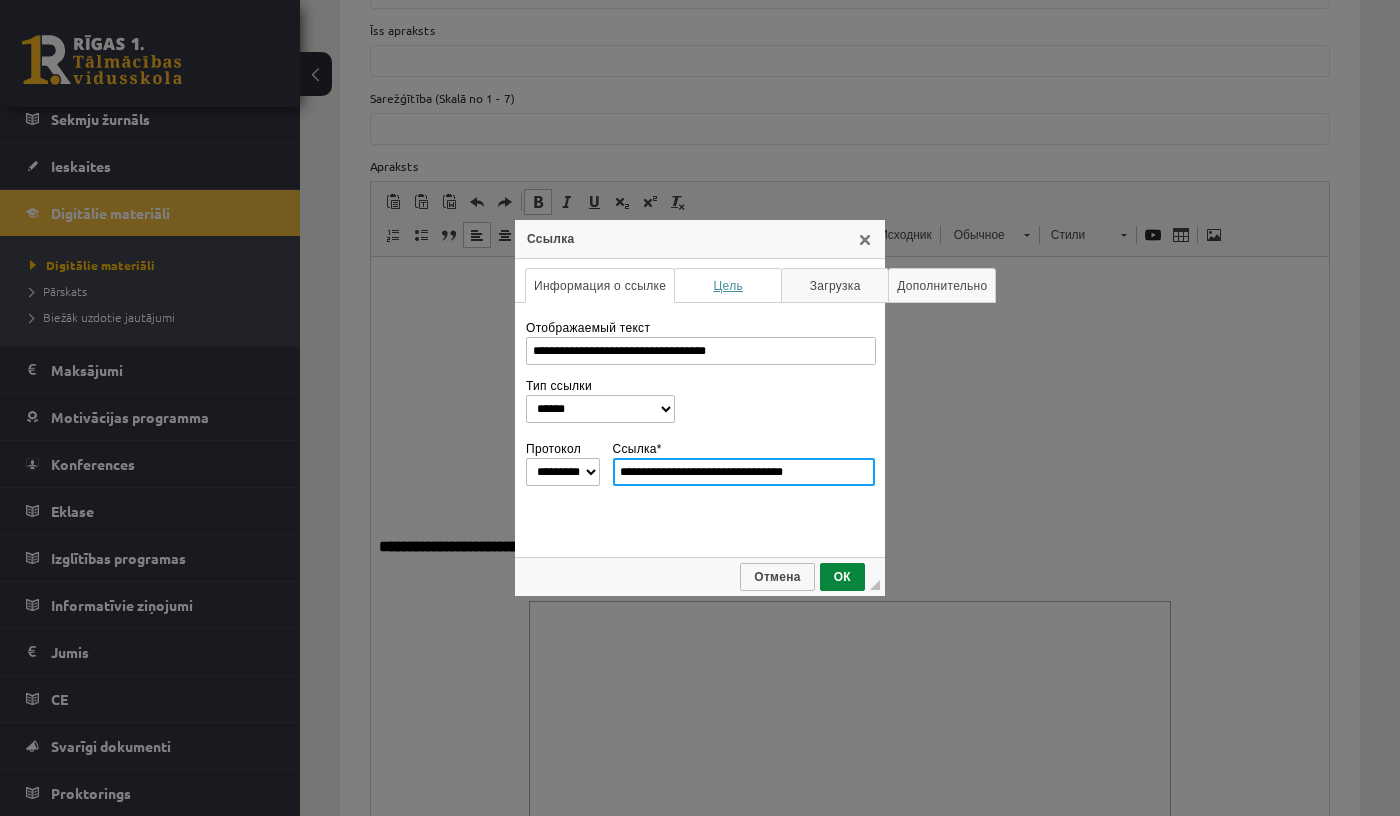 type on "**********" 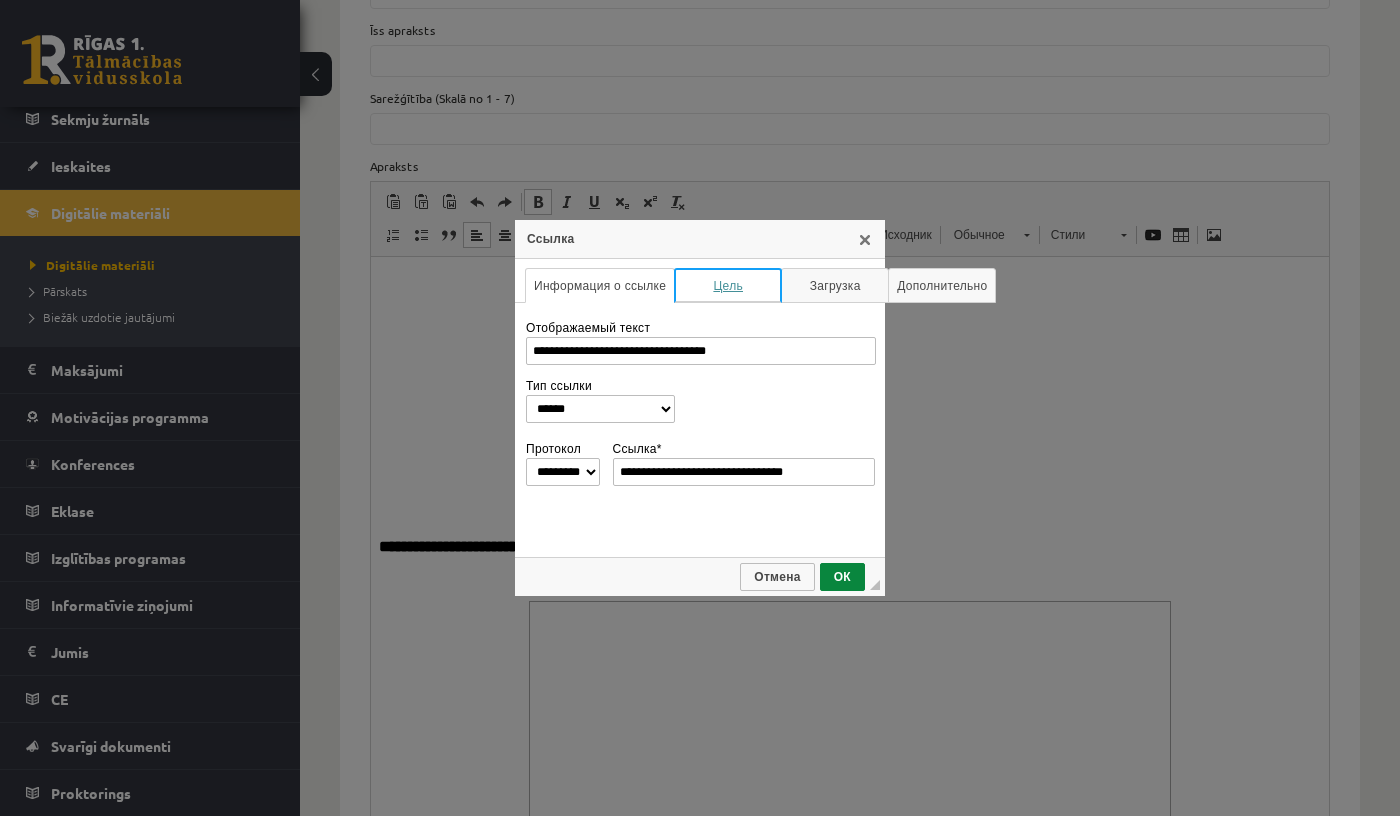 click on "Цель" at bounding box center (728, 285) 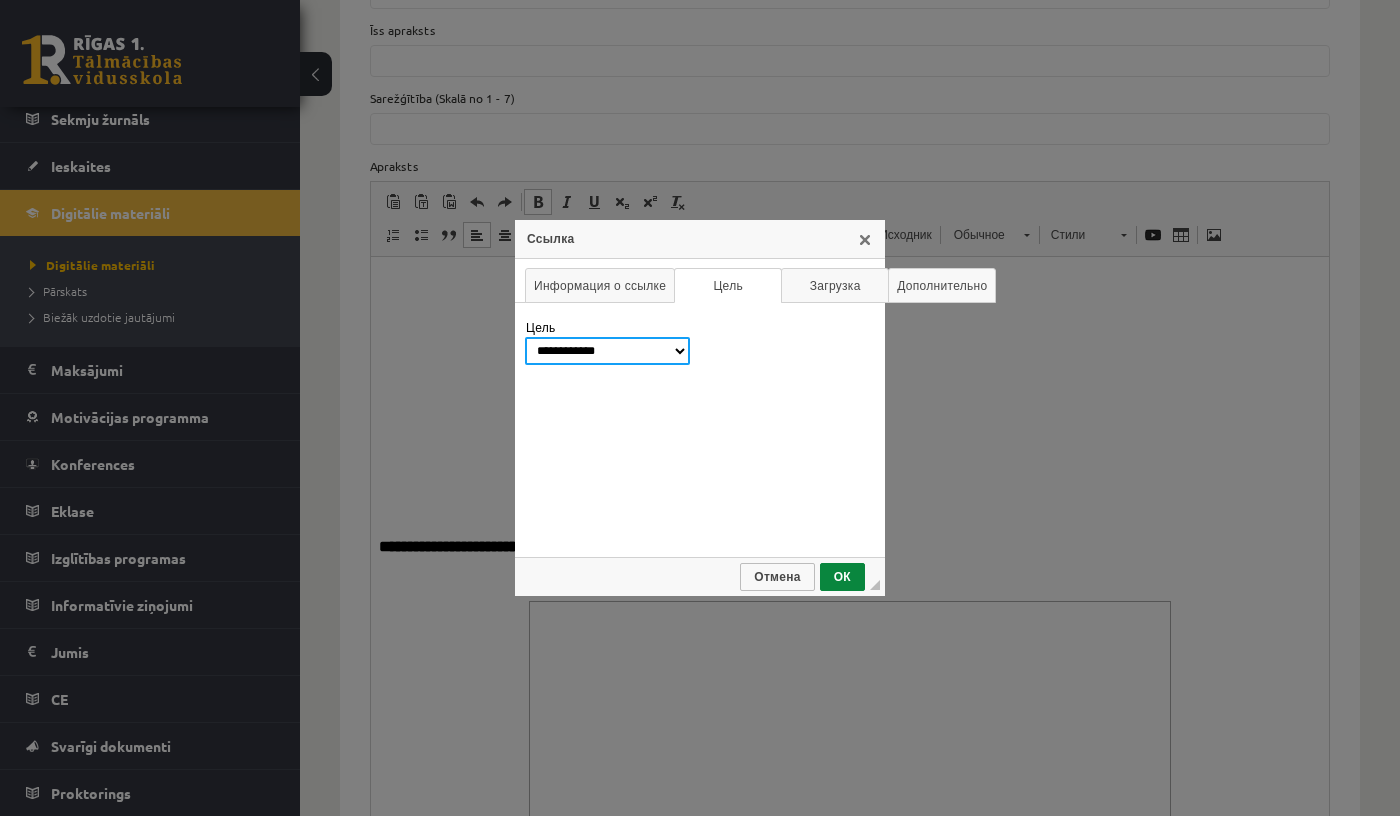 click on "**********" at bounding box center [607, 351] 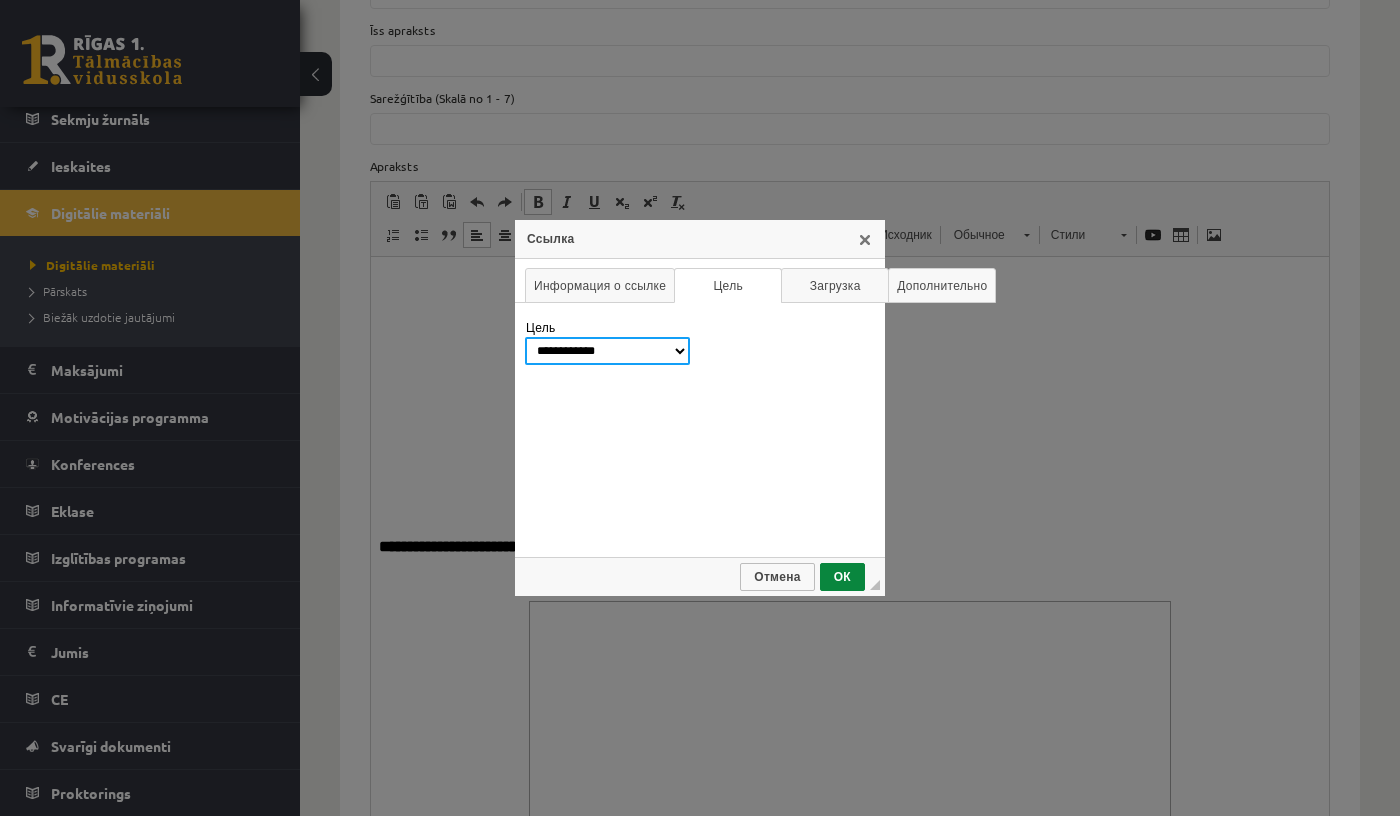 select on "******" 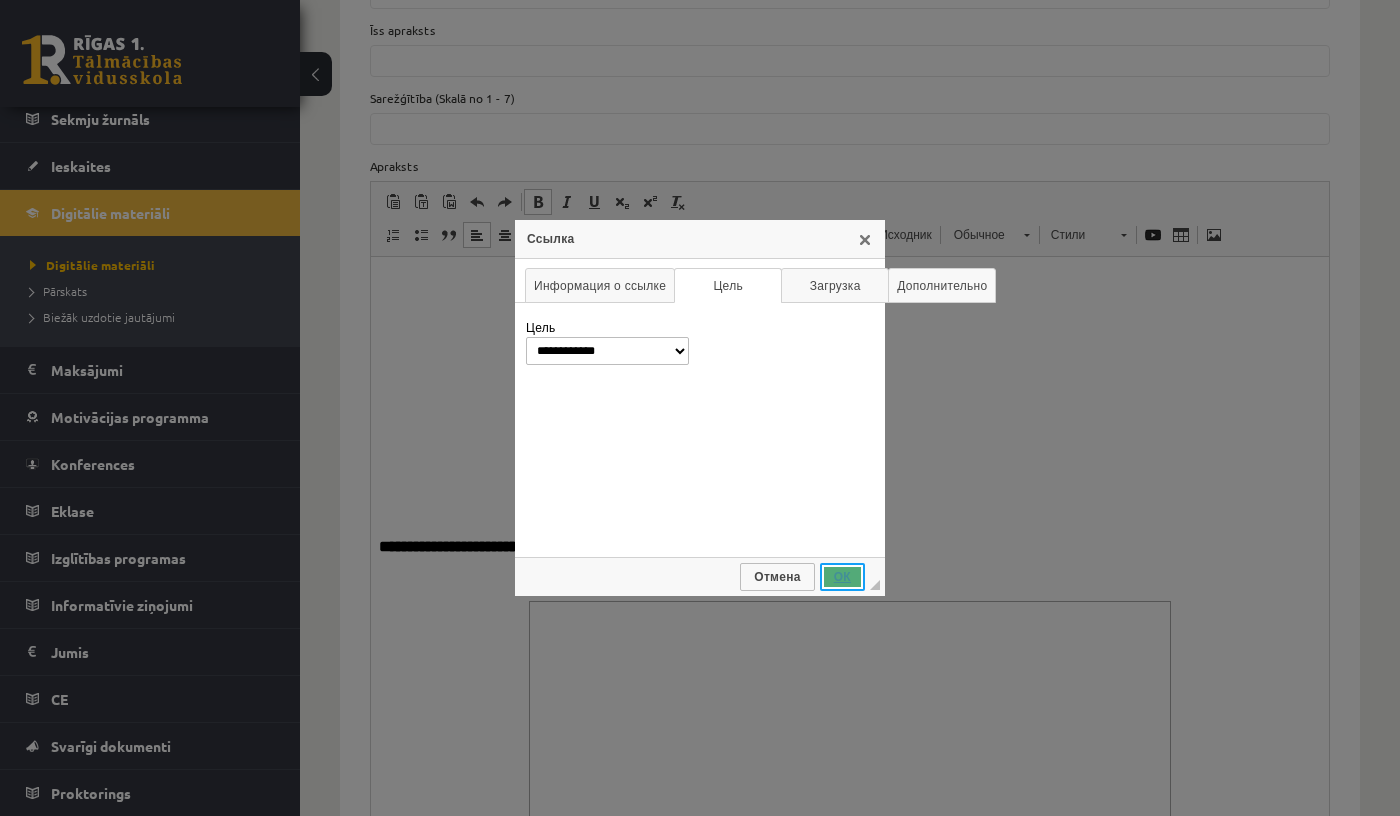click on "ОК" at bounding box center [842, 577] 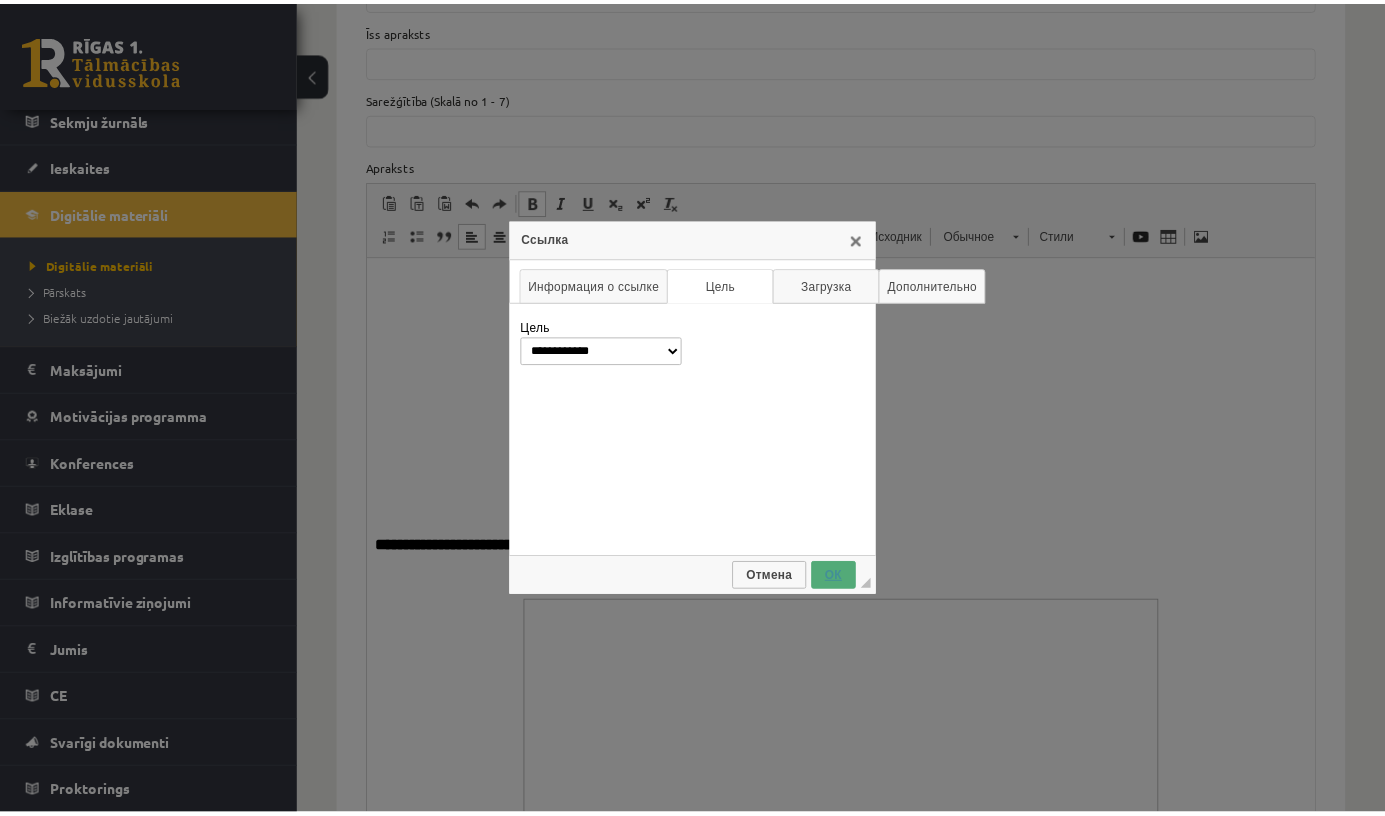 scroll, scrollTop: 2776, scrollLeft: 0, axis: vertical 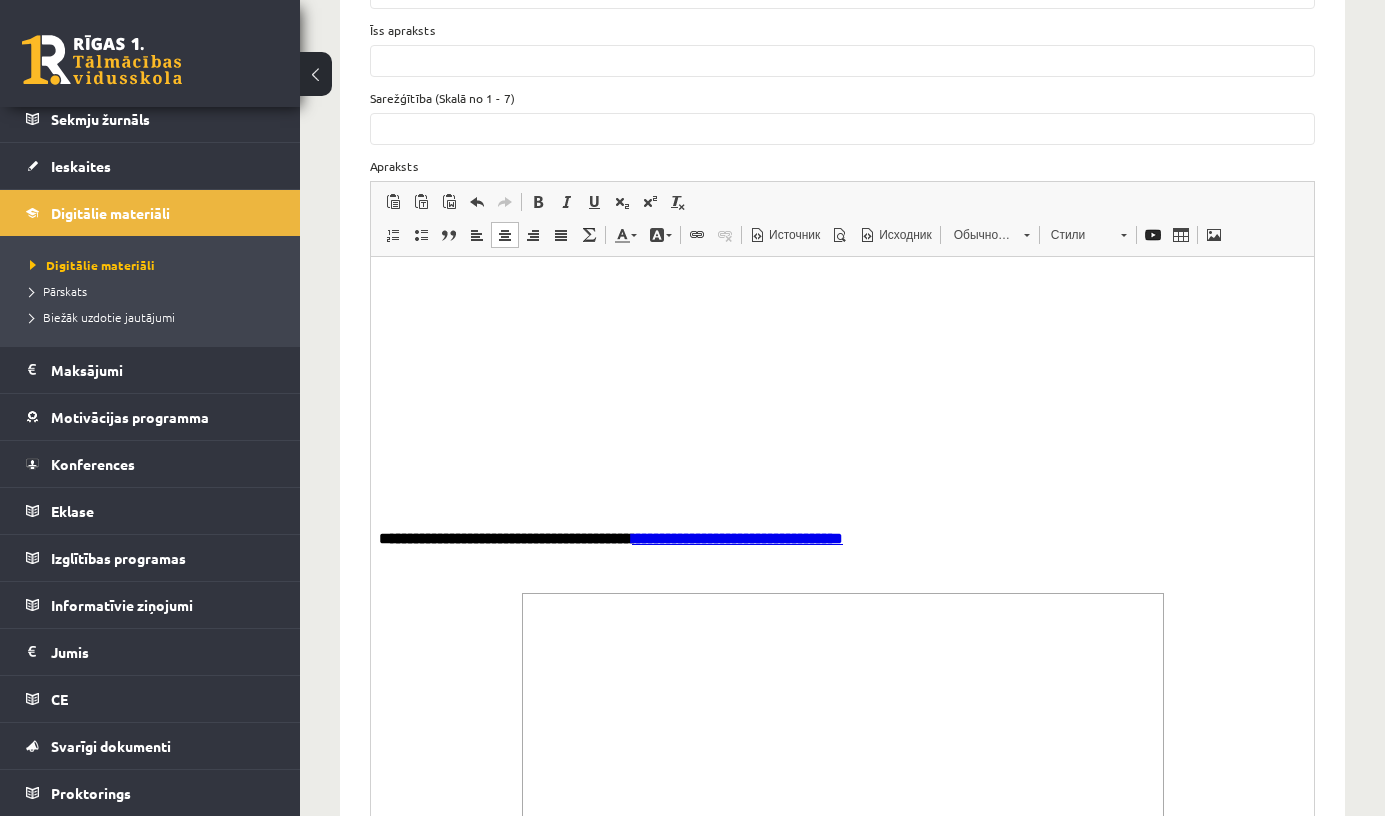 click at bounding box center (843, 913) 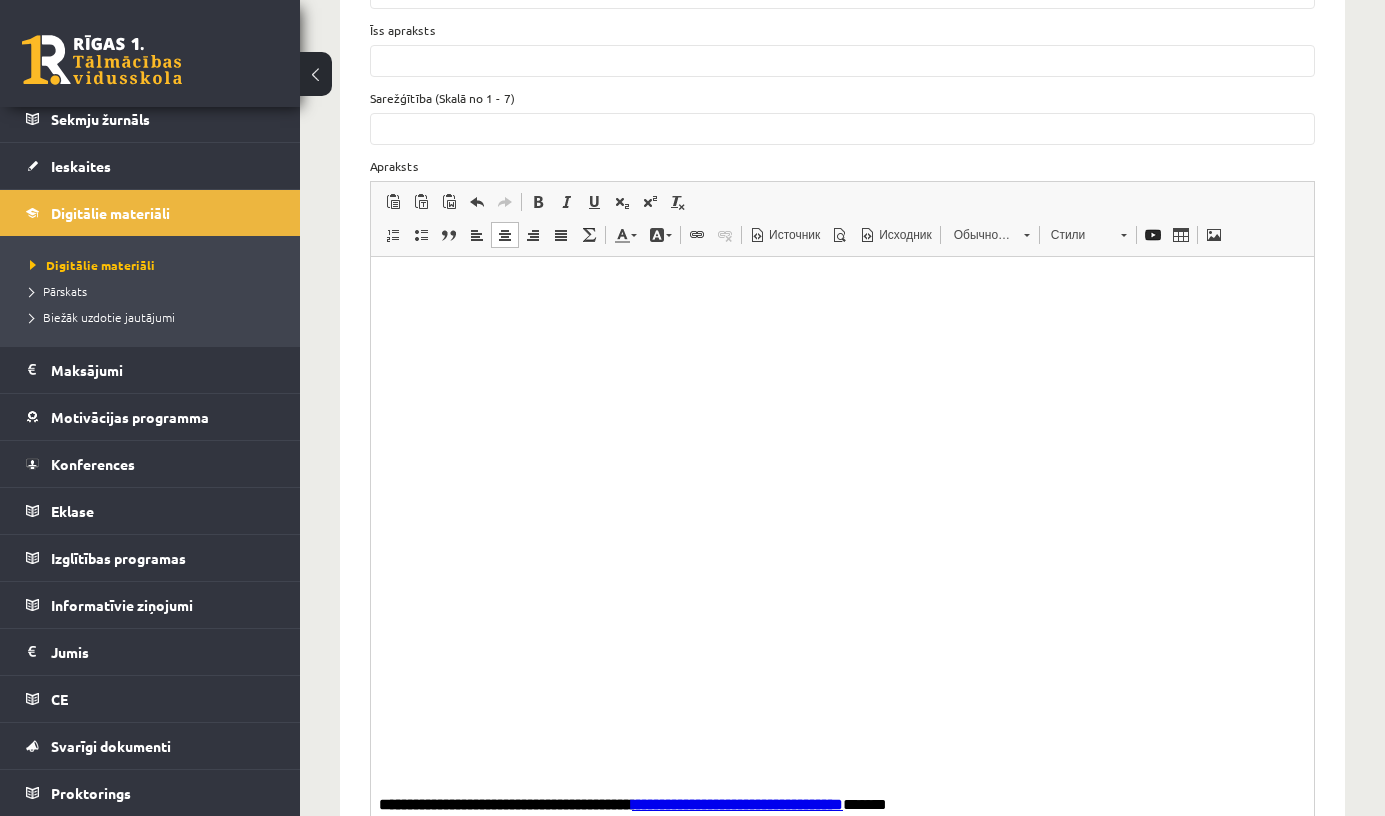 scroll, scrollTop: 2518, scrollLeft: 0, axis: vertical 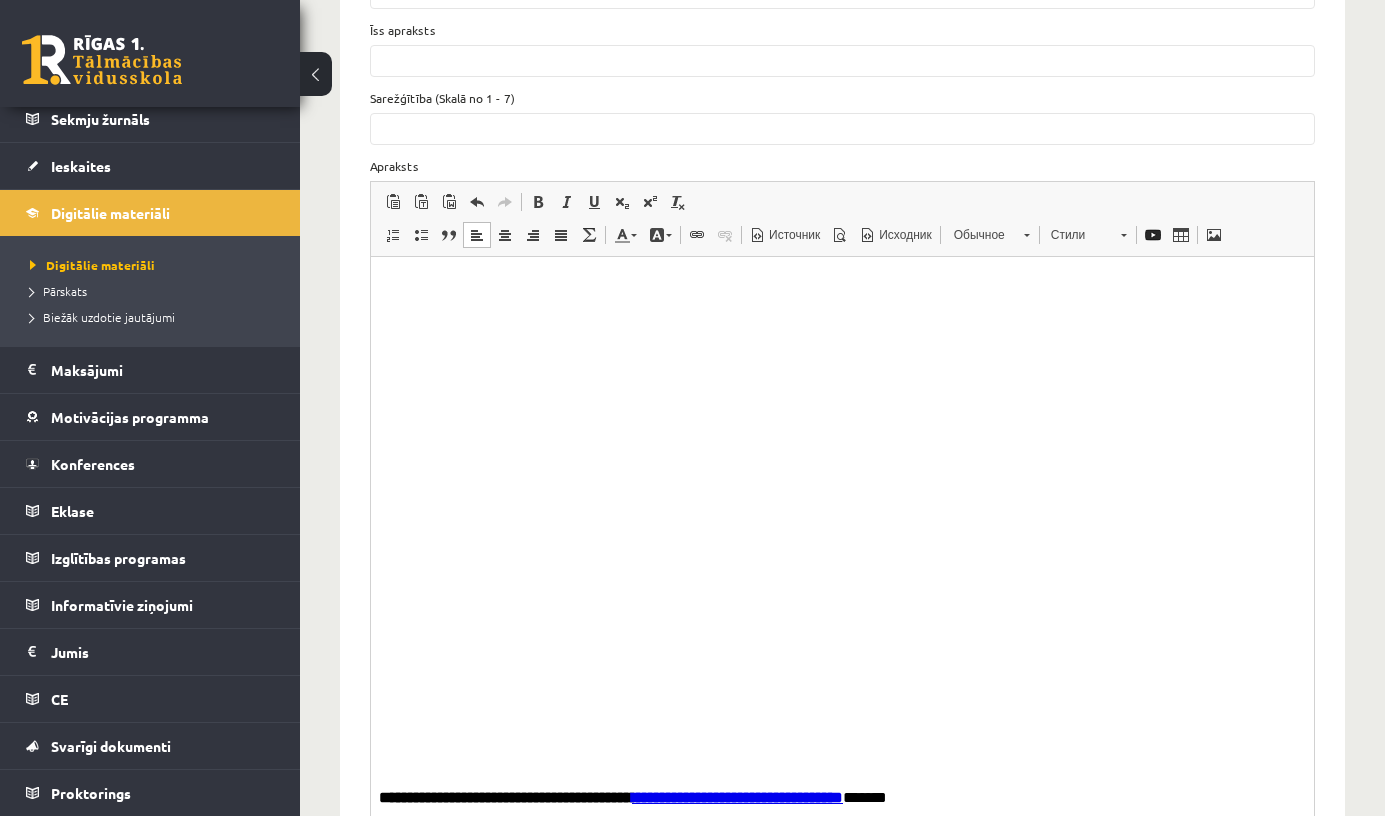 click at bounding box center [842, 461] 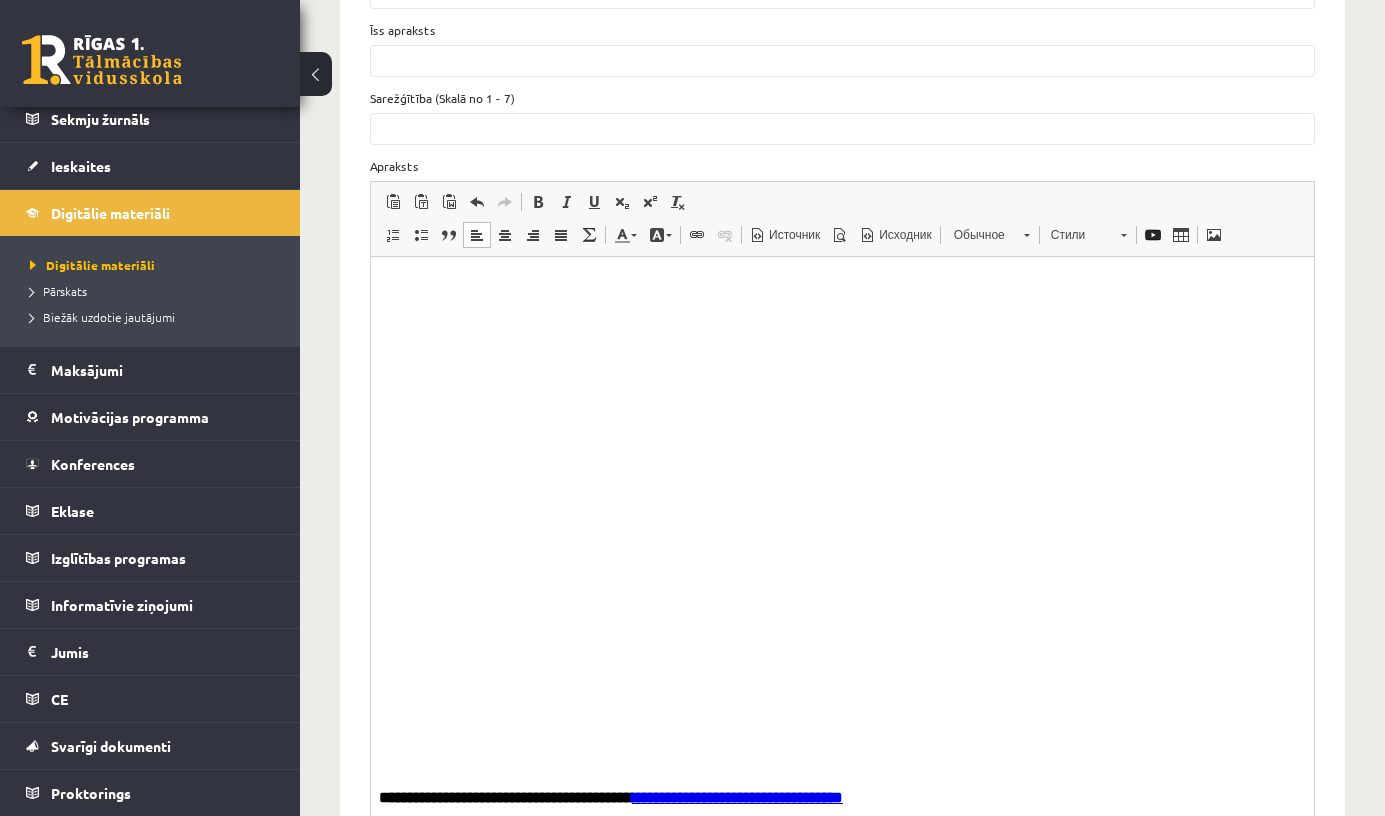 scroll, scrollTop: 1959, scrollLeft: 0, axis: vertical 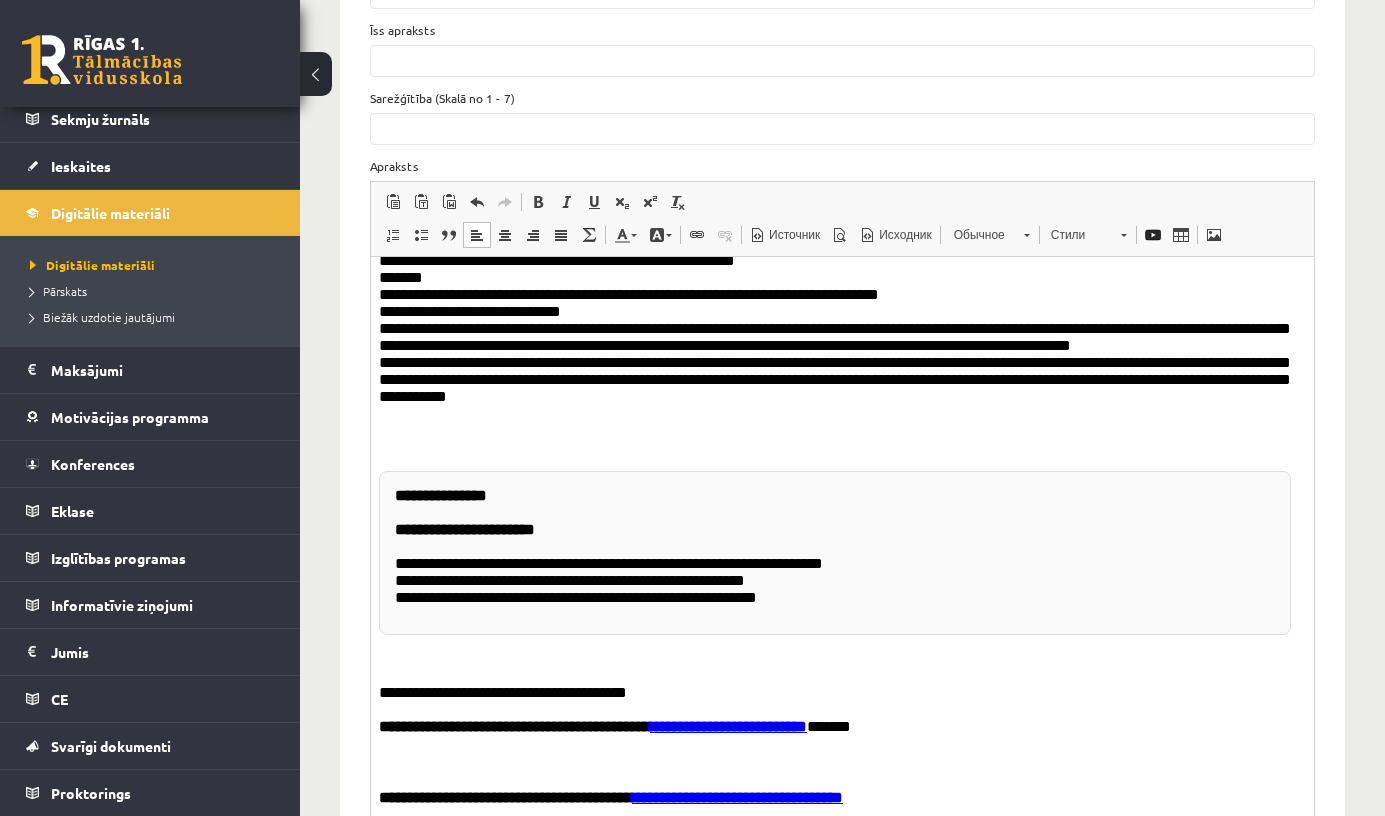 click on "**********" at bounding box center [835, 783] 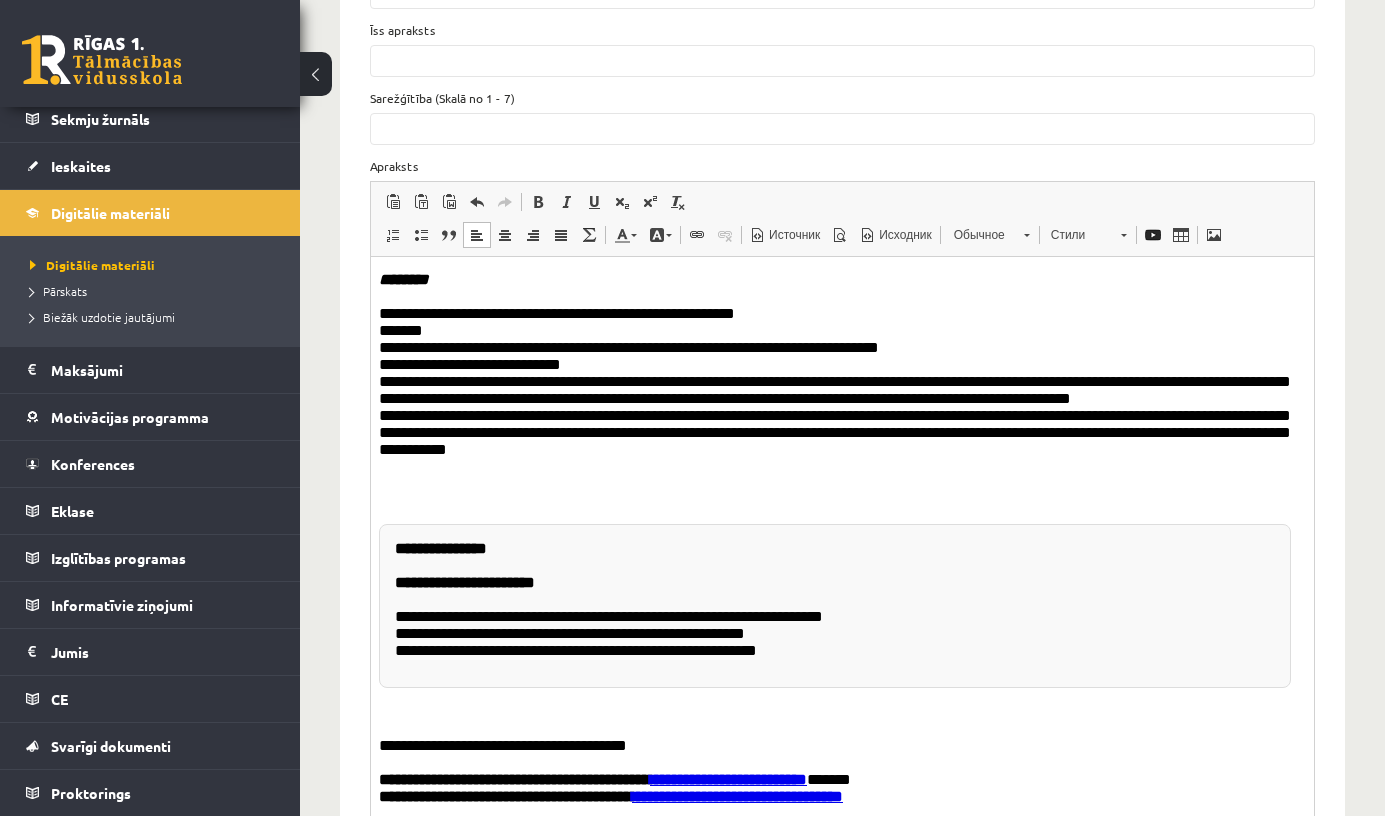 scroll, scrollTop: 1925, scrollLeft: 0, axis: vertical 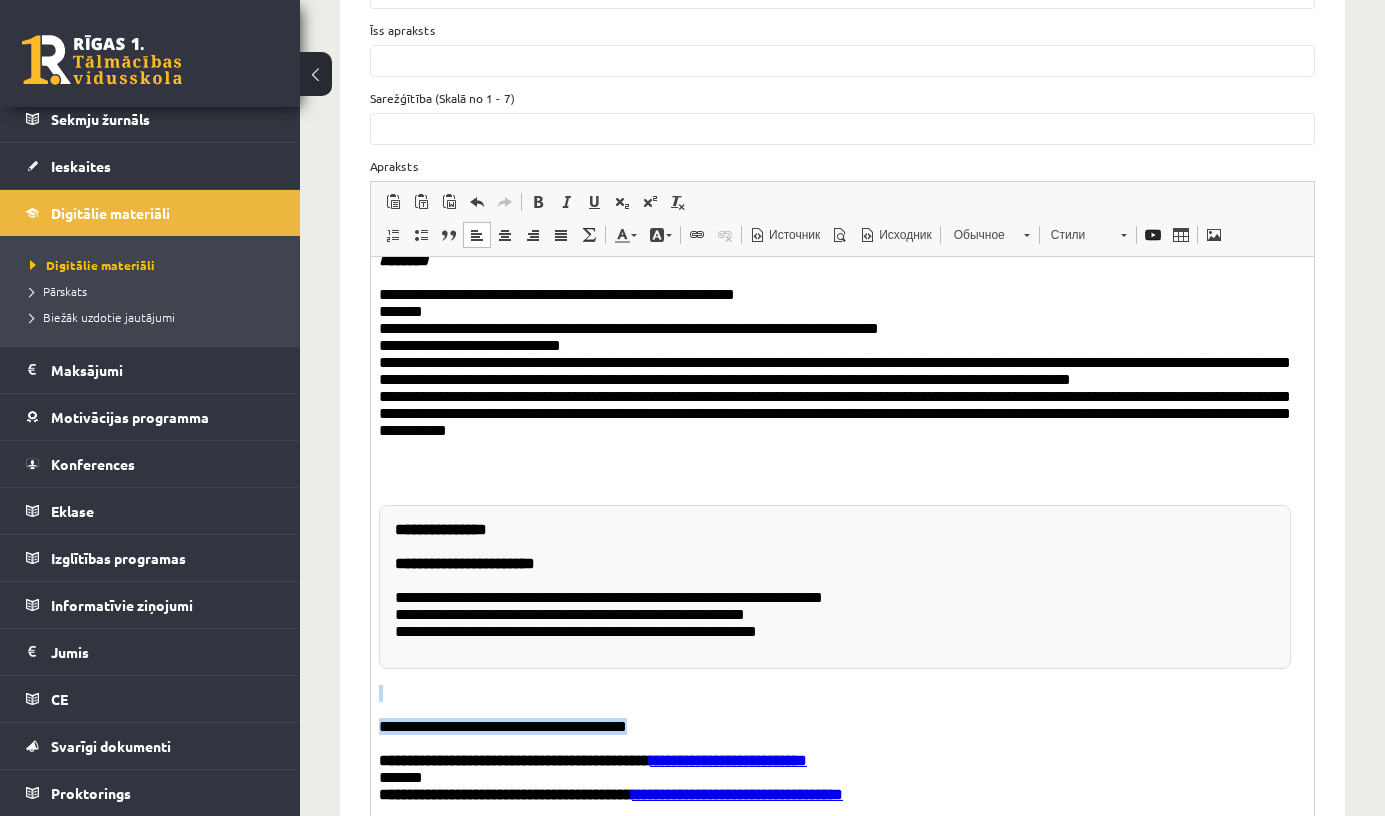 drag, startPoint x: 670, startPoint y: 718, endPoint x: 361, endPoint y: 690, distance: 310.26602 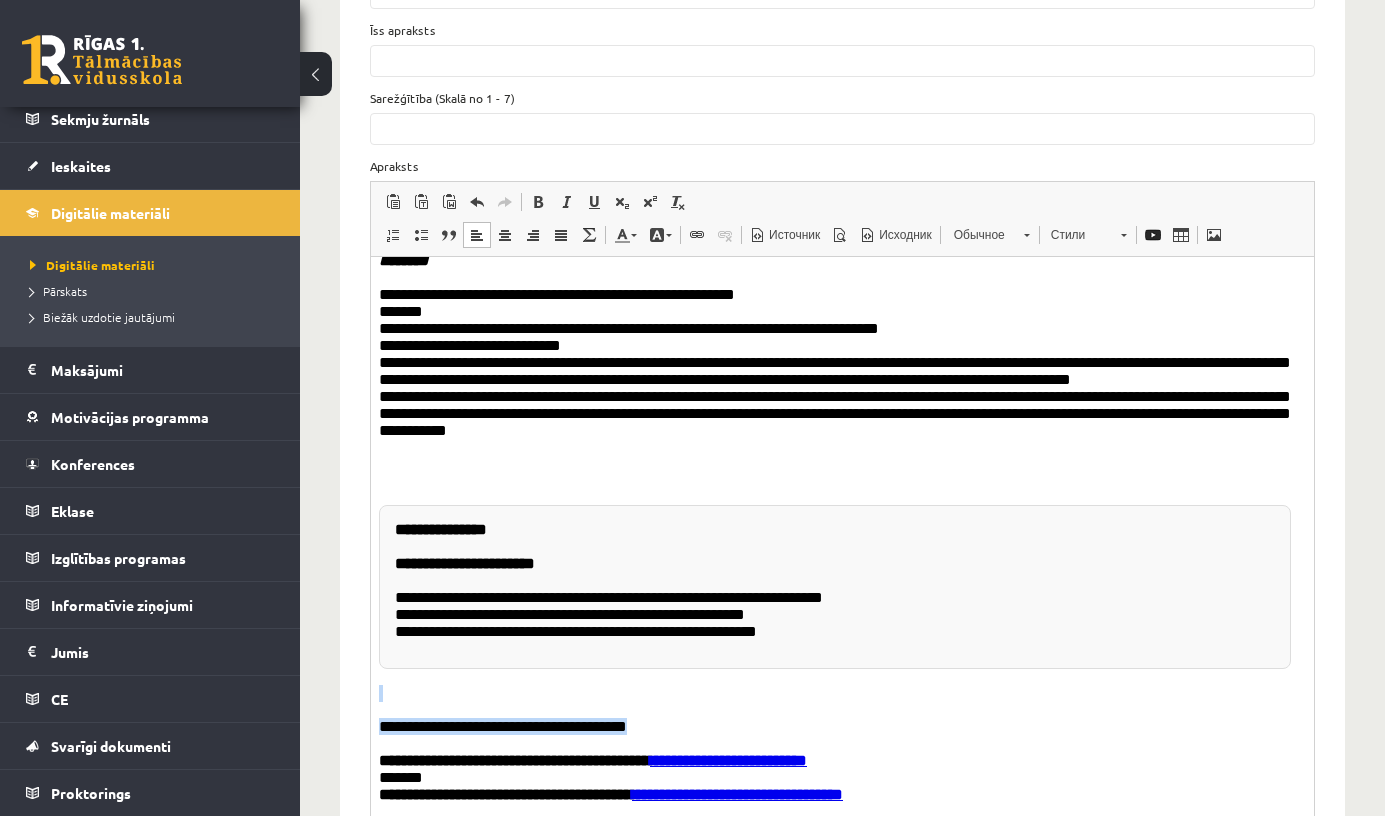 click on "**********" at bounding box center (842, -354) 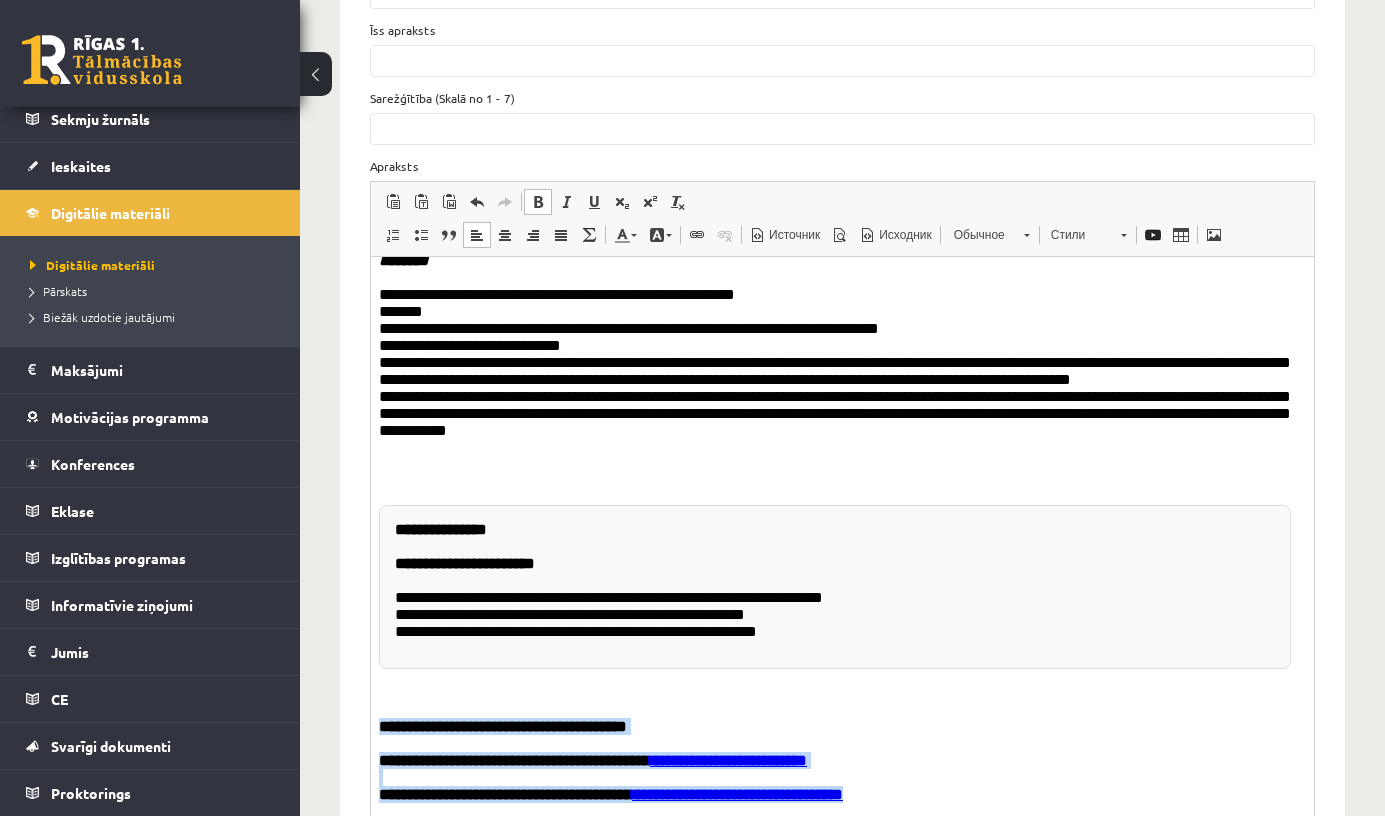 drag, startPoint x: 991, startPoint y: 797, endPoint x: 363, endPoint y: 710, distance: 633.9976 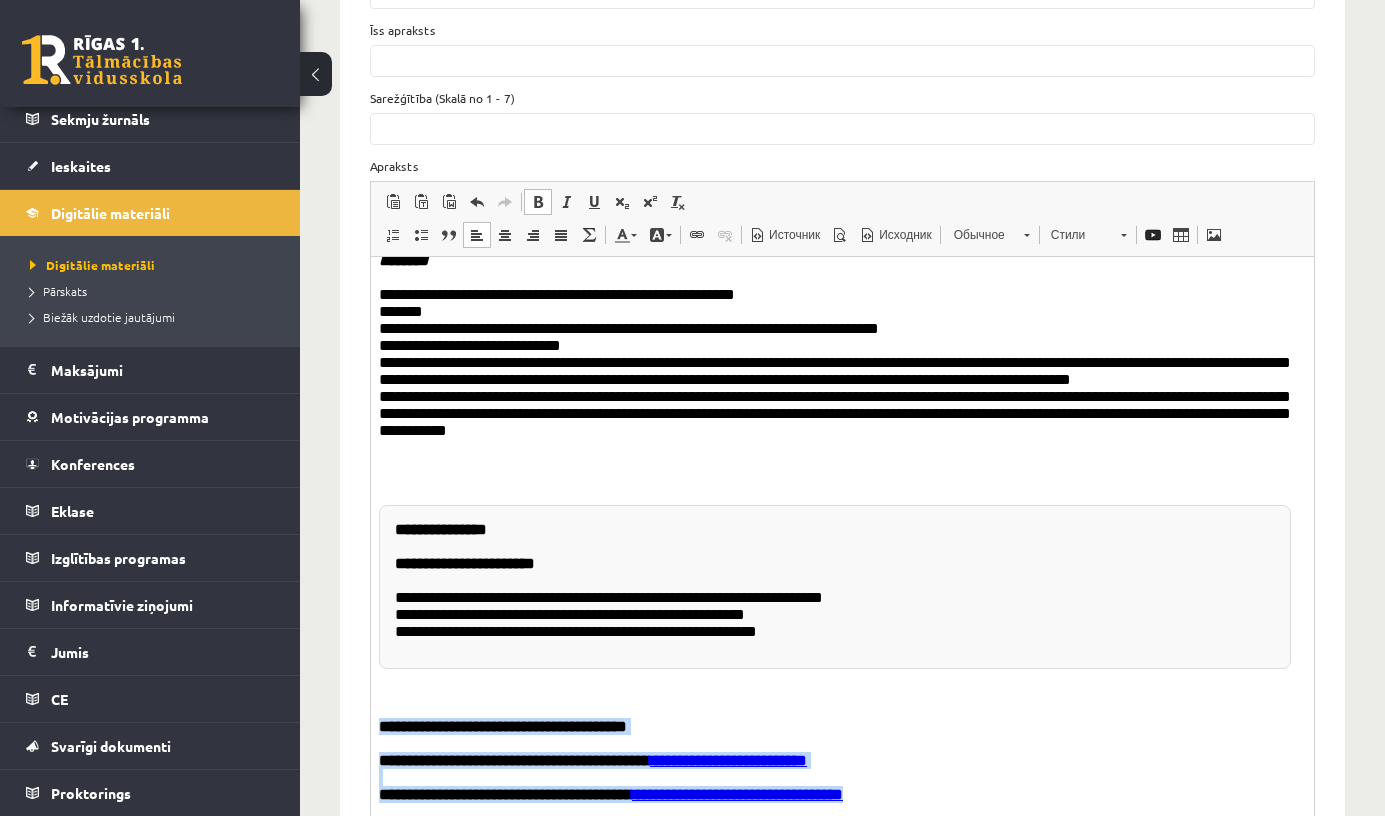click on "**********" at bounding box center (842, -354) 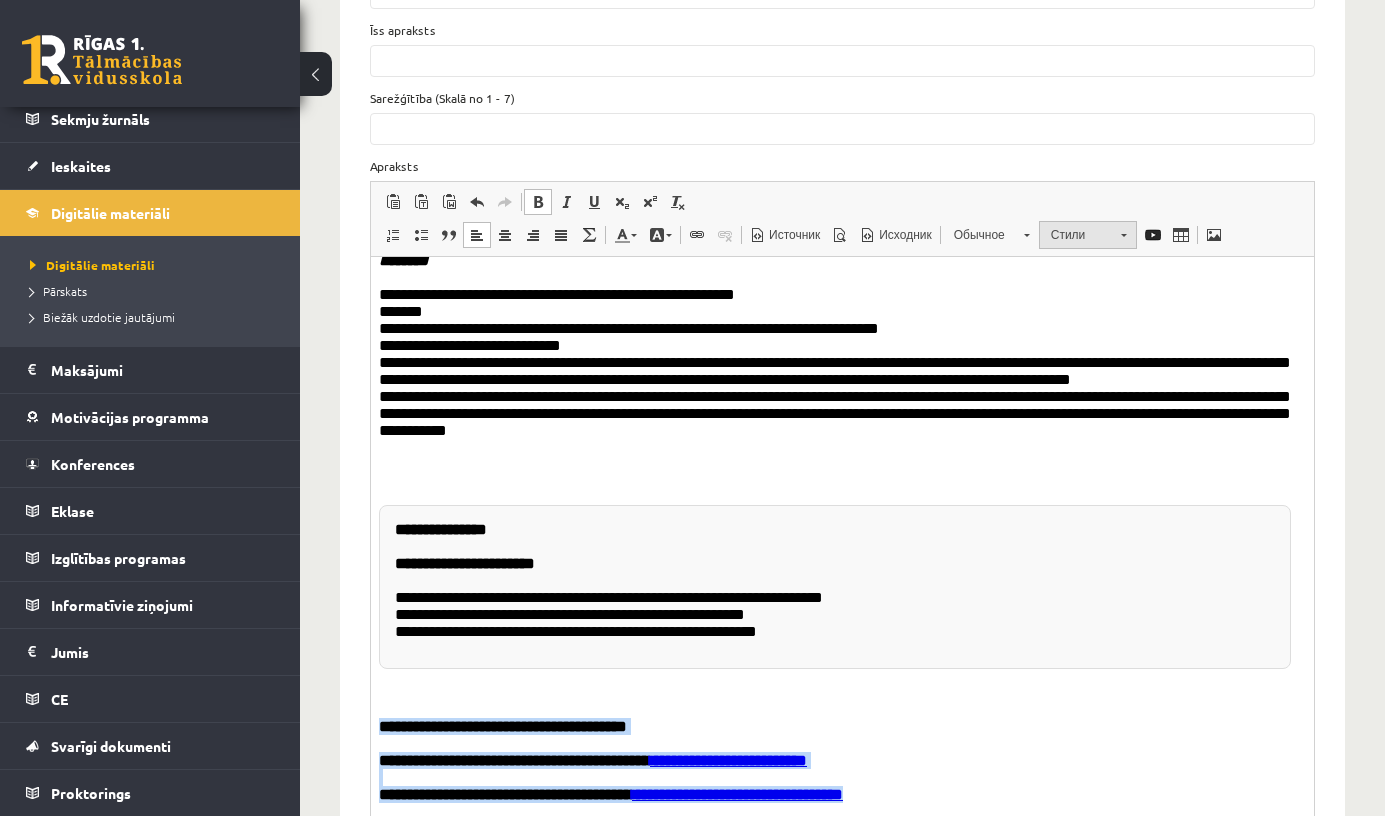 click on "Стили" at bounding box center [1076, 235] 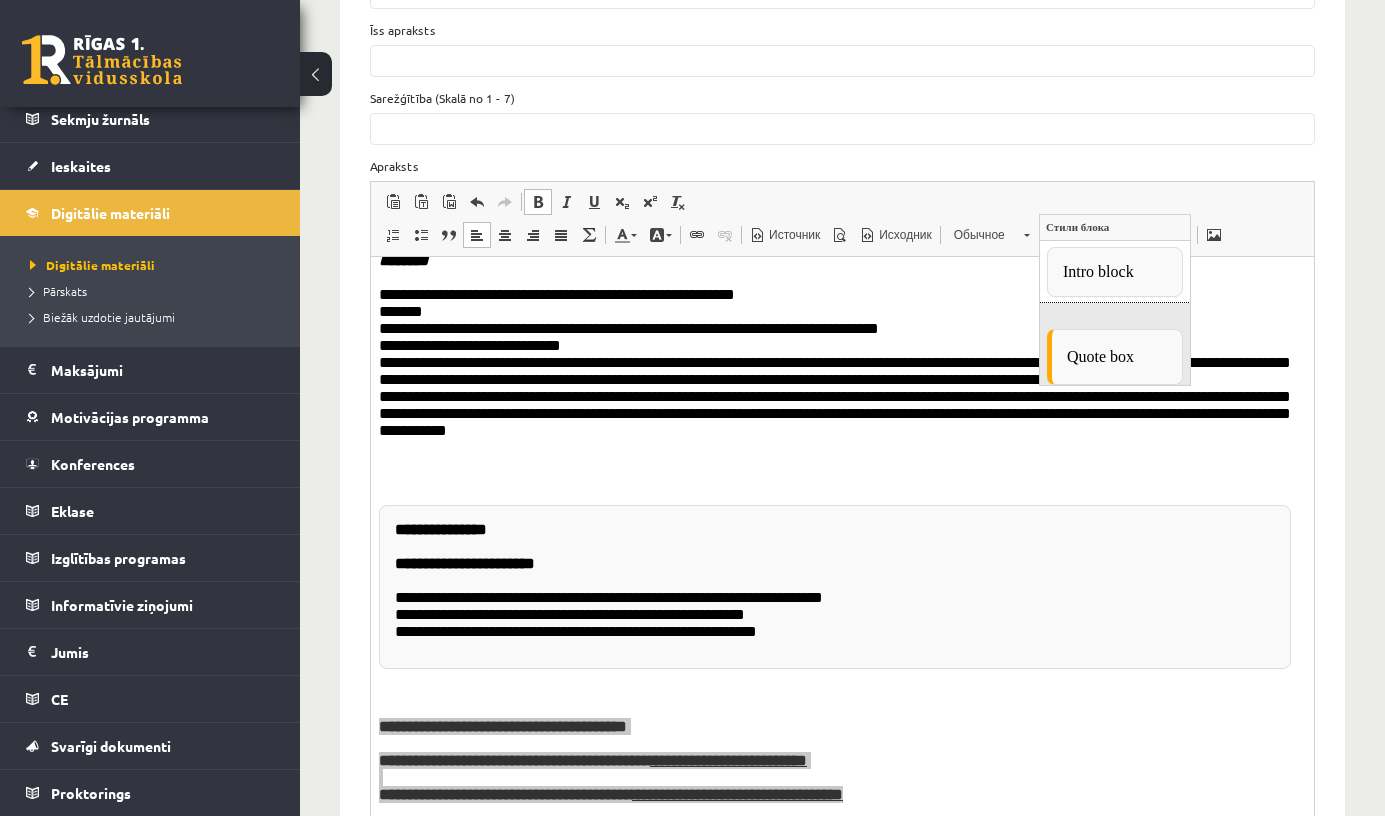 click on "Quote box" at bounding box center [1114, 357] 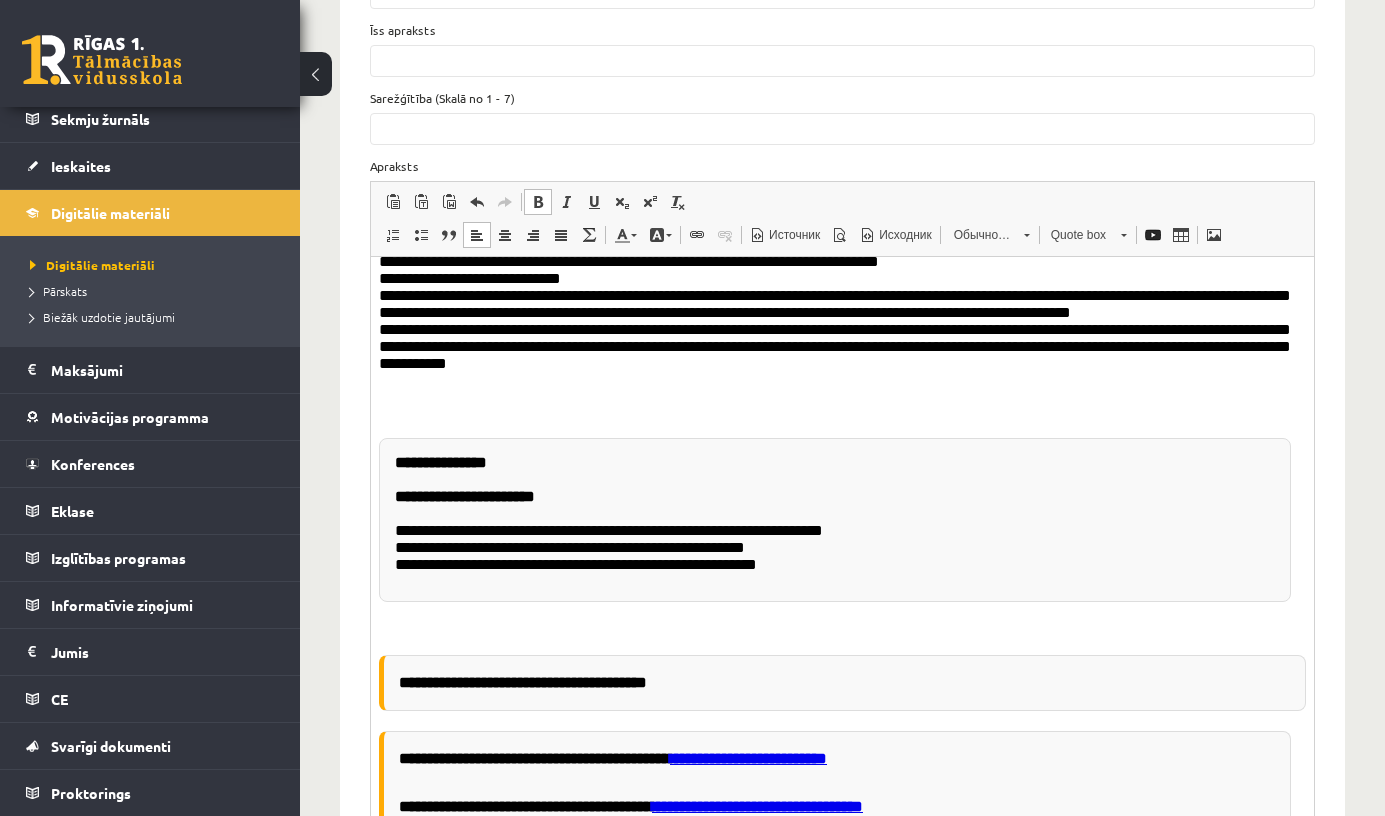 scroll, scrollTop: 2018, scrollLeft: 0, axis: vertical 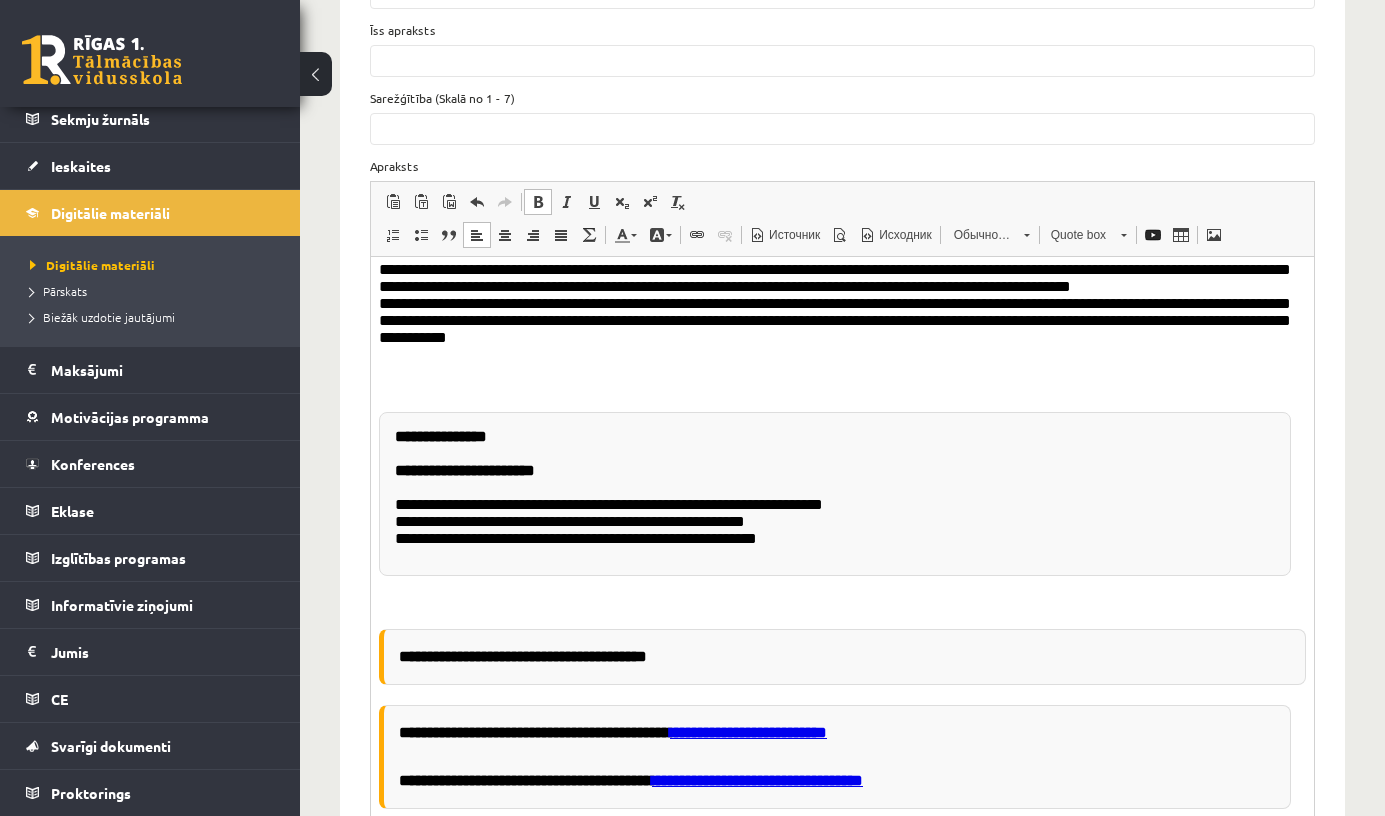 click on "**********" at bounding box center [835, 756] 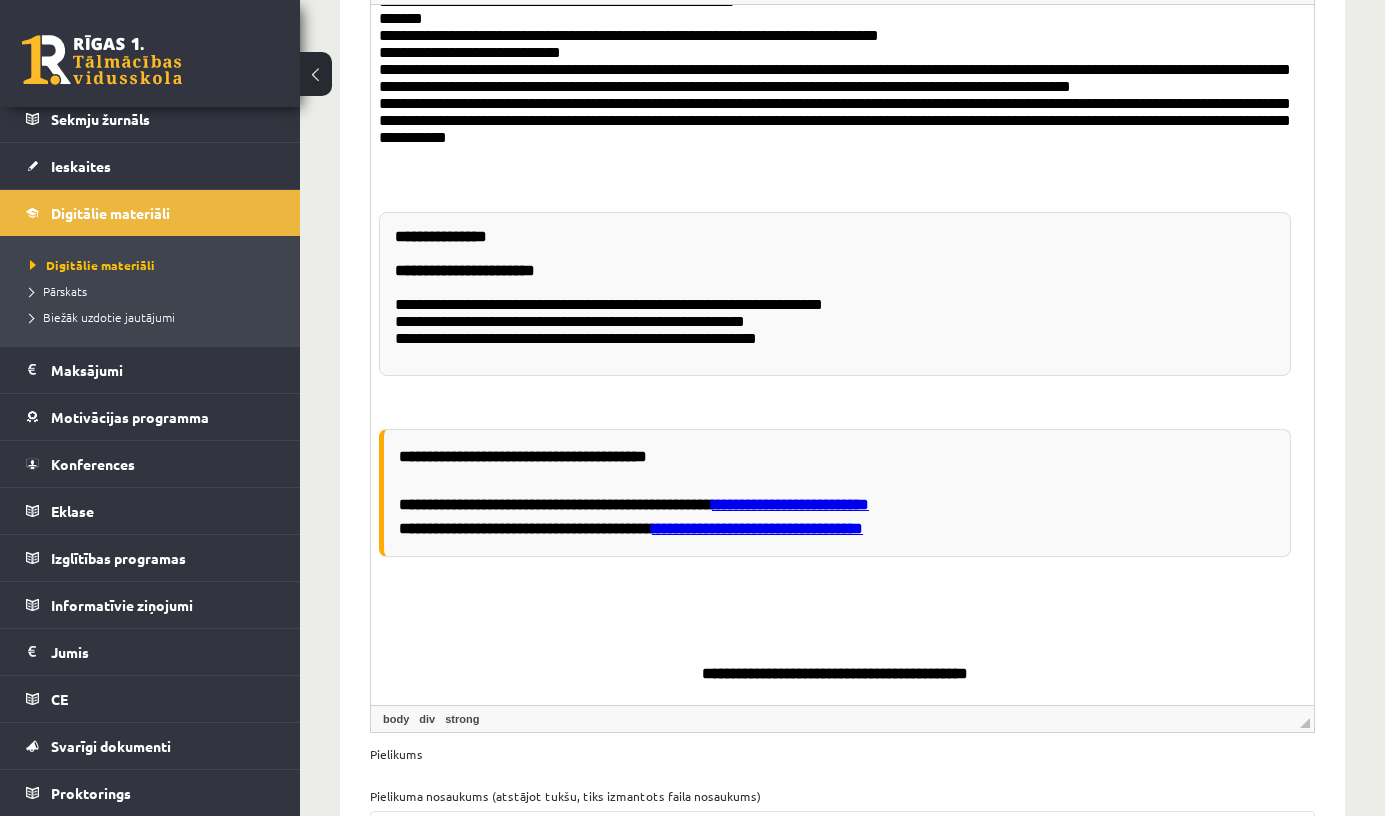 scroll, scrollTop: 1360, scrollLeft: 0, axis: vertical 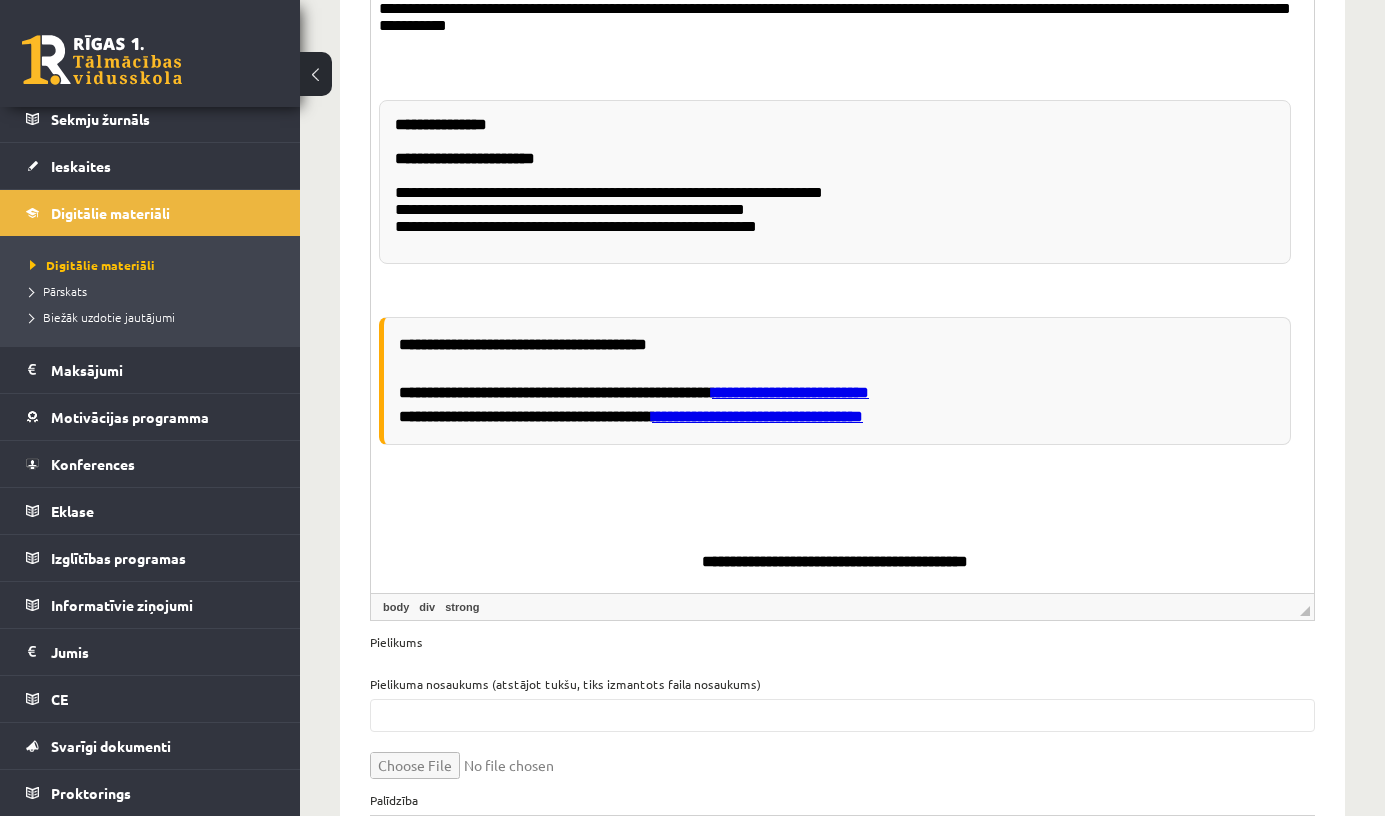 click at bounding box center [842, 523] 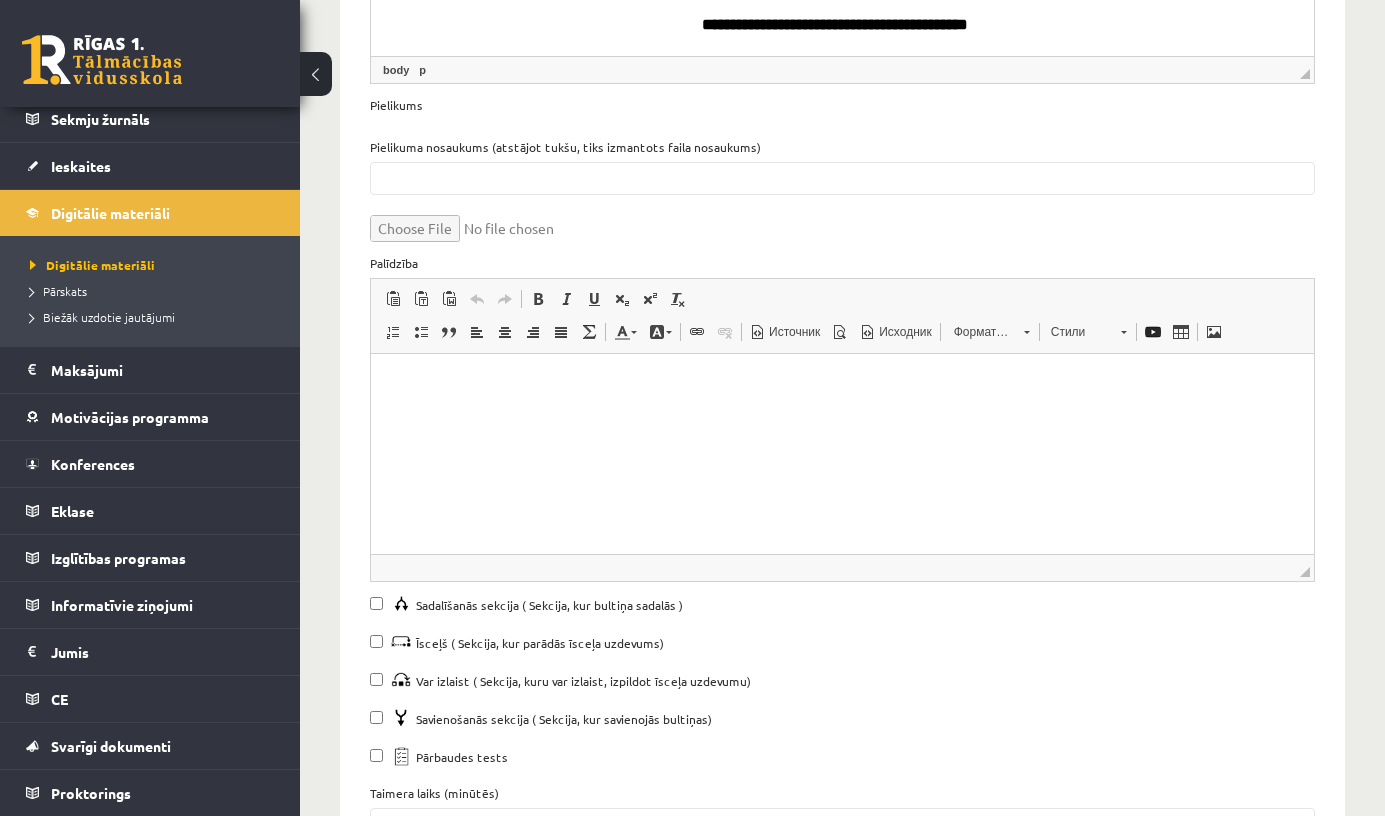 scroll, scrollTop: 2250, scrollLeft: 0, axis: vertical 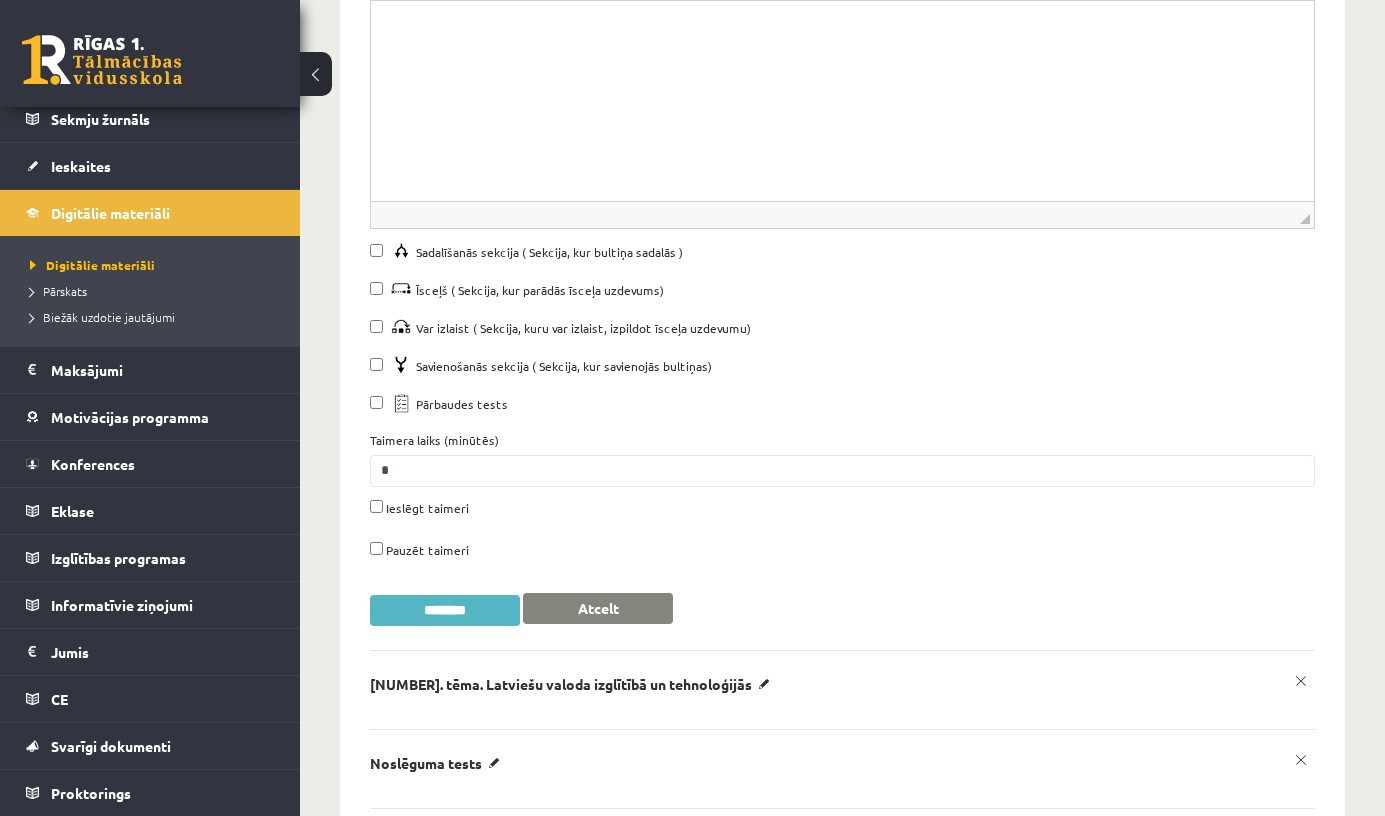 click on "********" at bounding box center (445, 610) 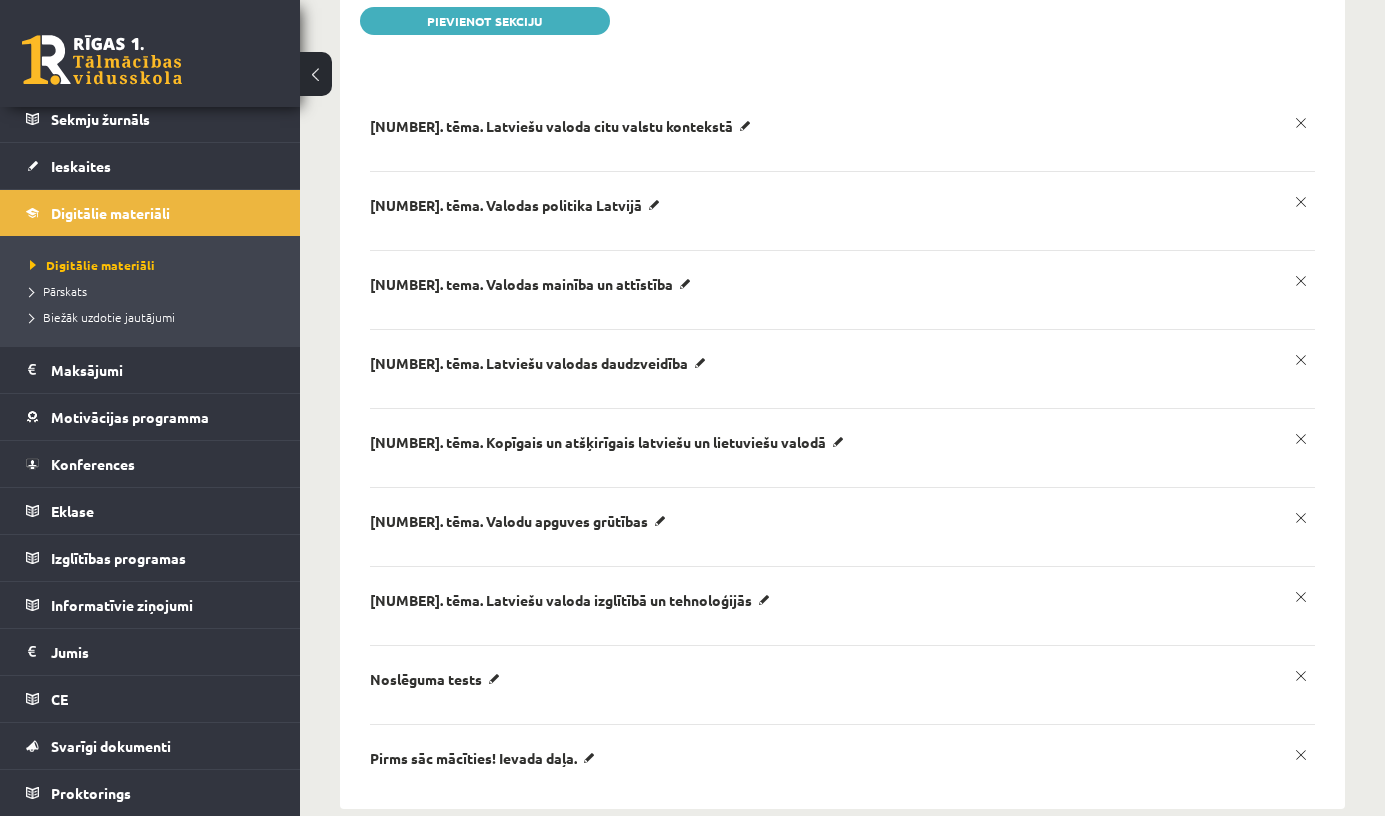 scroll, scrollTop: 0, scrollLeft: 0, axis: both 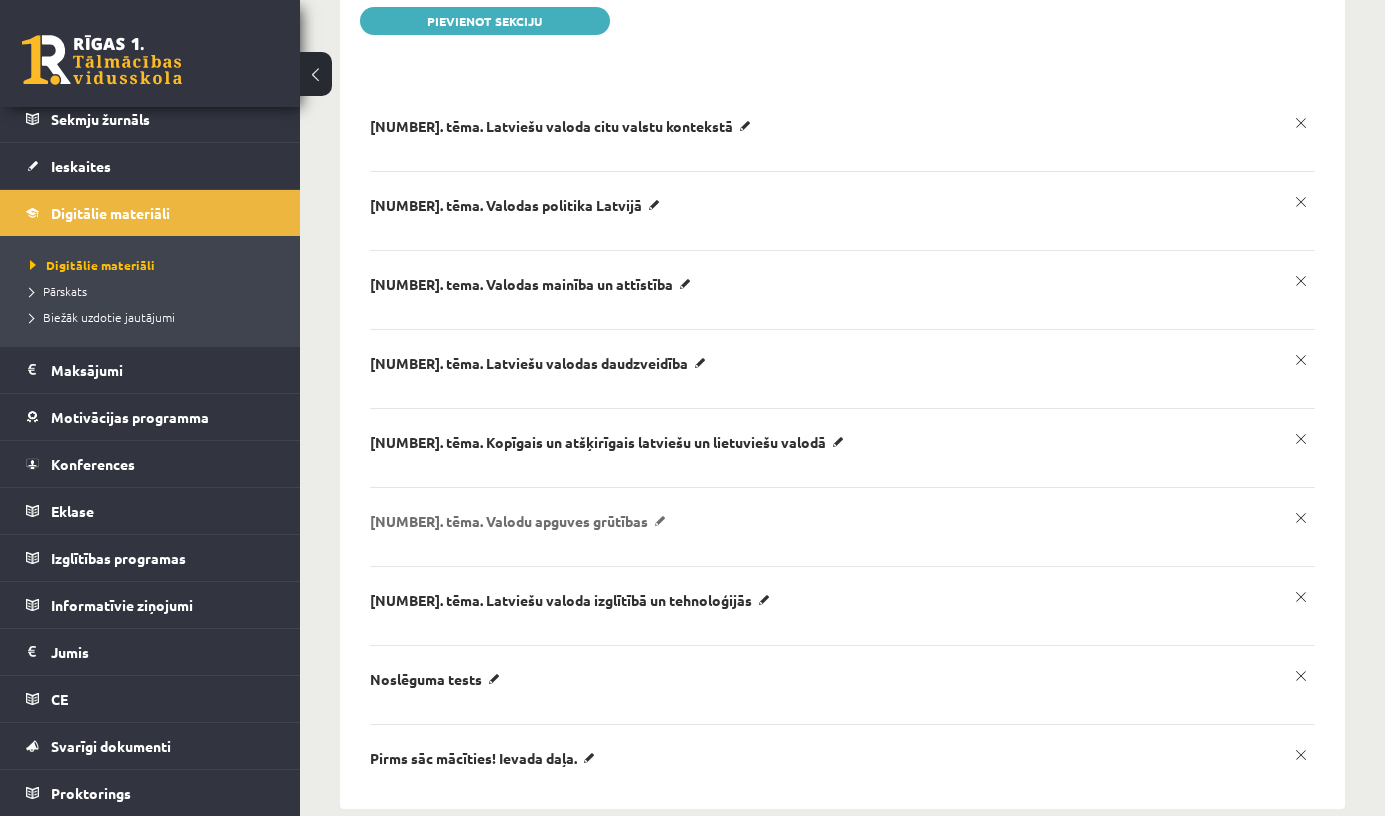 click on "6. tēma. Valodu apguves grūtības" at bounding box center [564, 126] 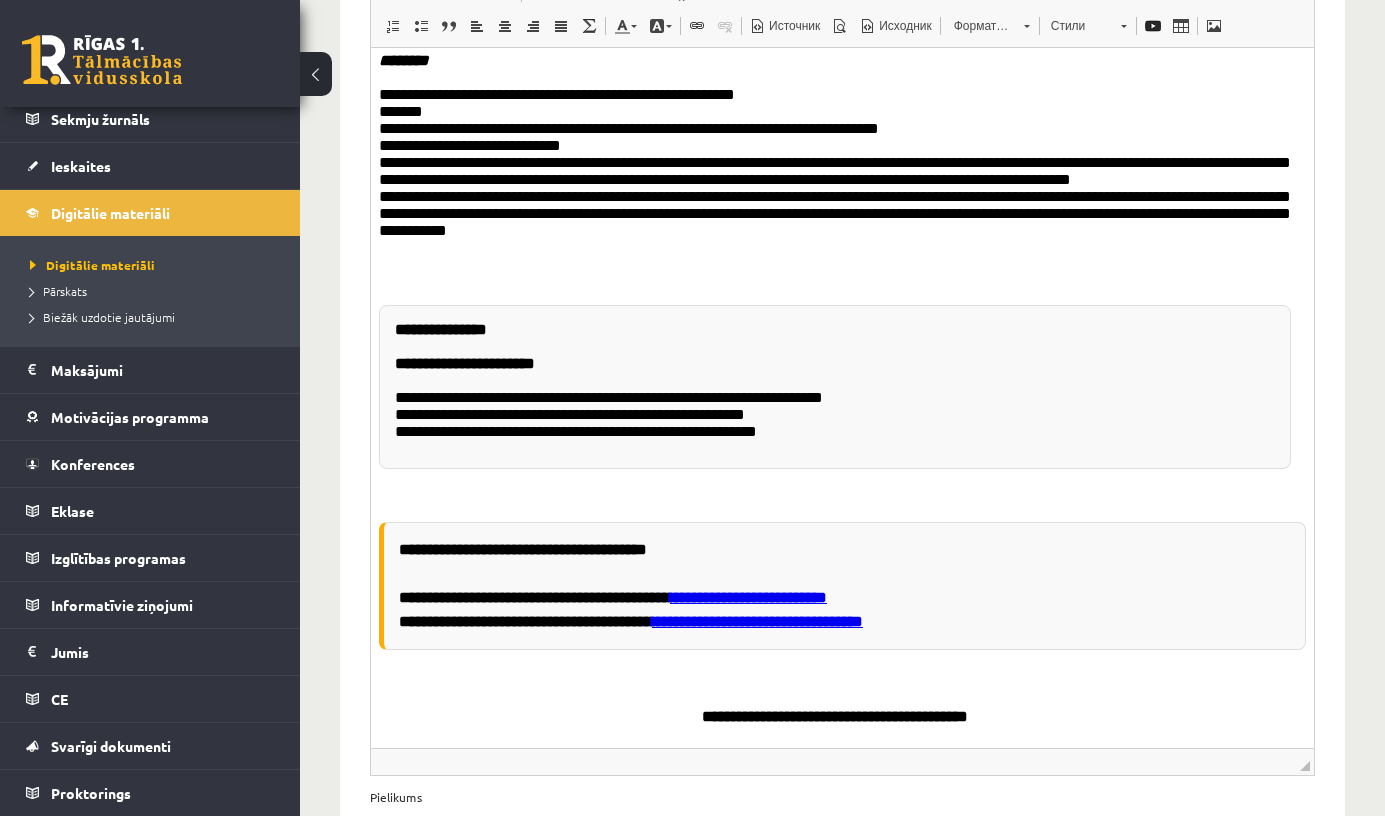scroll, scrollTop: 1269, scrollLeft: 0, axis: vertical 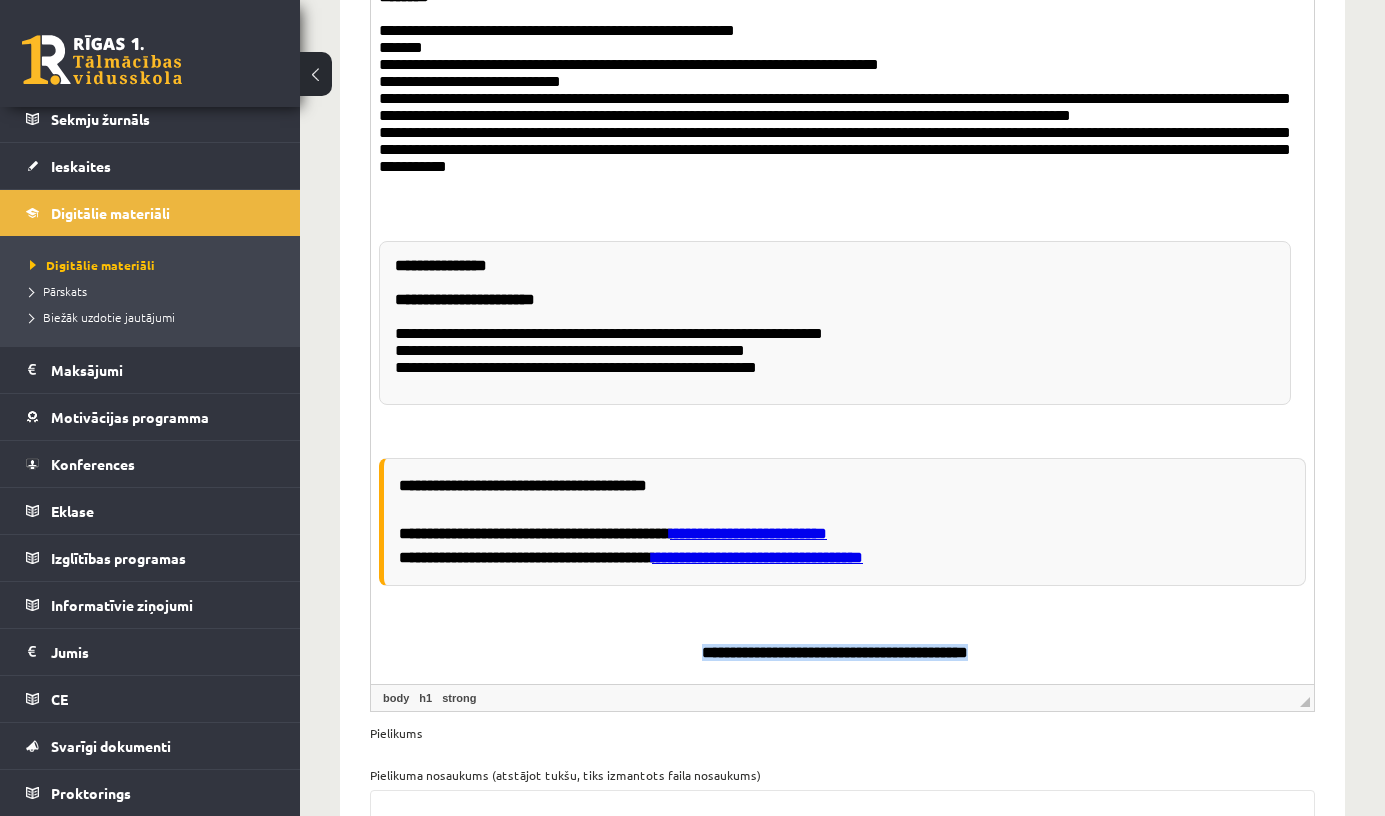 drag, startPoint x: 1032, startPoint y: 655, endPoint x: 594, endPoint y: 660, distance: 438.02853 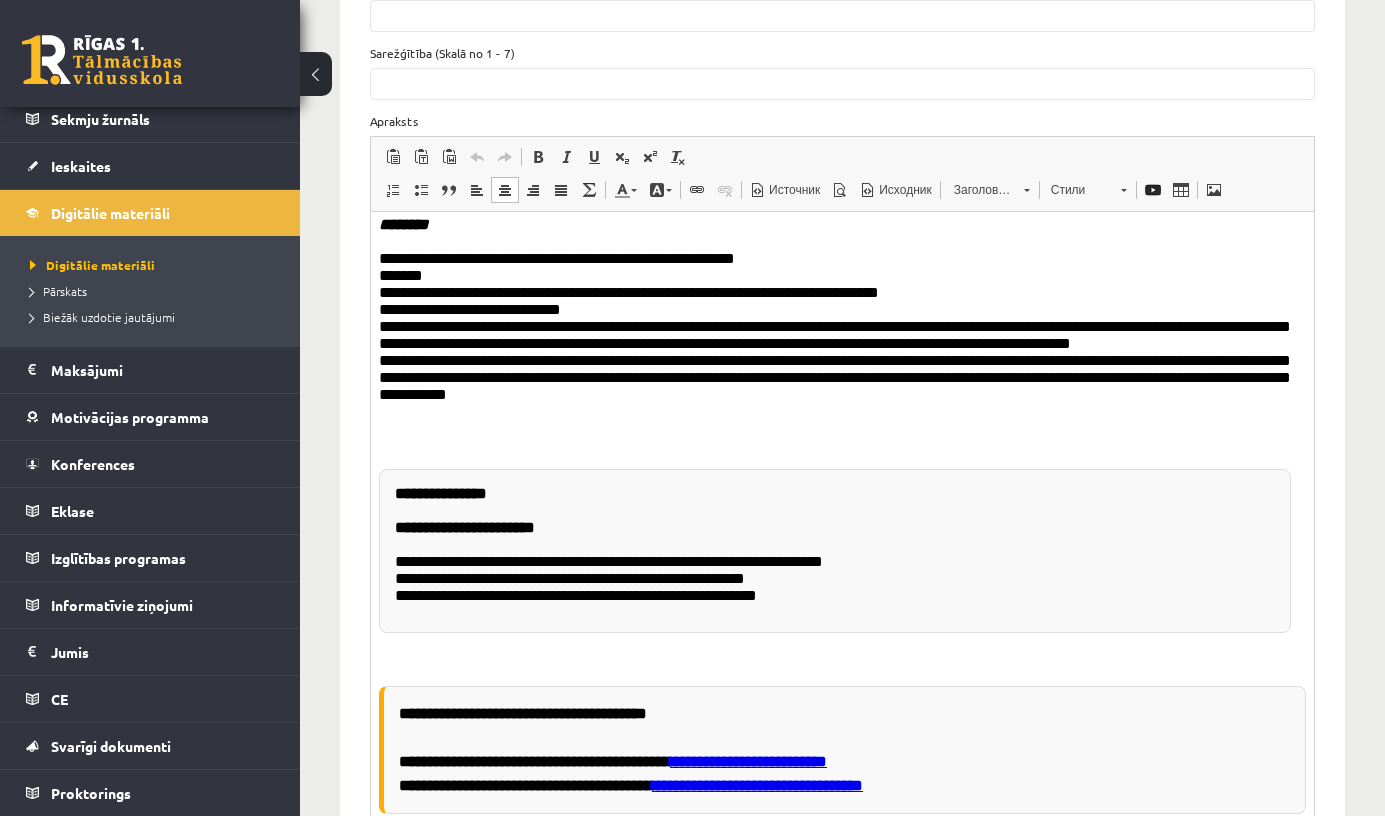 scroll, scrollTop: 1039, scrollLeft: 0, axis: vertical 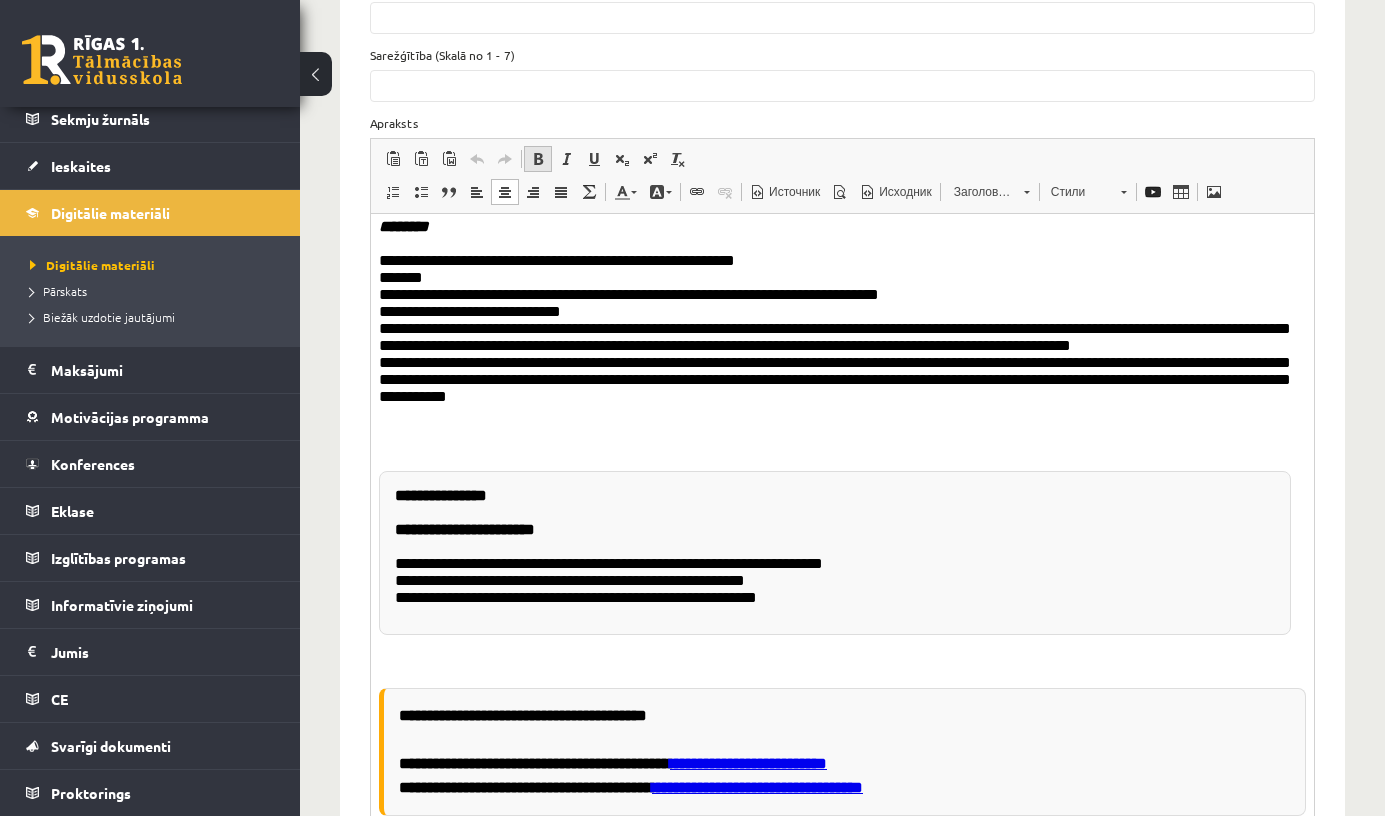 click at bounding box center (538, 159) 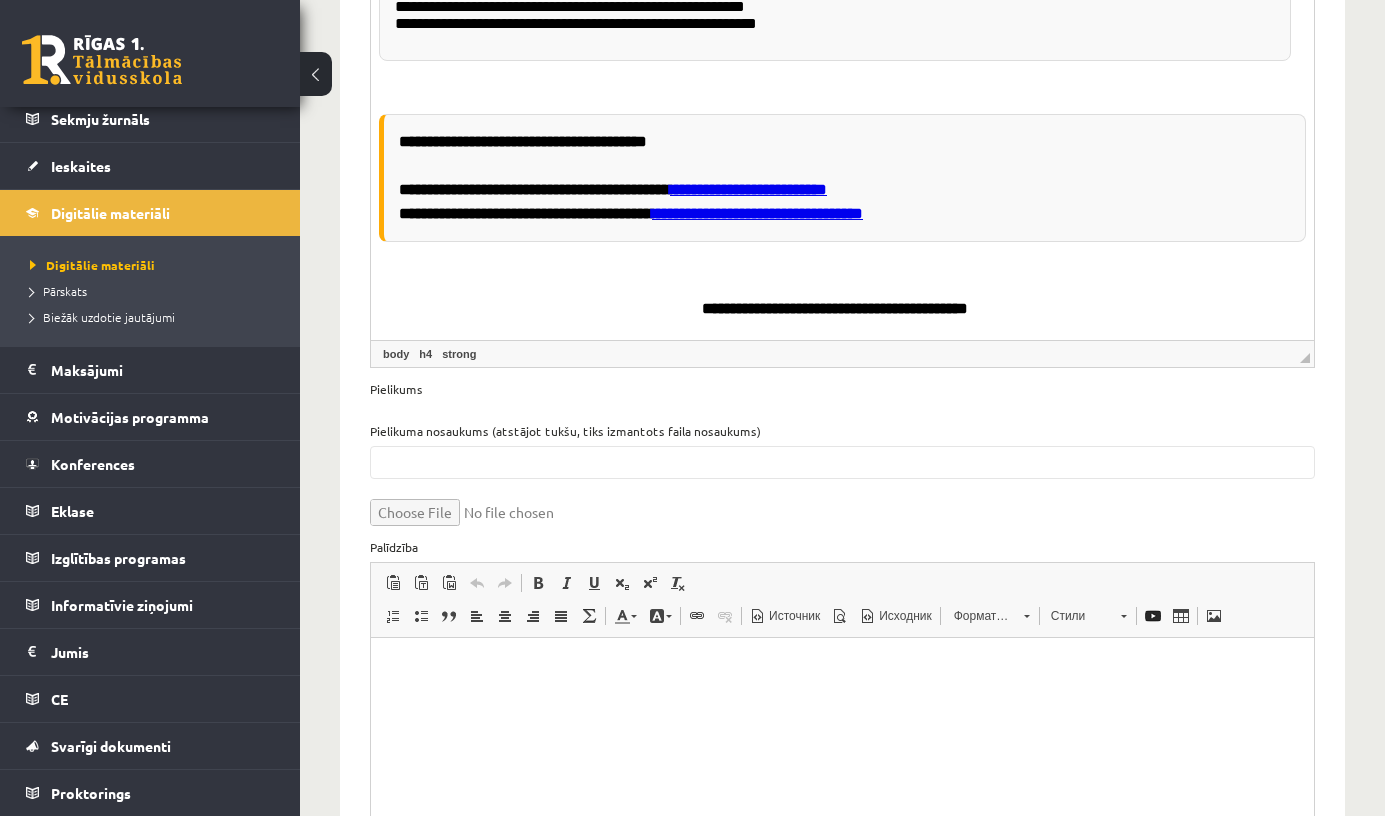 scroll, scrollTop: 1336, scrollLeft: 0, axis: vertical 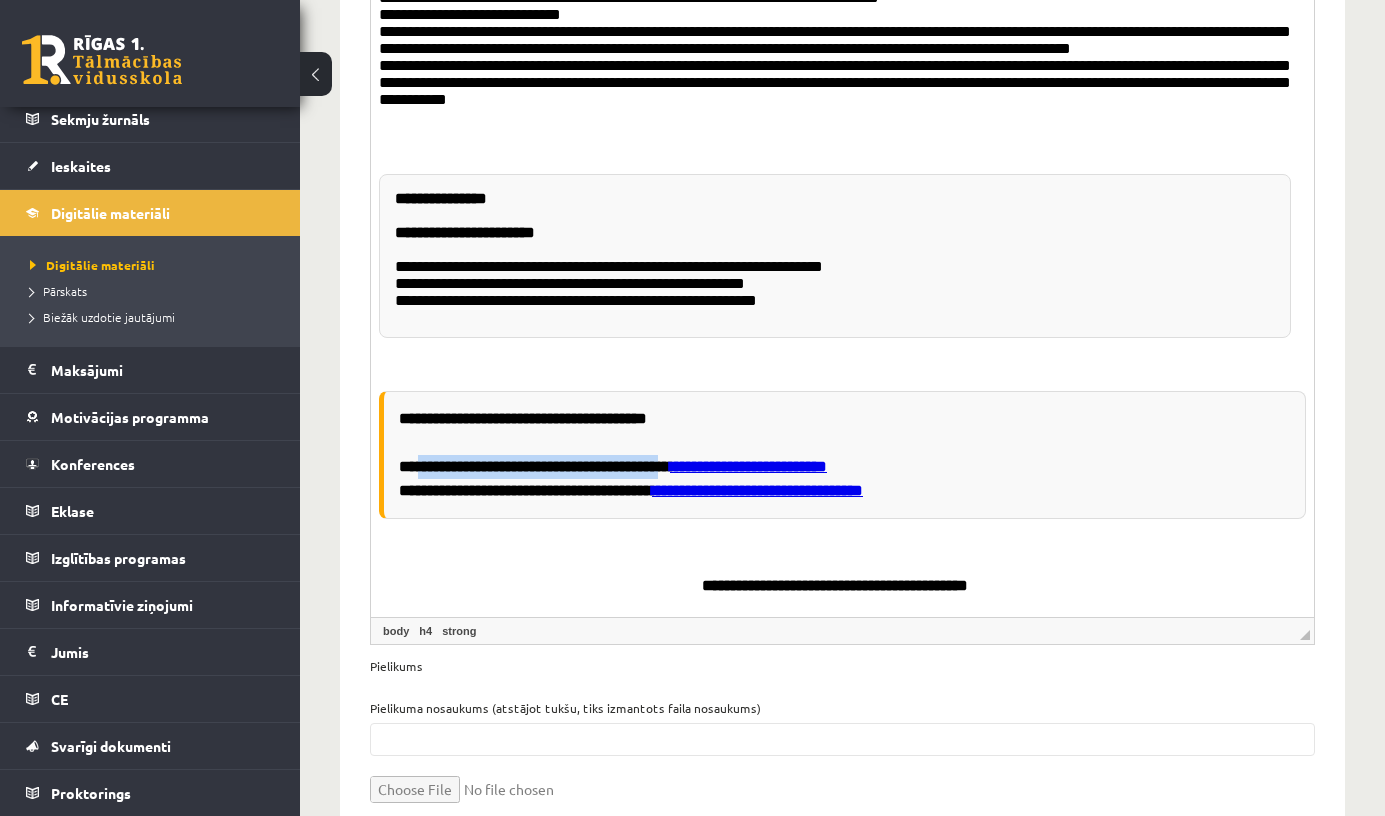 drag, startPoint x: 712, startPoint y: 465, endPoint x: 420, endPoint y: 467, distance: 292.00684 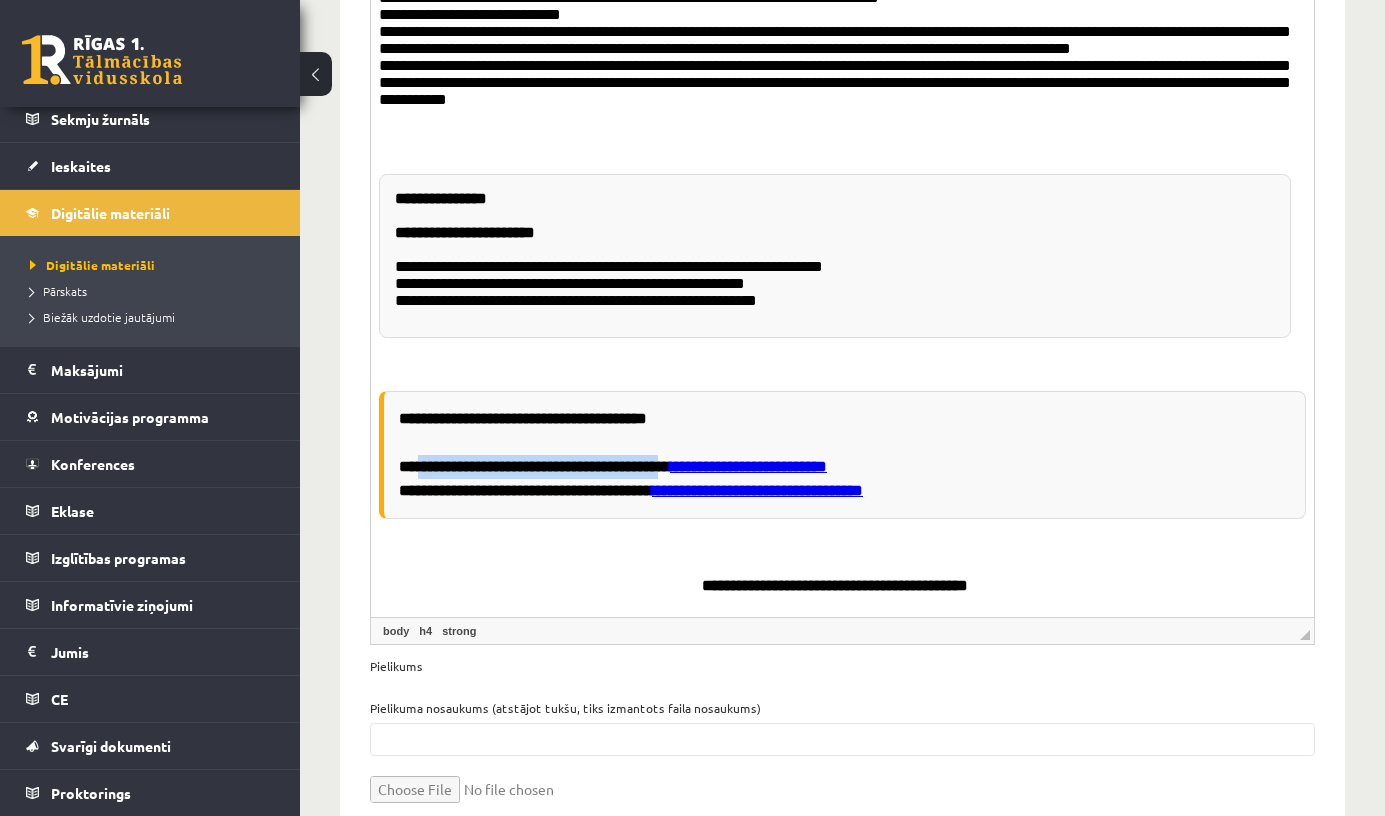 click on "**********" at bounding box center [613, 442] 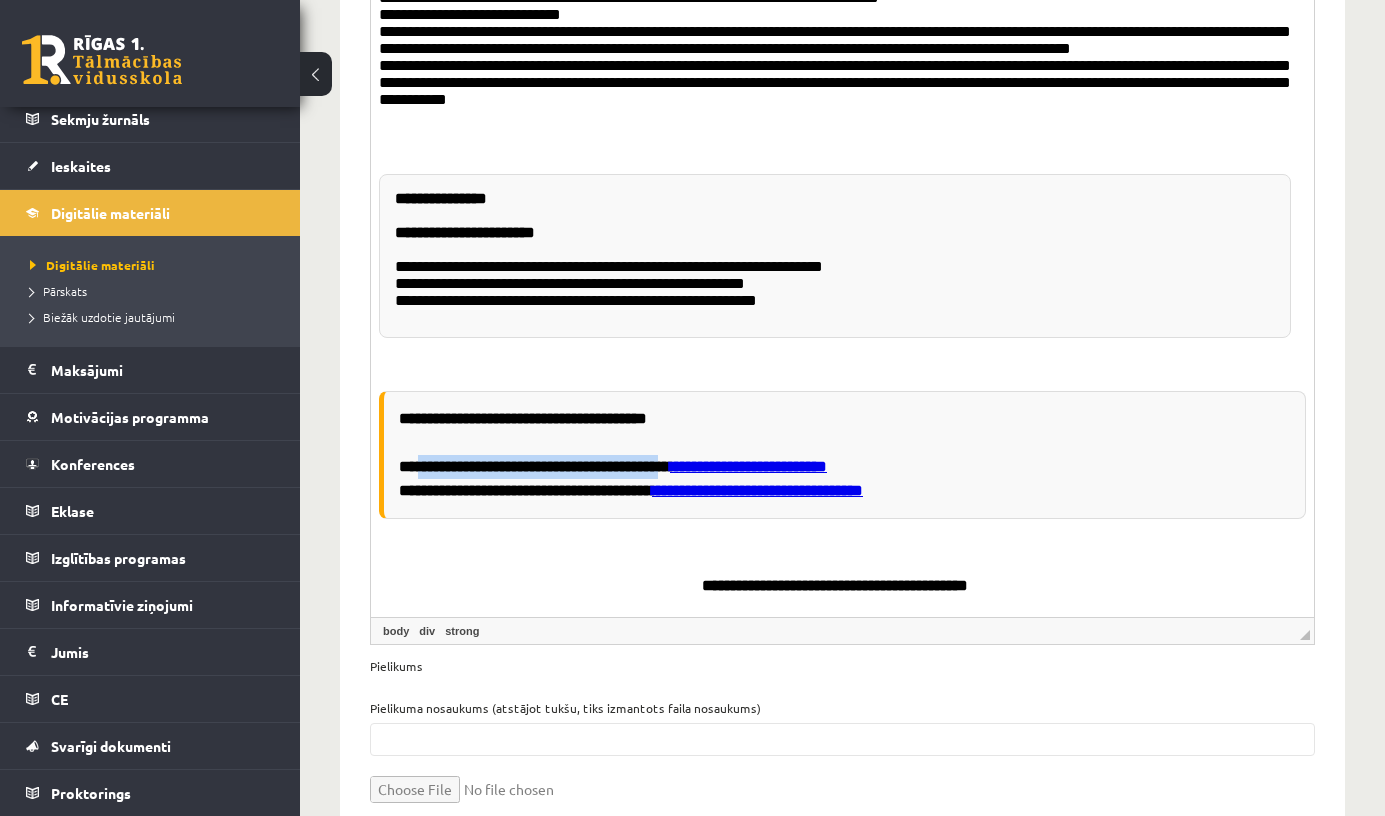 click on "**********" at bounding box center [613, 442] 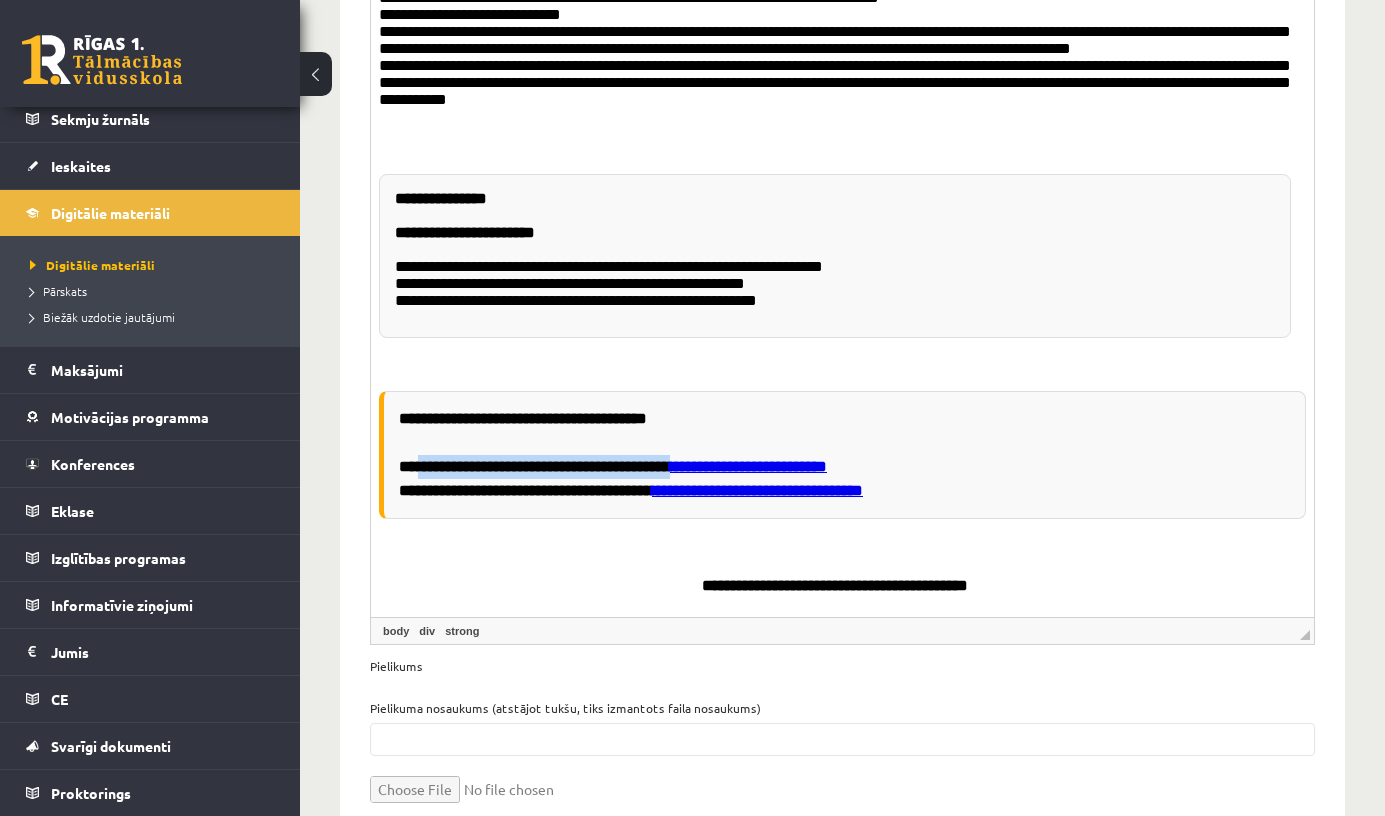 drag, startPoint x: 420, startPoint y: 468, endPoint x: 718, endPoint y: 466, distance: 298.0067 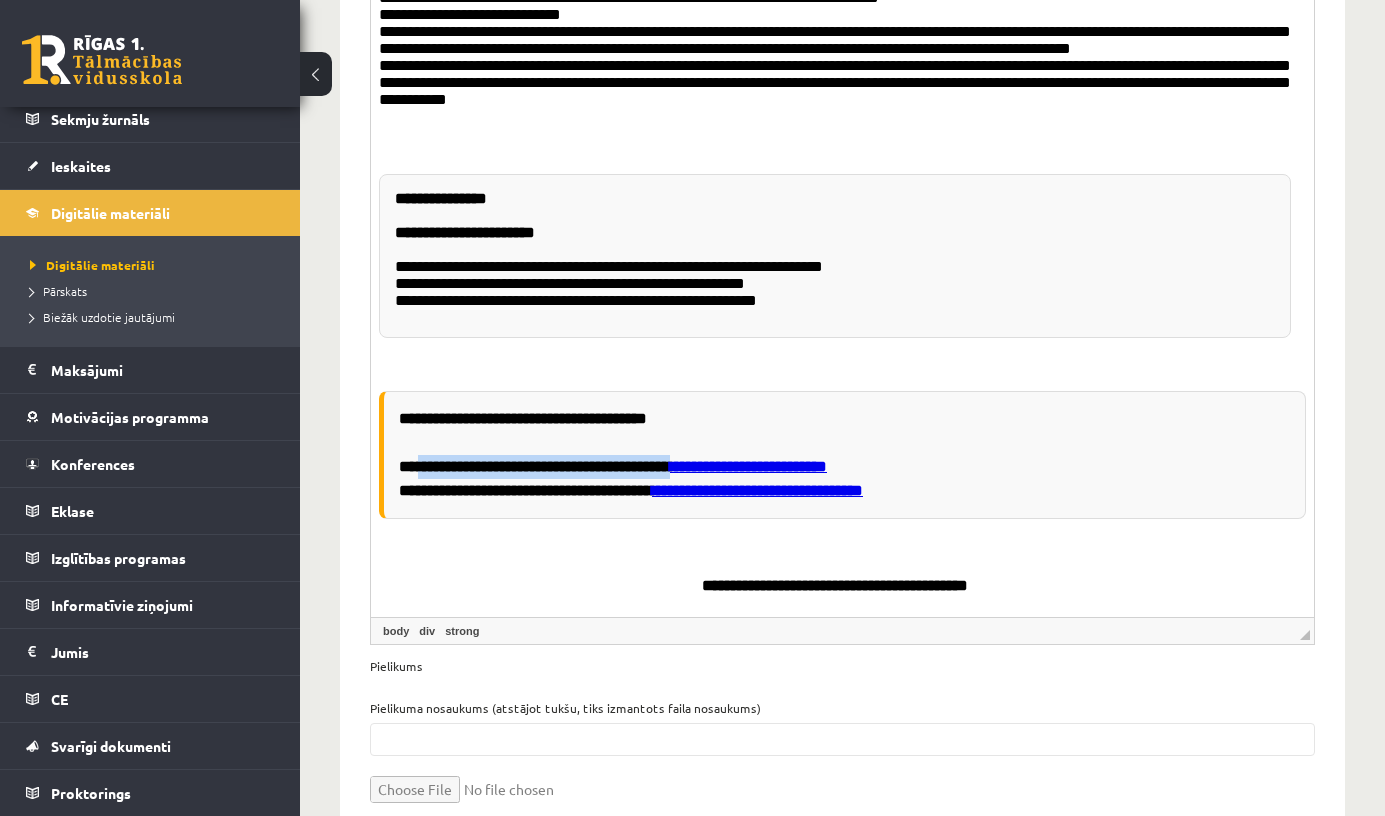 click on "**********" at bounding box center (613, 442) 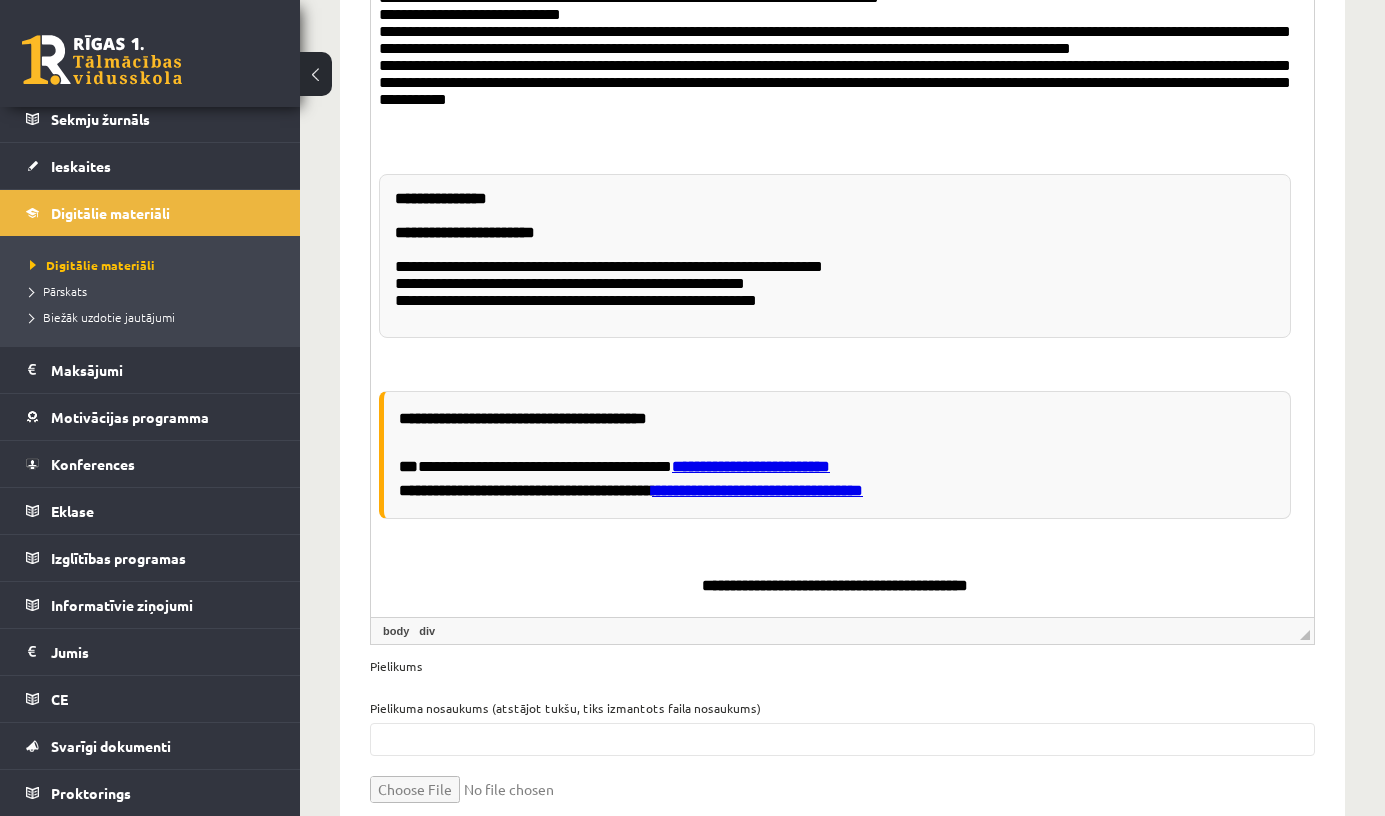 click on "**********" at bounding box center (835, 455) 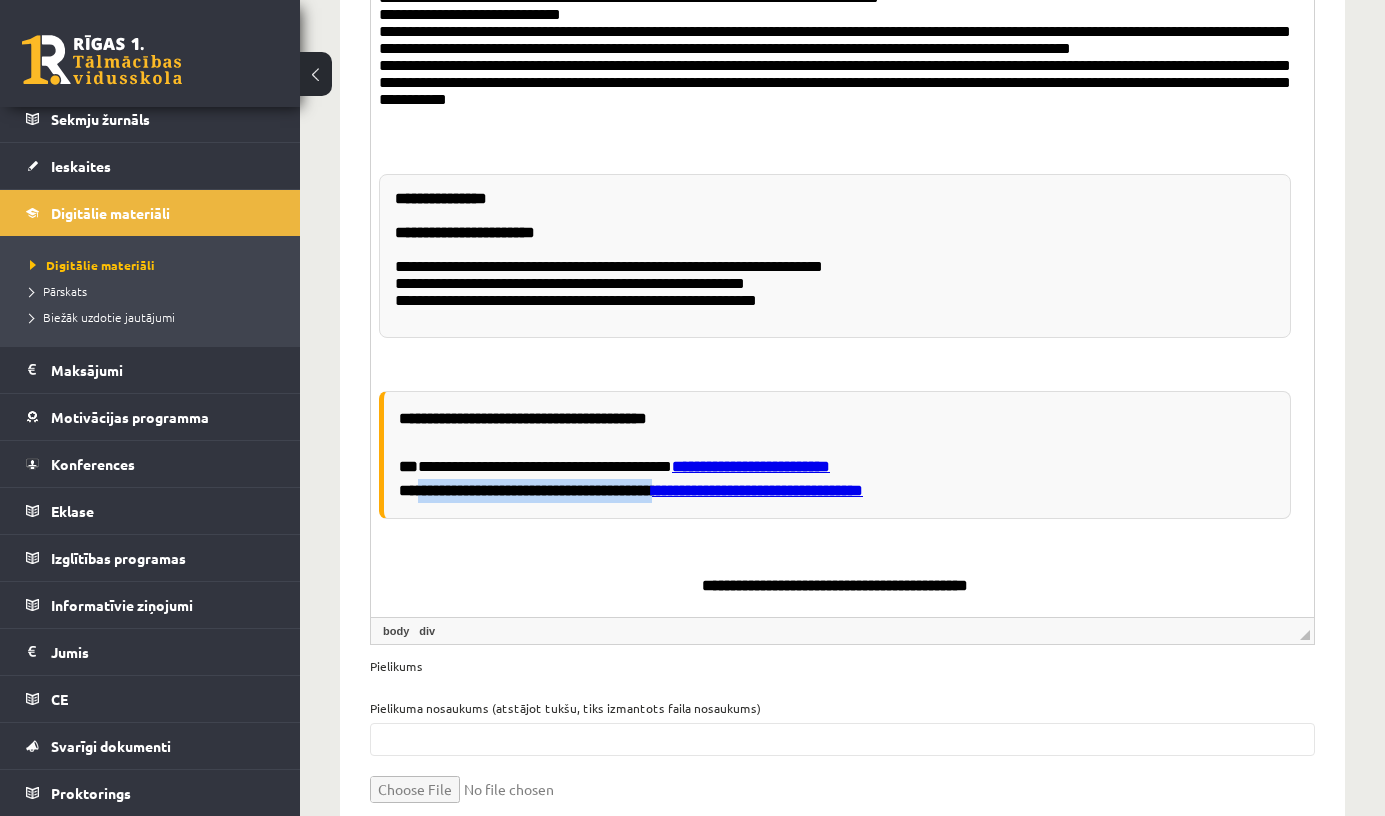 drag, startPoint x: 421, startPoint y: 483, endPoint x: 698, endPoint y: 491, distance: 277.1155 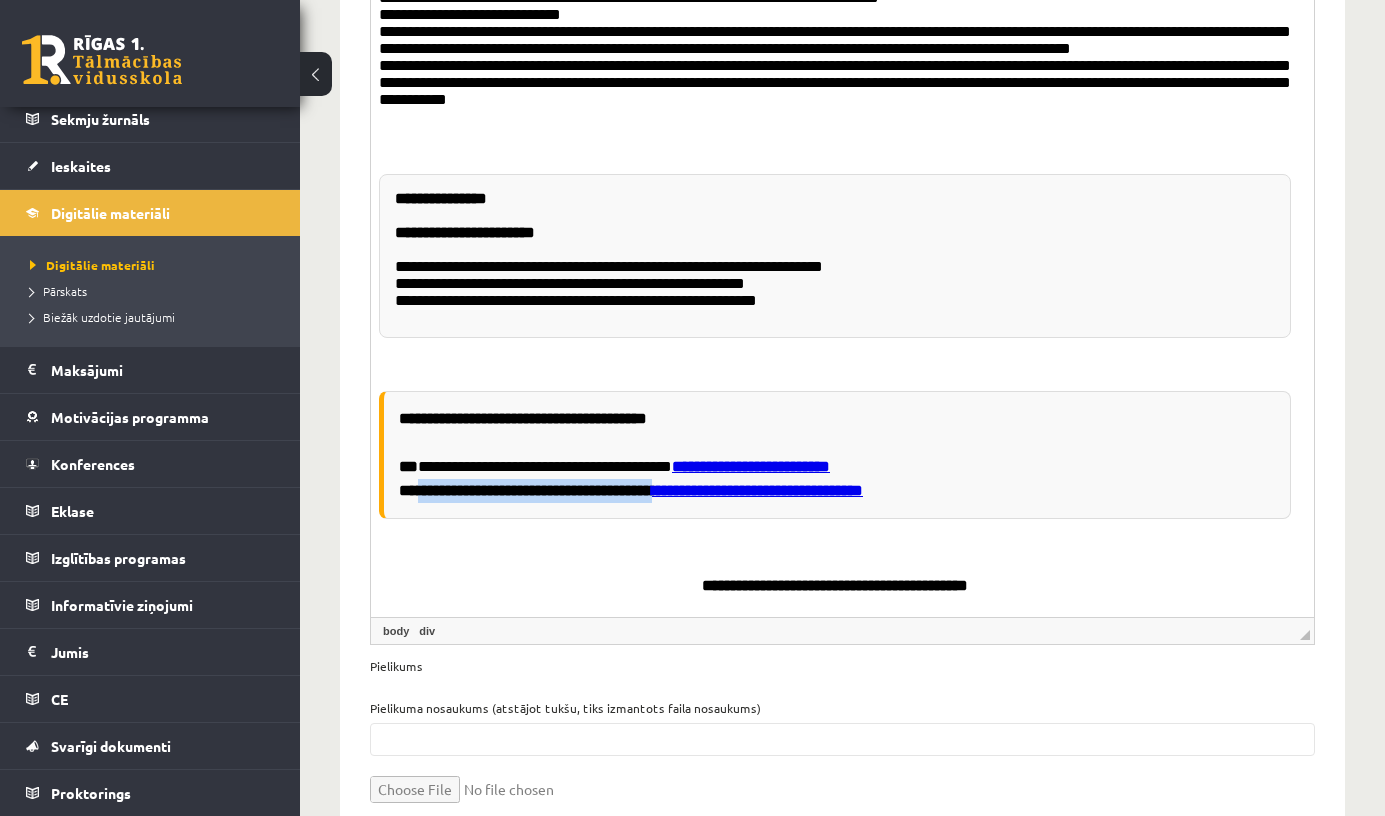 click on "**********" at bounding box center (631, 490) 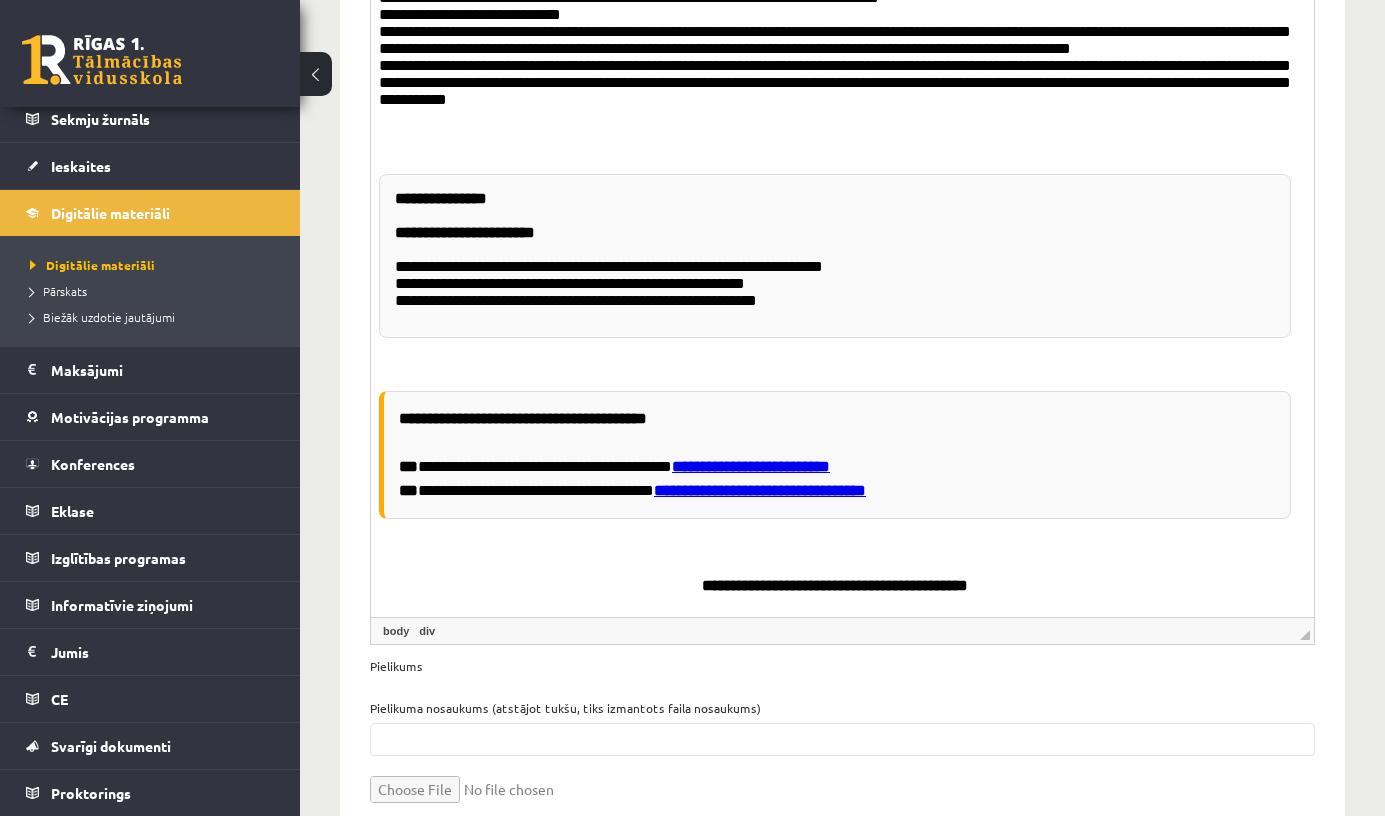 click on "**********" at bounding box center [835, 455] 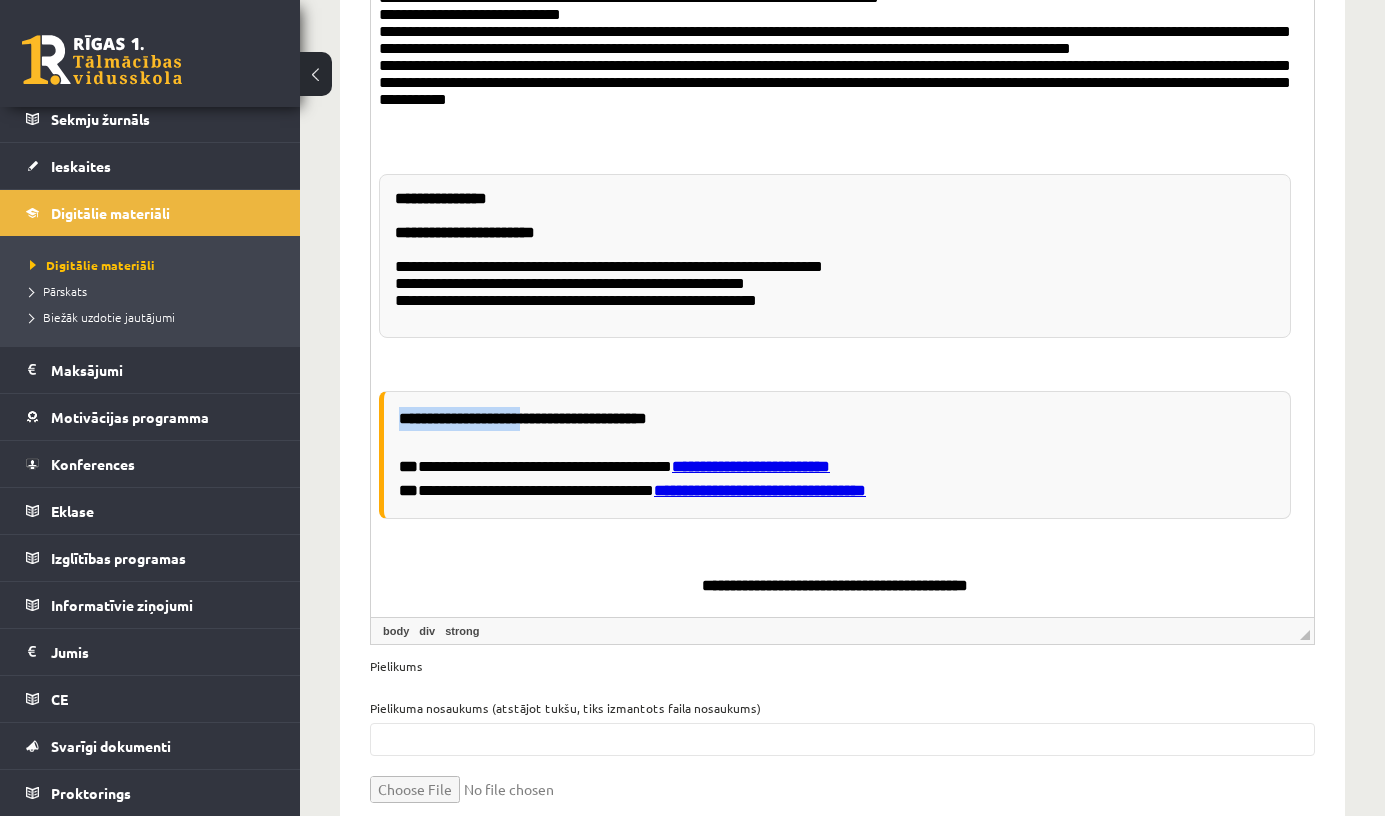 drag, startPoint x: 535, startPoint y: 413, endPoint x: 408, endPoint y: 409, distance: 127.06297 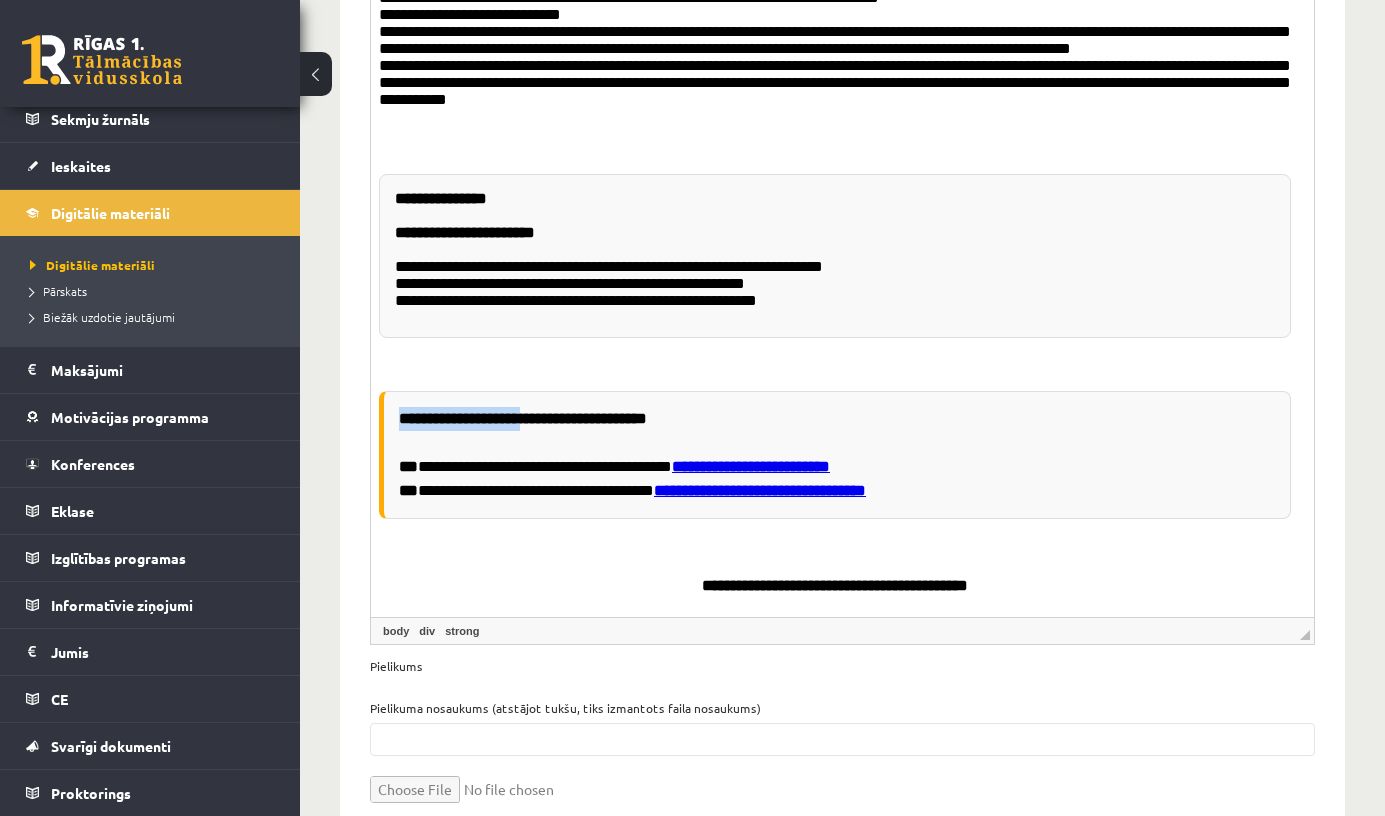 click on "**********" at bounding box center [835, 455] 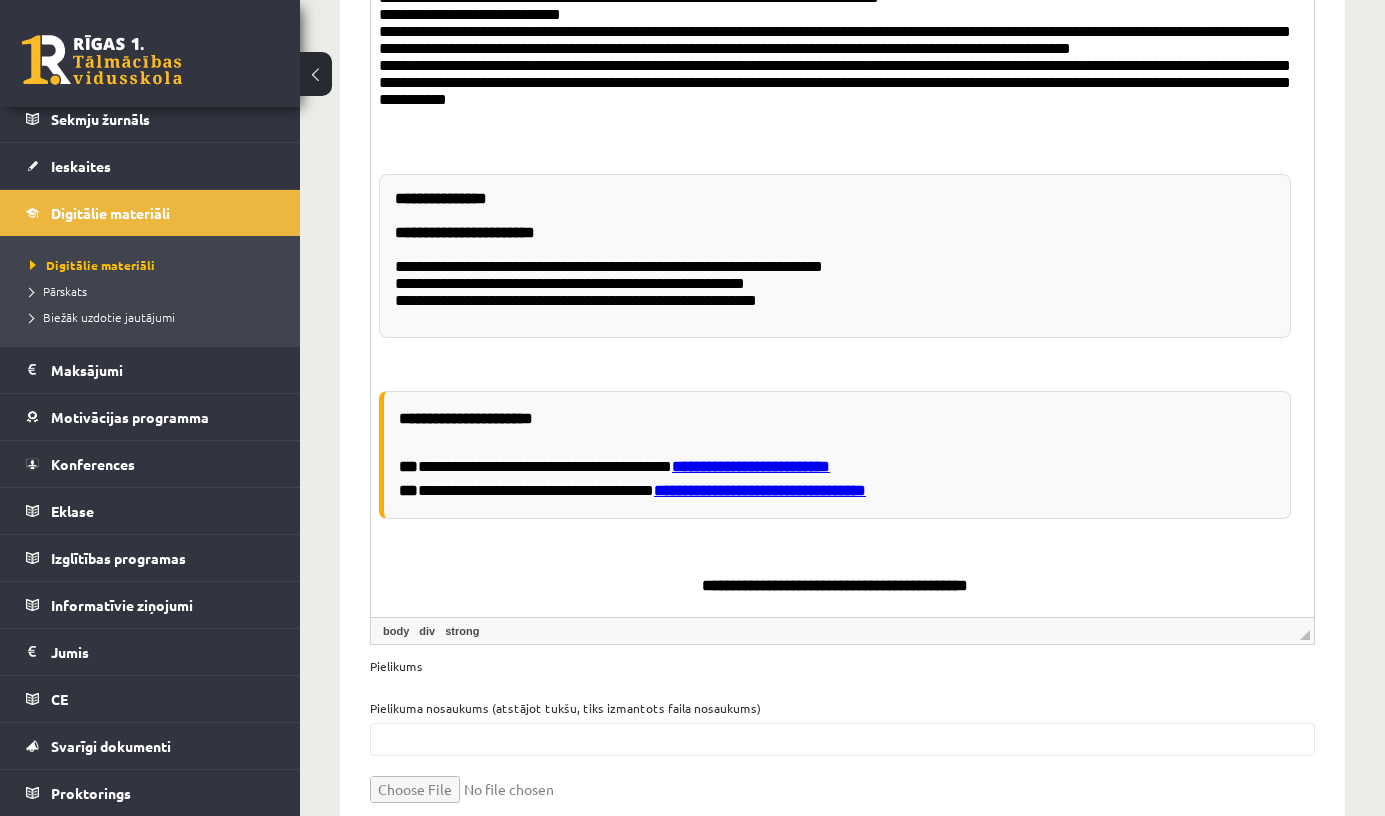 click on "**********" at bounding box center [835, 455] 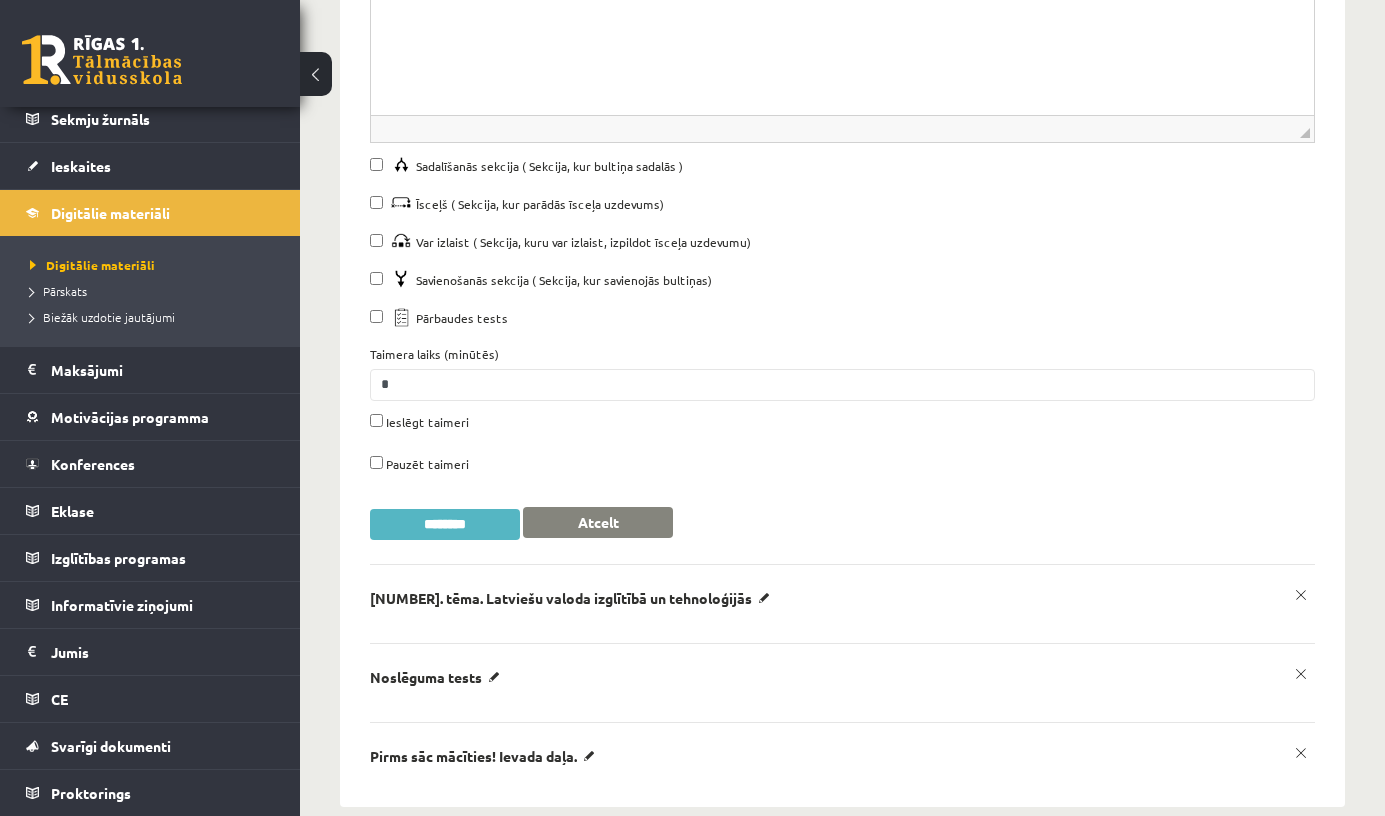 click on "********" at bounding box center [445, 524] 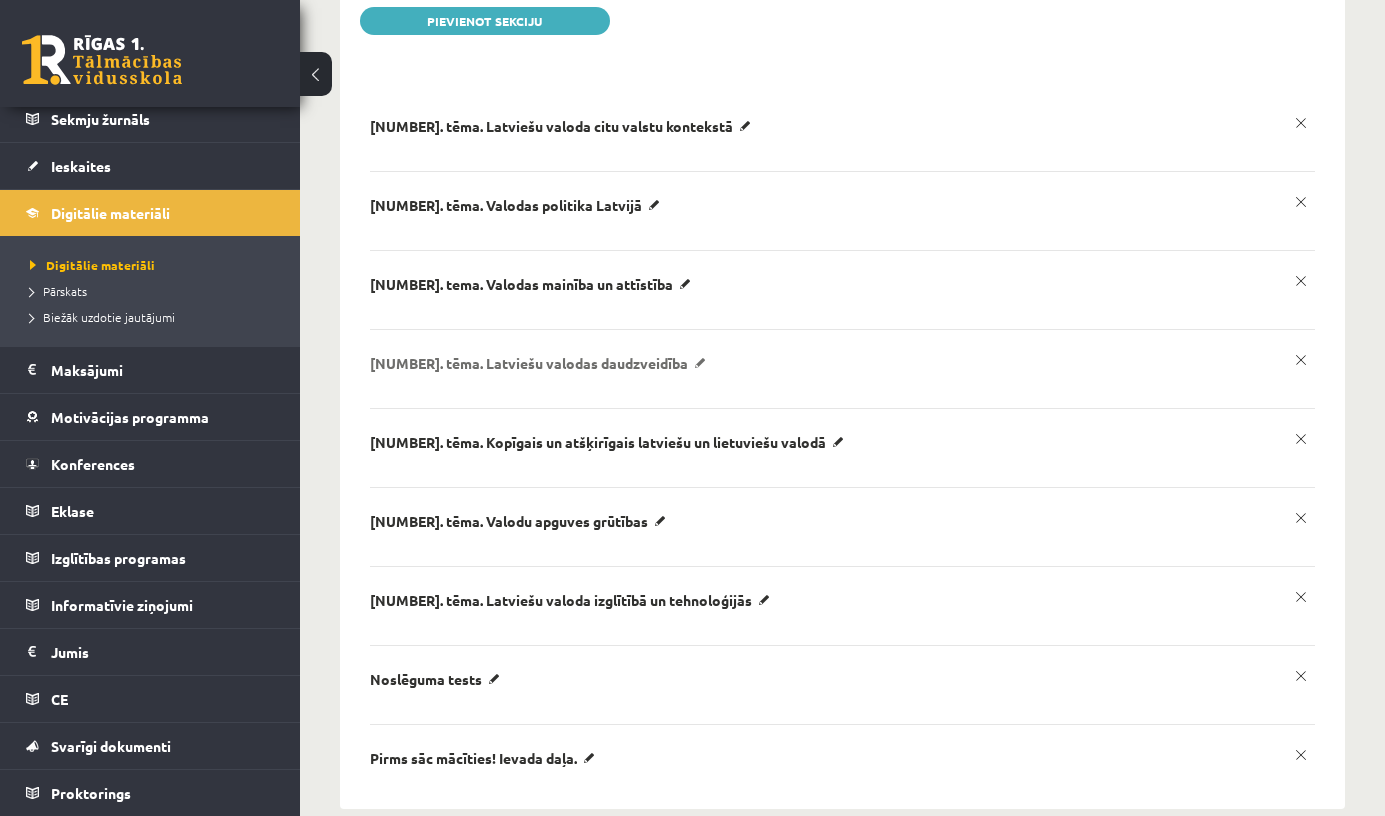 scroll, scrollTop: 0, scrollLeft: 0, axis: both 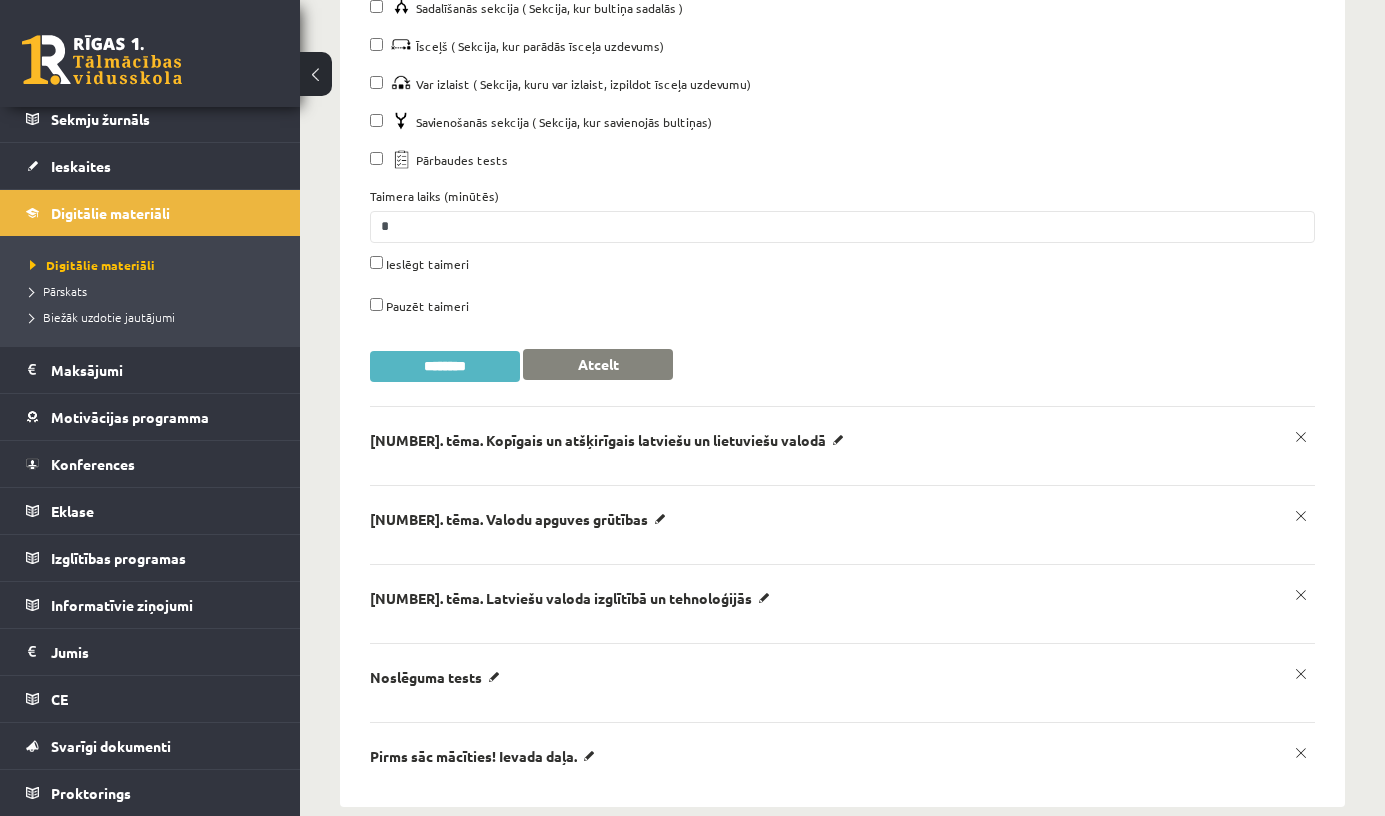 click on "********" at bounding box center [445, 366] 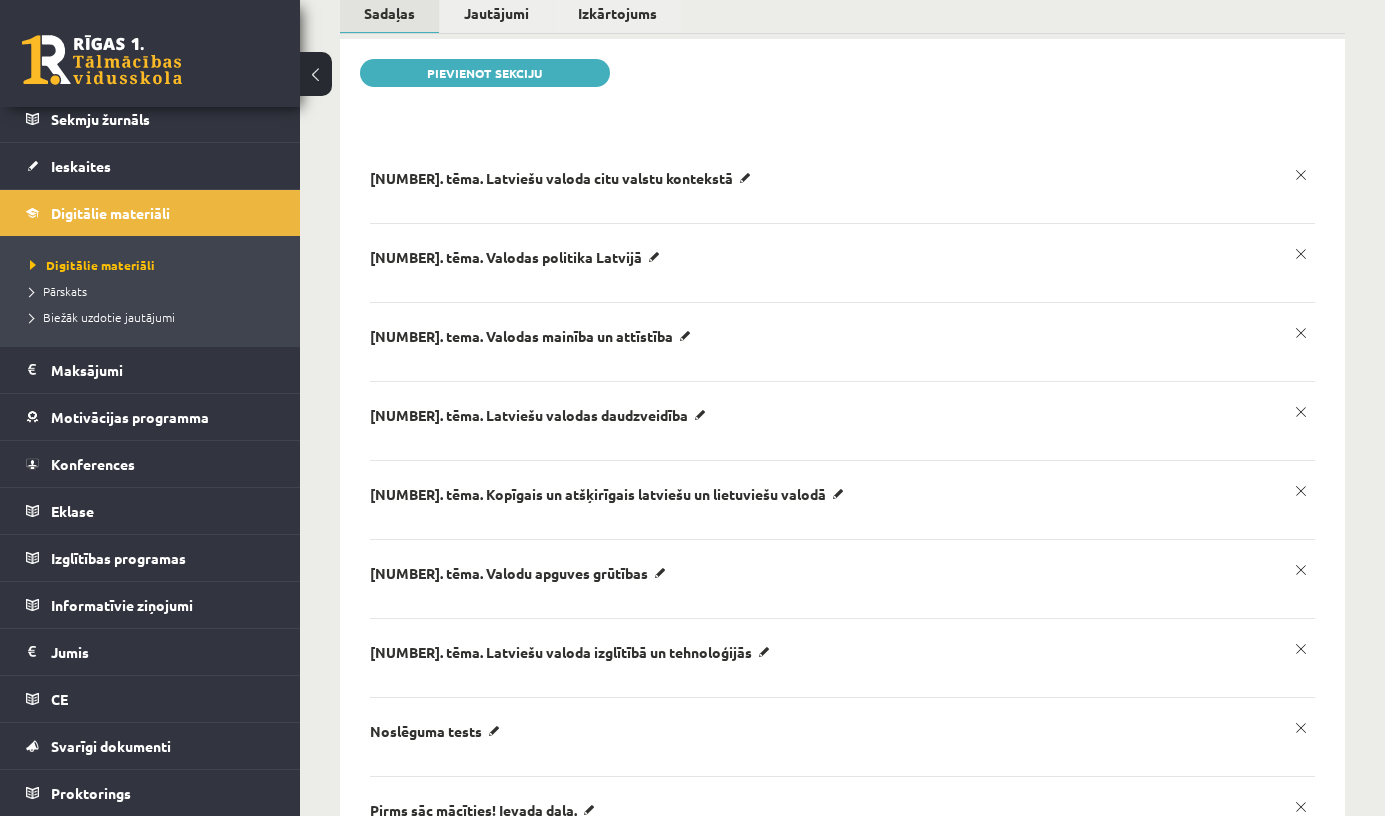 scroll, scrollTop: 437, scrollLeft: 0, axis: vertical 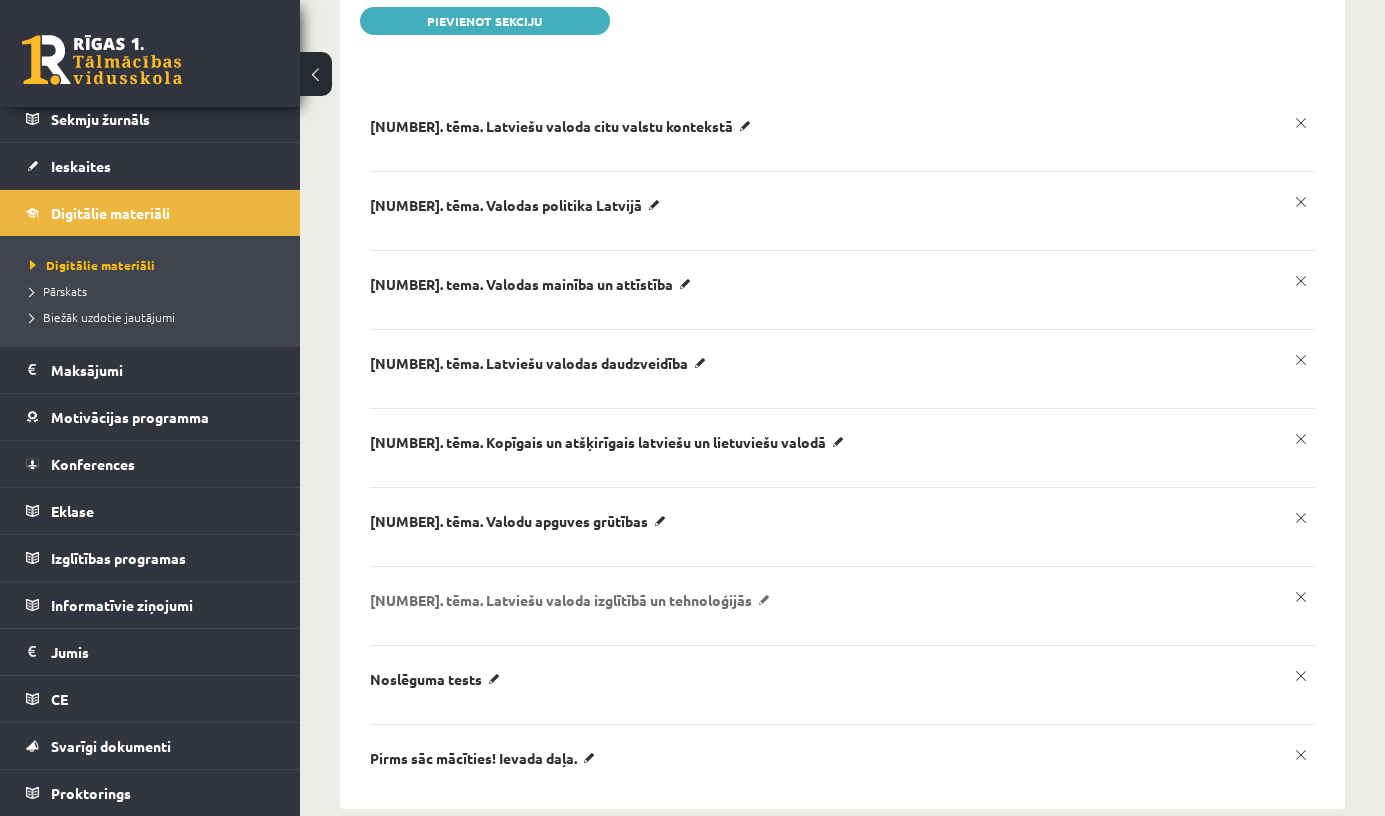 click on "7. tēma. Latviešu valoda izglītībā un tehnoloģijās" at bounding box center (564, 126) 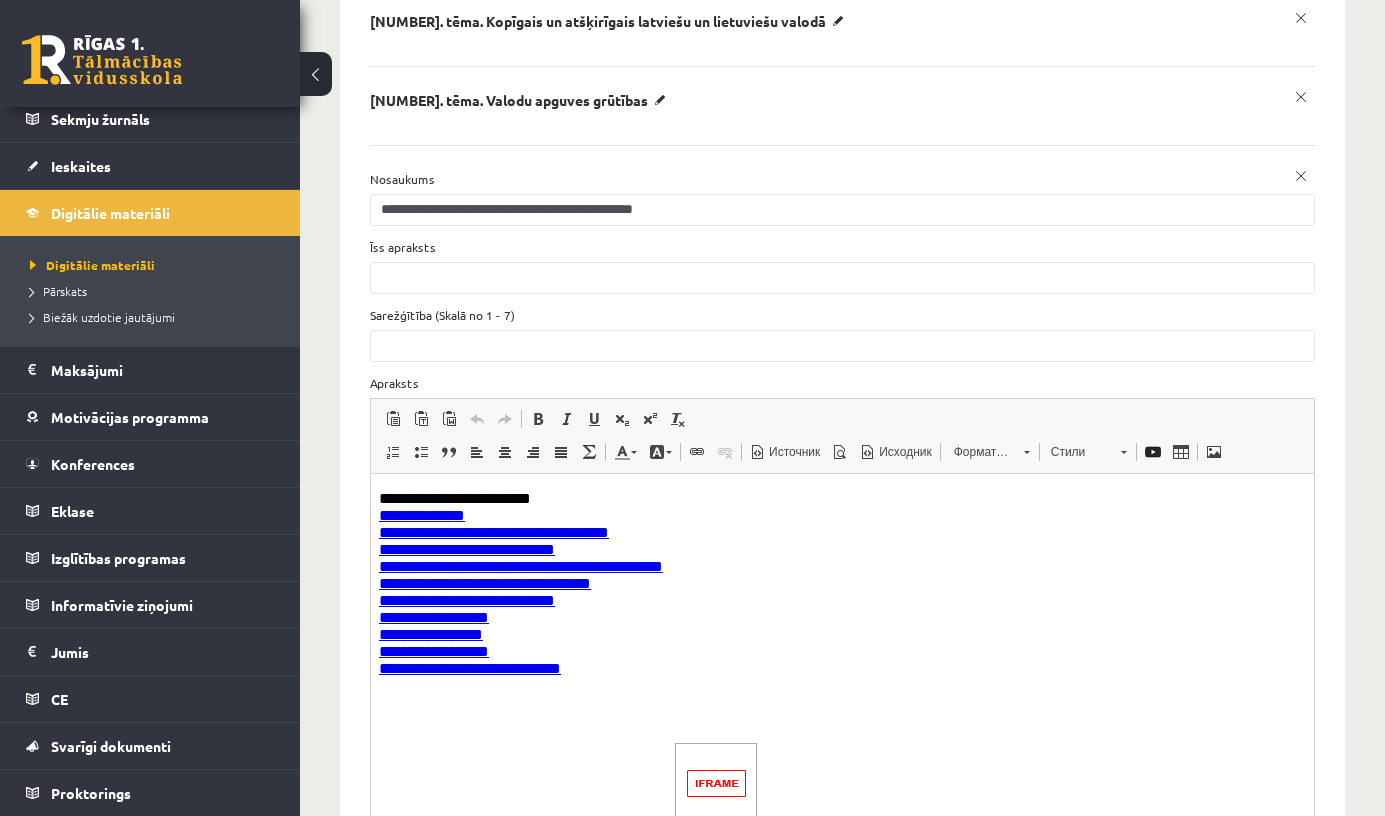 scroll, scrollTop: 844, scrollLeft: 0, axis: vertical 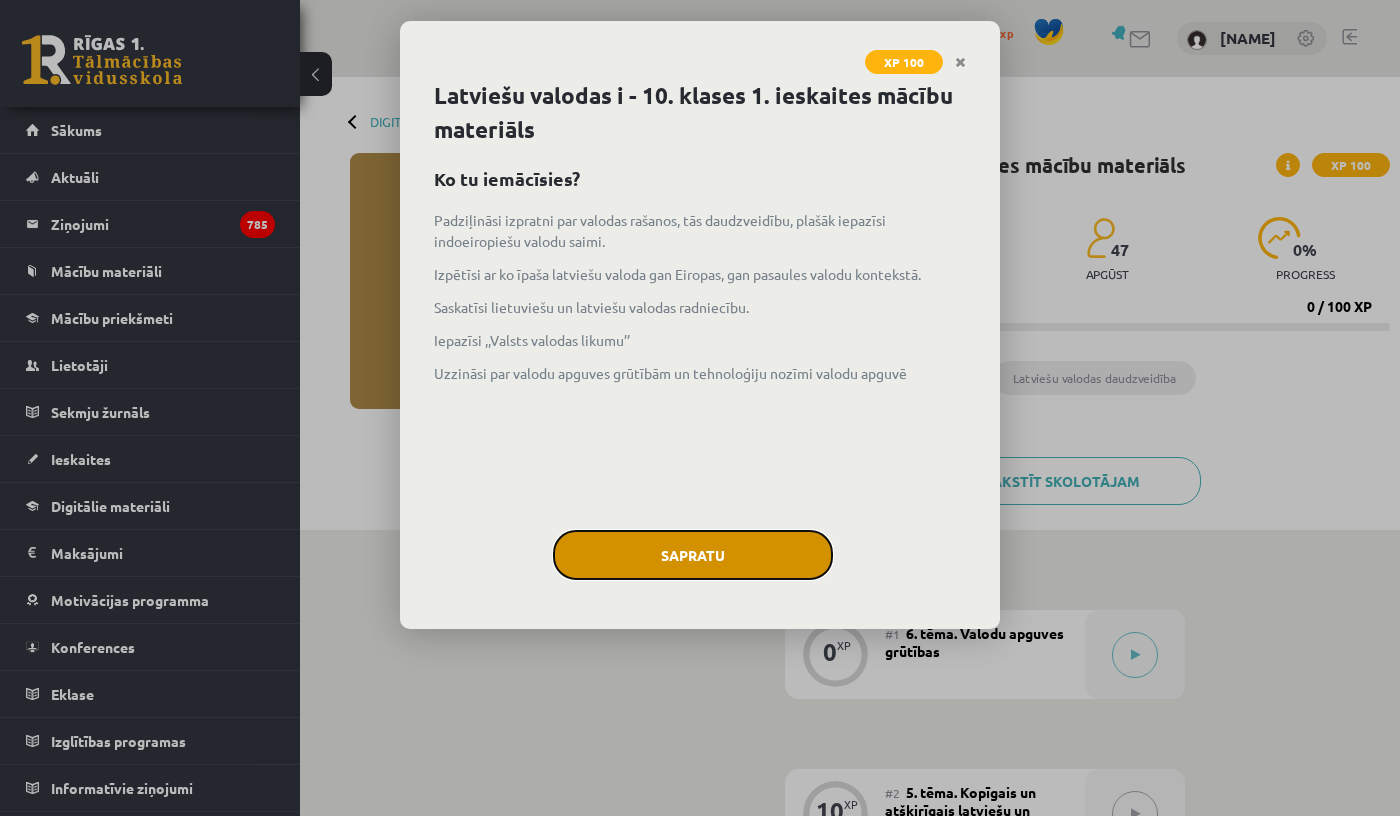 click on "Sapratu" 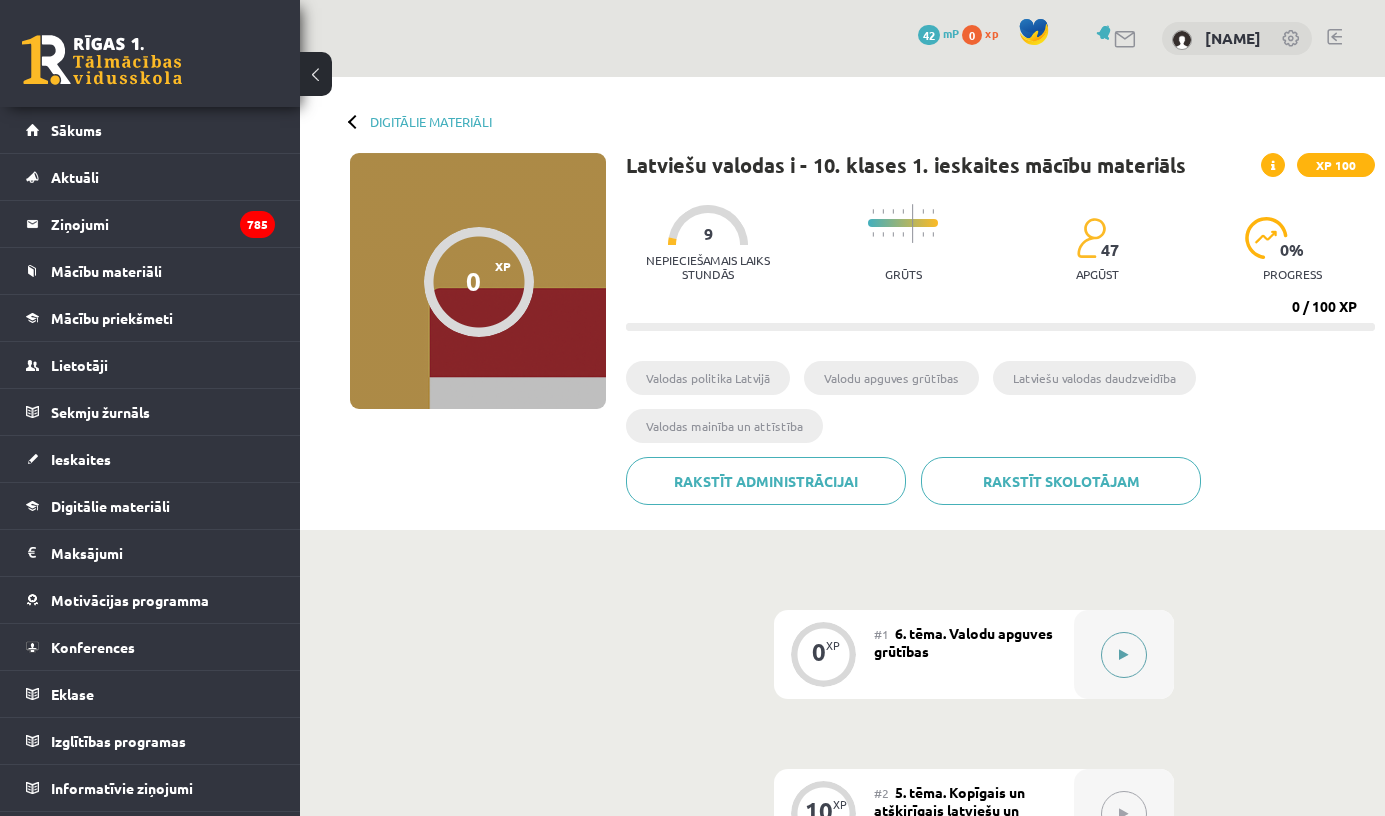 click 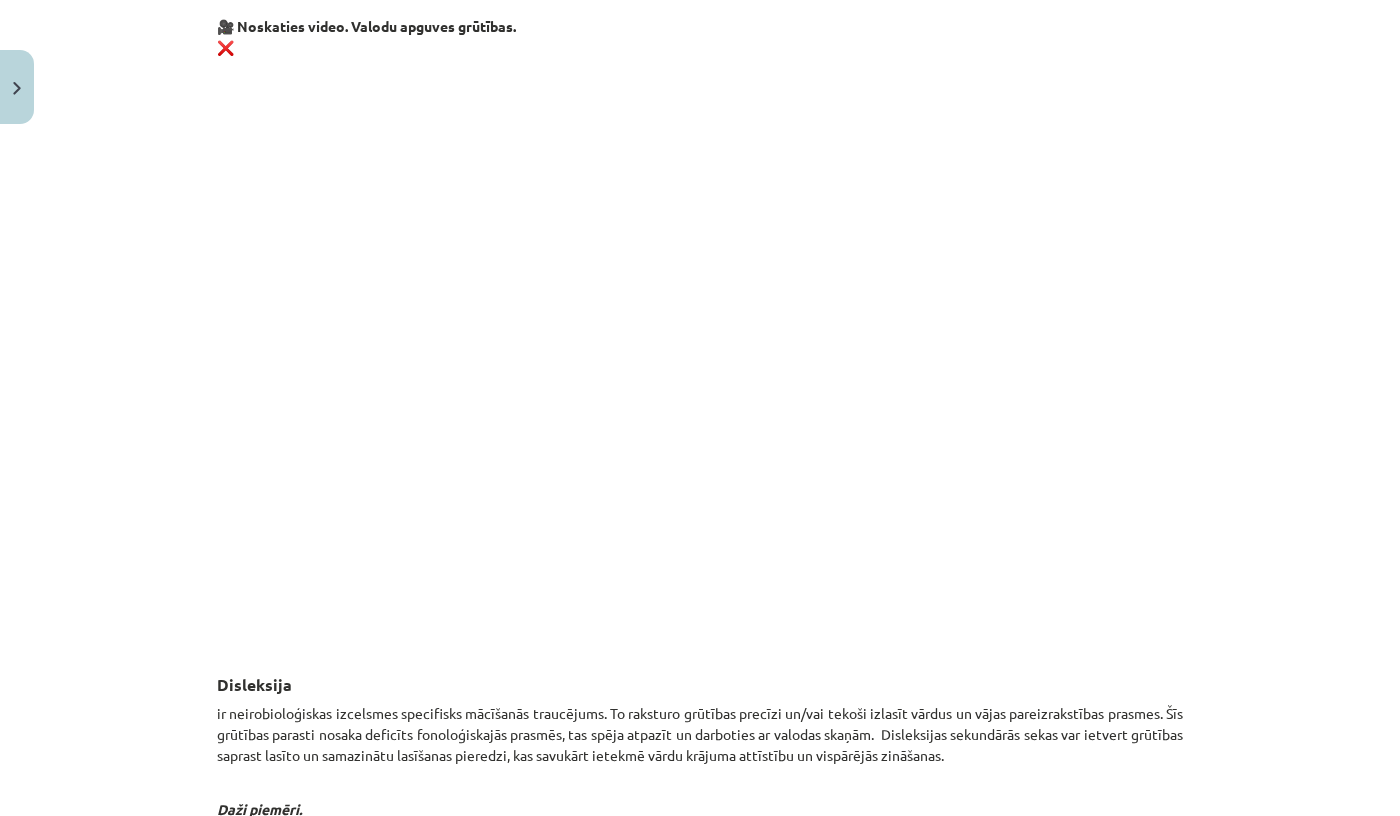 scroll, scrollTop: 258, scrollLeft: 0, axis: vertical 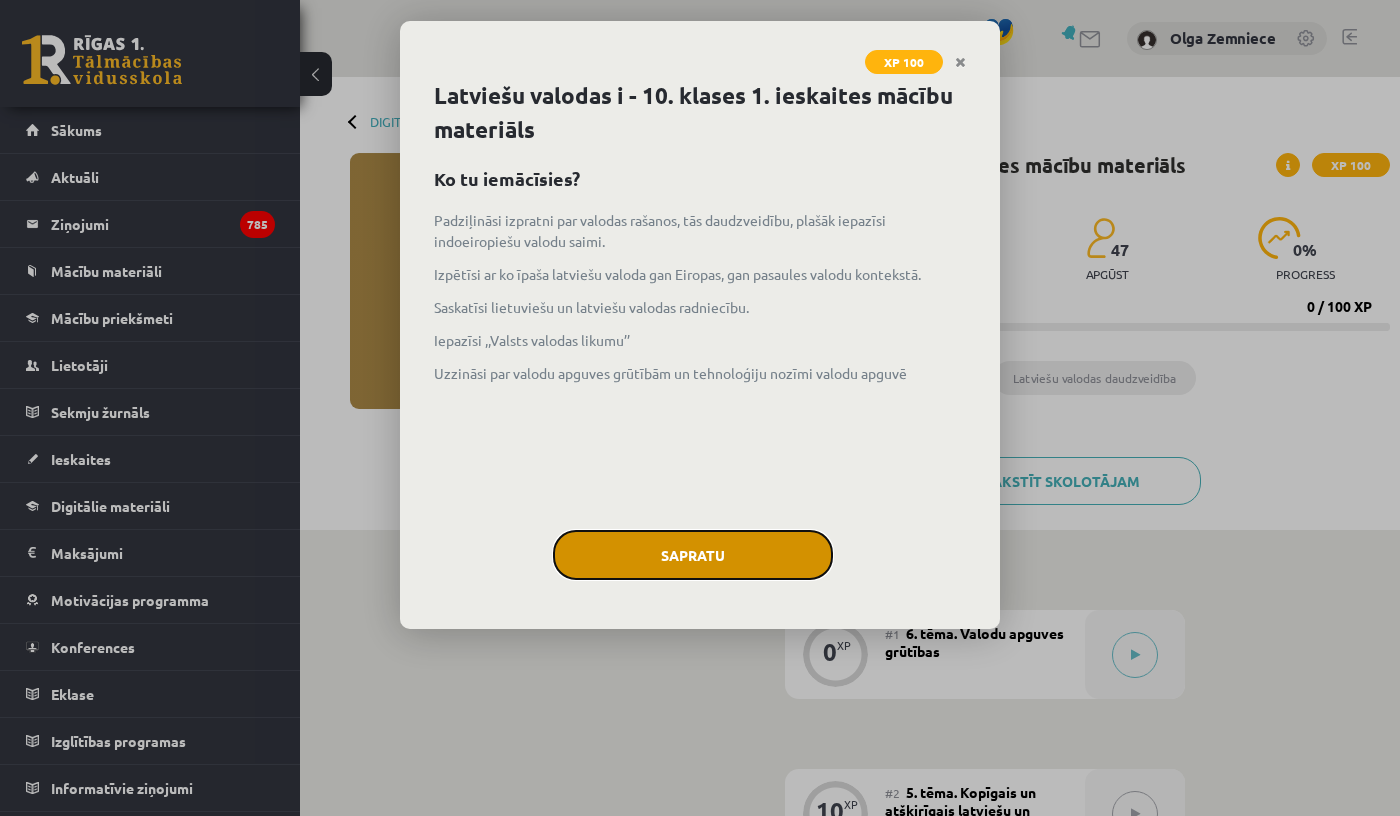 click on "Sapratu" 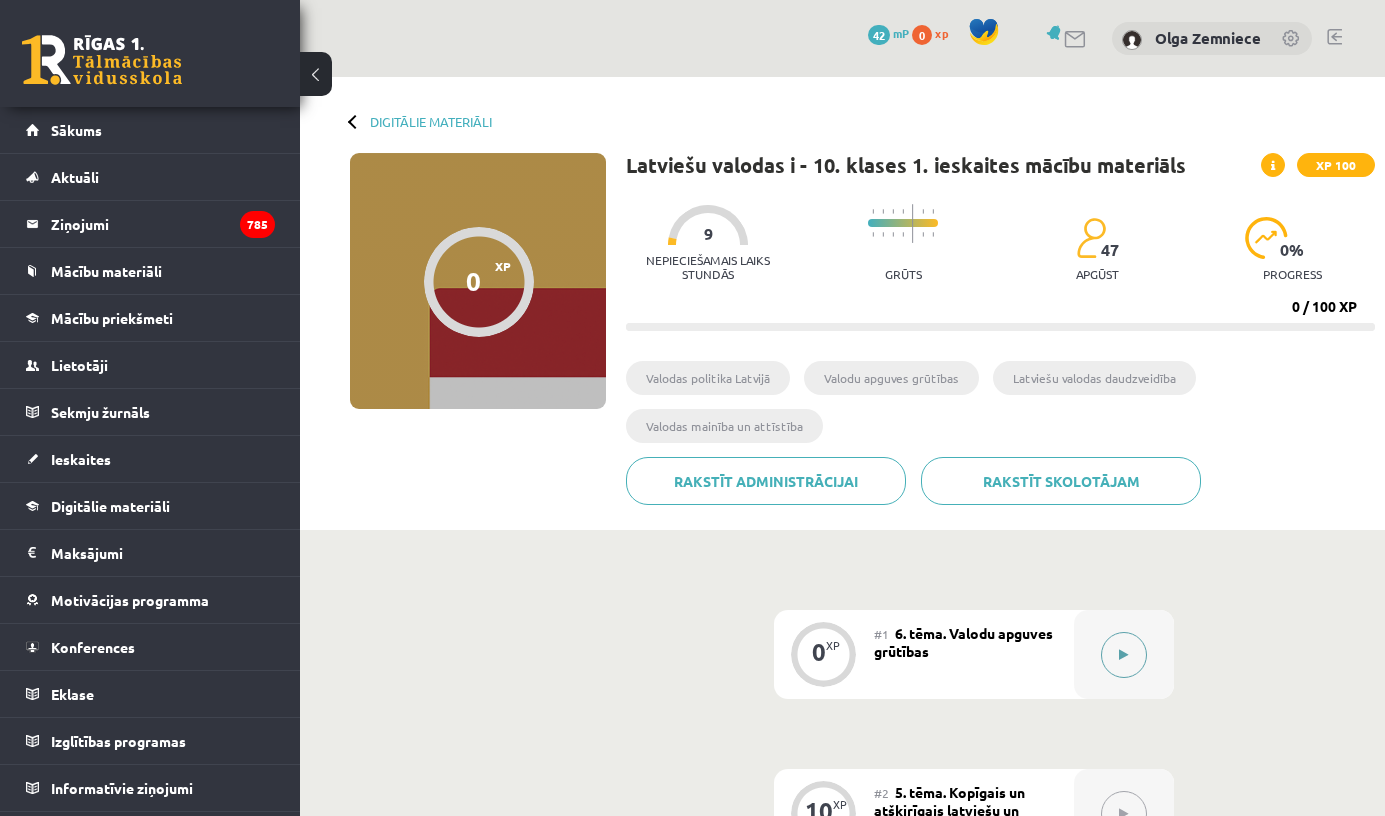 click 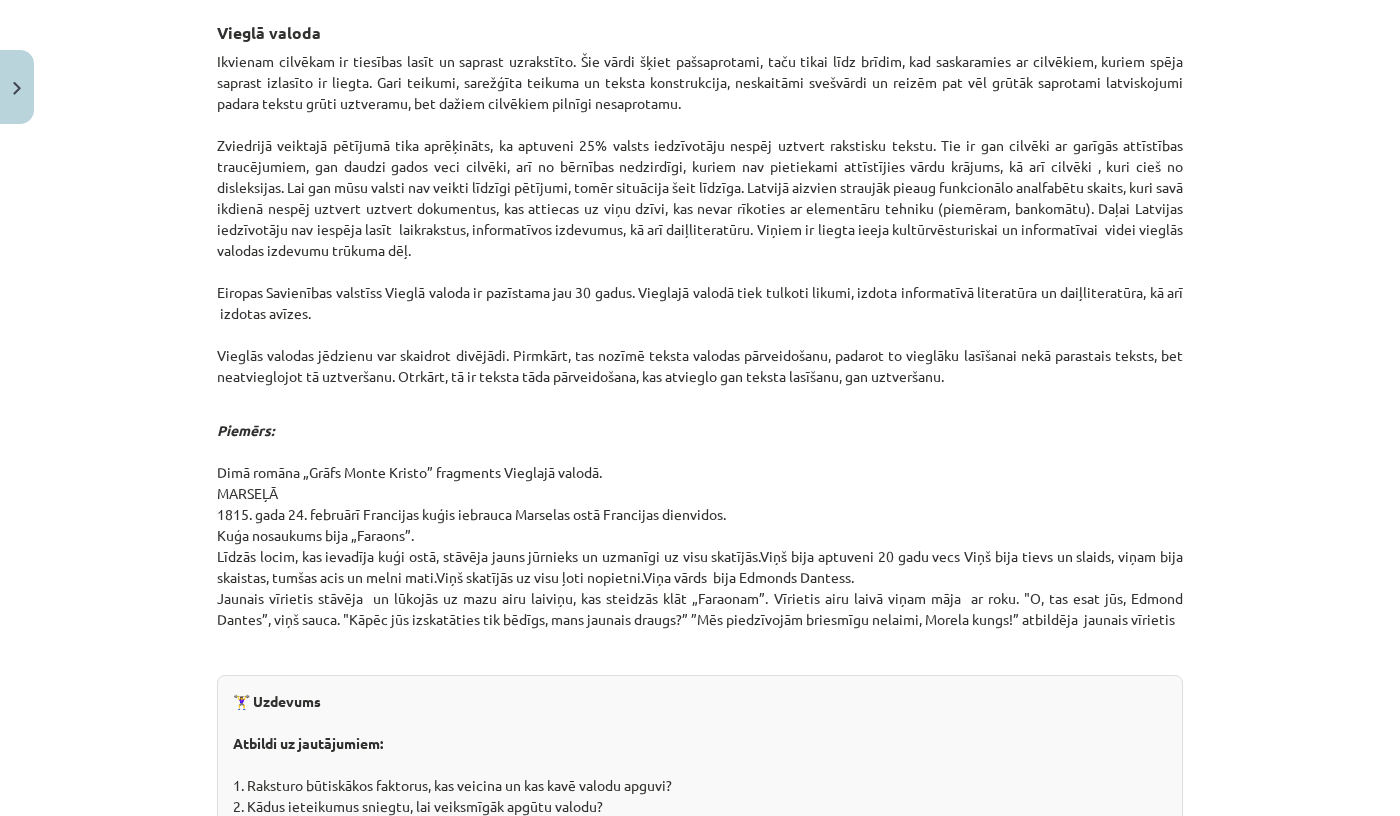 scroll, scrollTop: 1766, scrollLeft: 0, axis: vertical 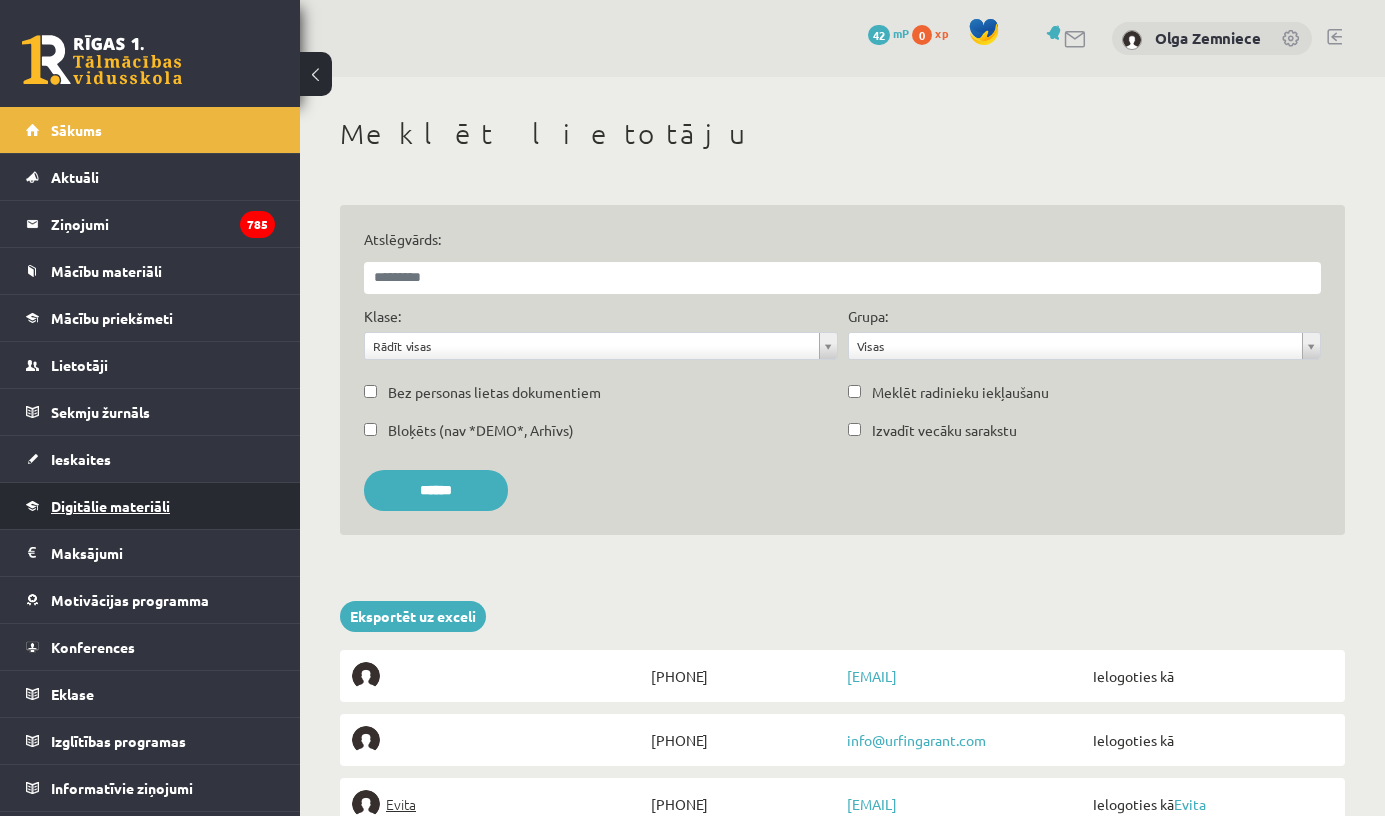 click on "Digitālie materiāli" at bounding box center [110, 506] 